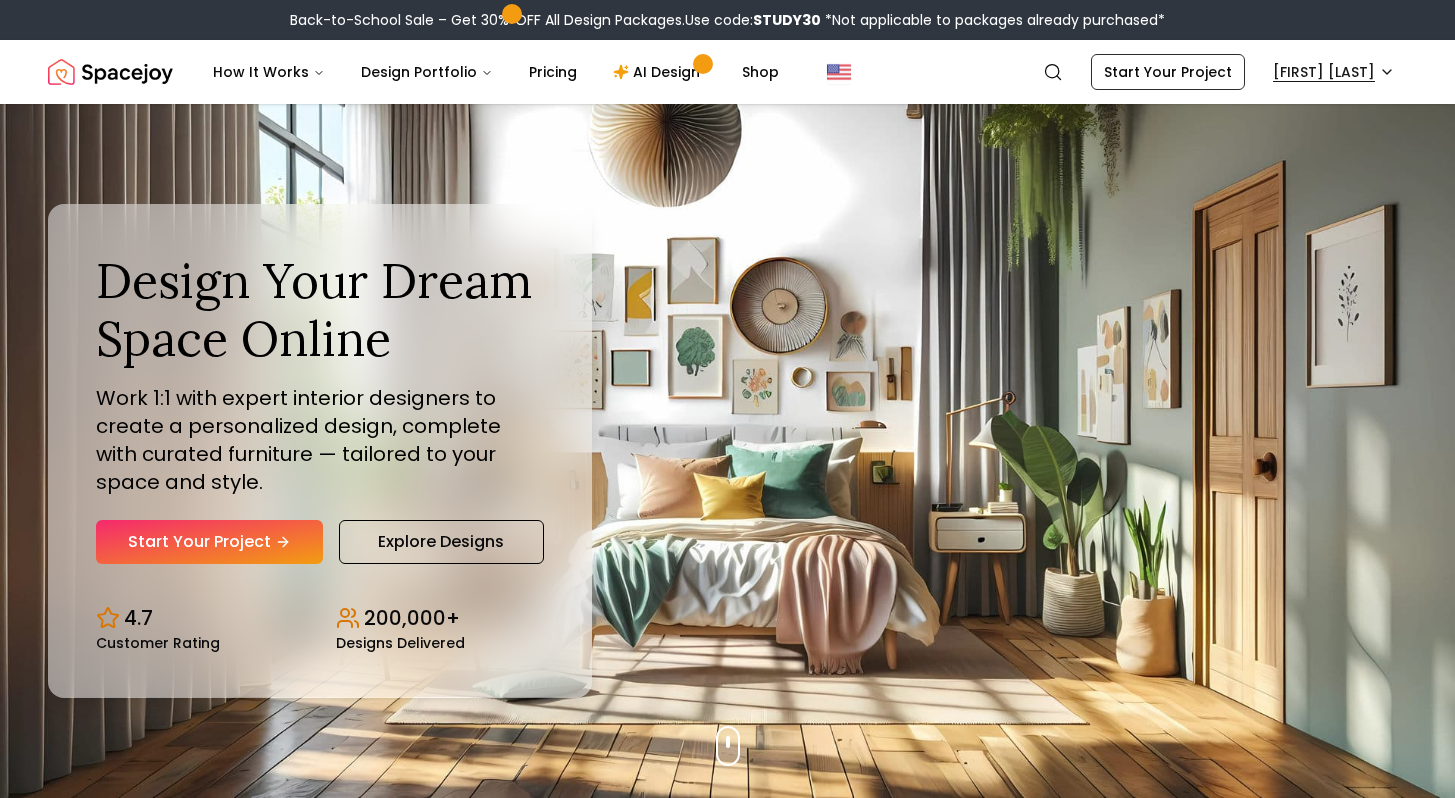 scroll, scrollTop: 0, scrollLeft: 0, axis: both 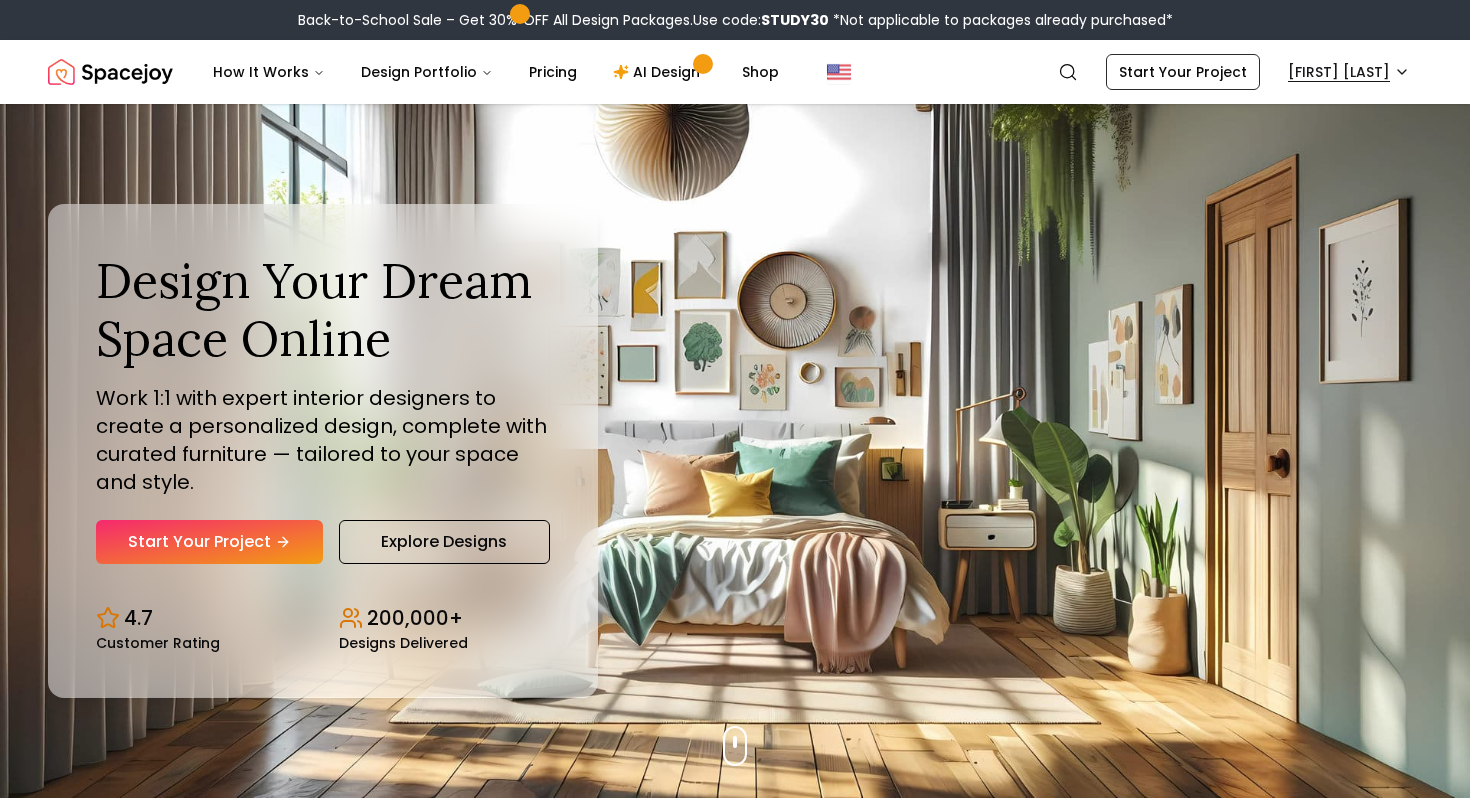 click on "Back-to-School Sale – Get 30% OFF All Design Packages.  Use code:  STUDY30   *Not applicable to packages already purchased* Spacejoy Search OP How It Works   Design Portfolio   Pricing   AI Design Shop Search Start Your Project   Opal Kale Design Your Dream Space Online Work 1:1 with expert interior designers to create a personalized design, complete with curated furniture — tailored to your space and style. Start Your Project   Explore Designs 4.7 Customer Rating 200,000+ Designs Delivered Design Your Dream Space Online Work 1:1 with expert interior designers to create a personalized design, complete with curated furniture — tailored to your space and style. Start Your Project   Explore Designs 4.7 Customer Rating 200,000+ Designs Delivered The Summer Edit Sale Get 30% OFF on all Design Packages Get Started   Summer Splash Sale Up to 60% OFF on Furniture & Decor Shop Now   Get Matched with Expert Interior Designers Online! Maria Castillero Designer Angela Amore Designer Tina Martidelcampo Designer   1" at bounding box center [735, 5998] 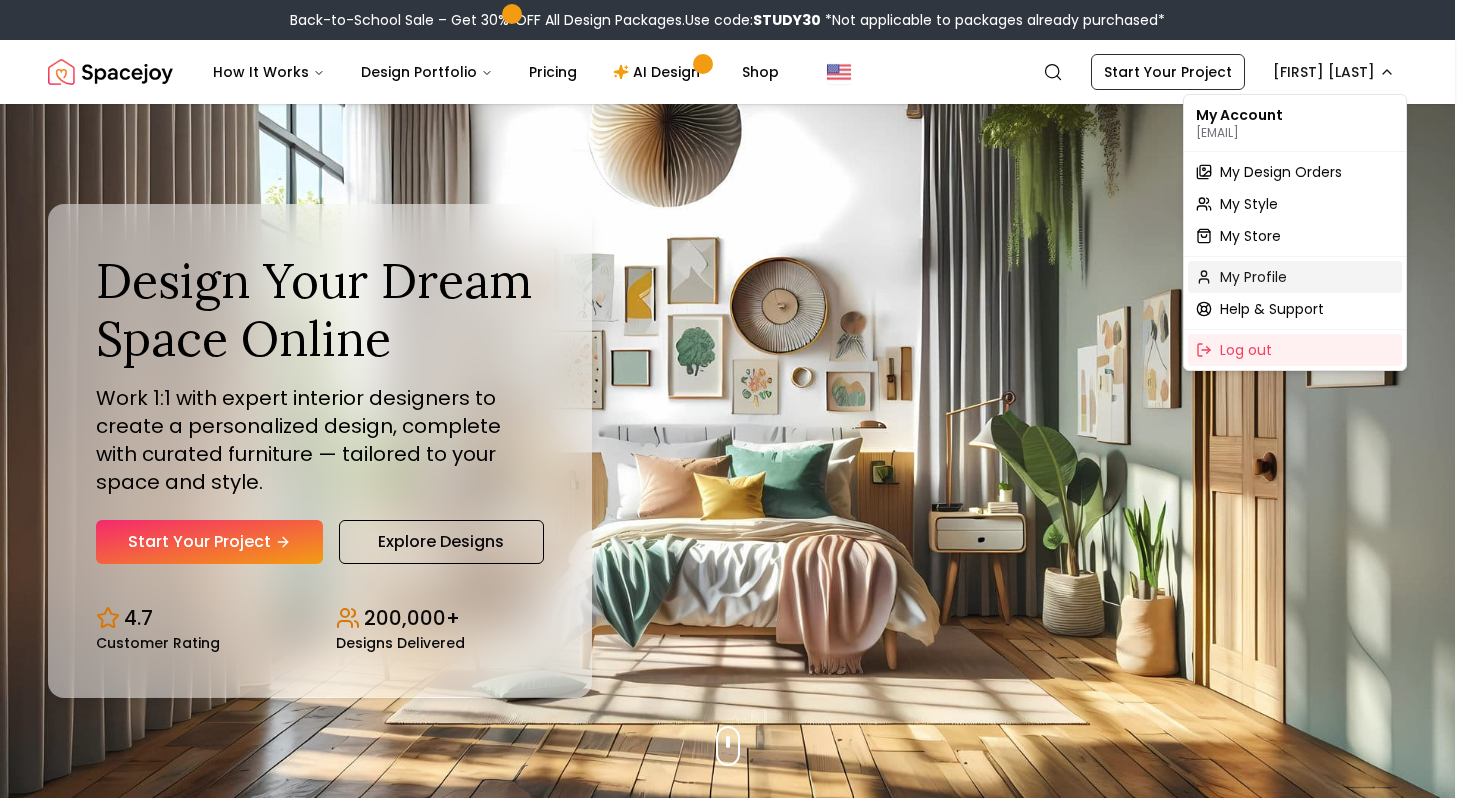 click on "My Profile" at bounding box center (1253, 277) 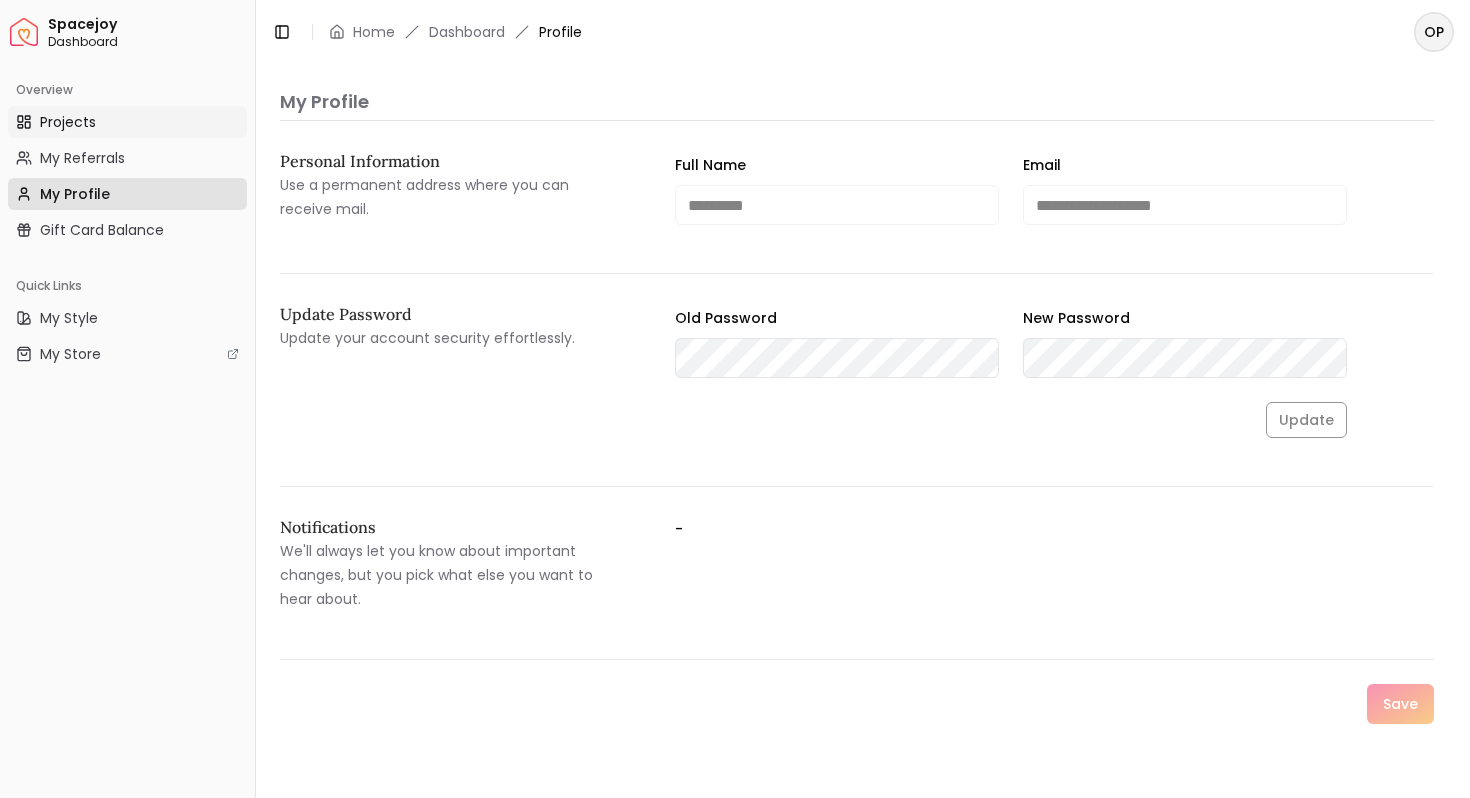 click on "Projects" at bounding box center (127, 122) 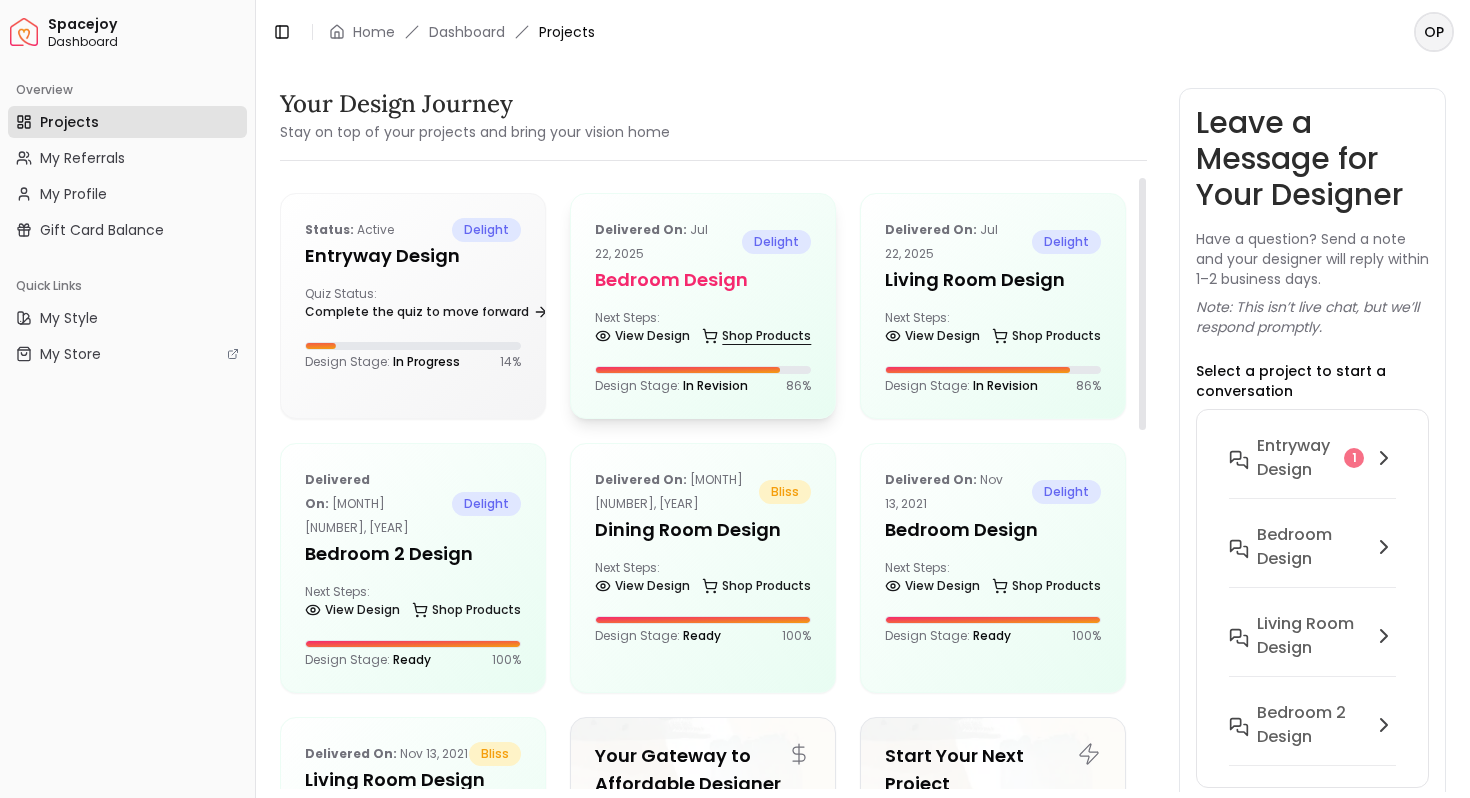 click on "Shop Products" at bounding box center (756, 336) 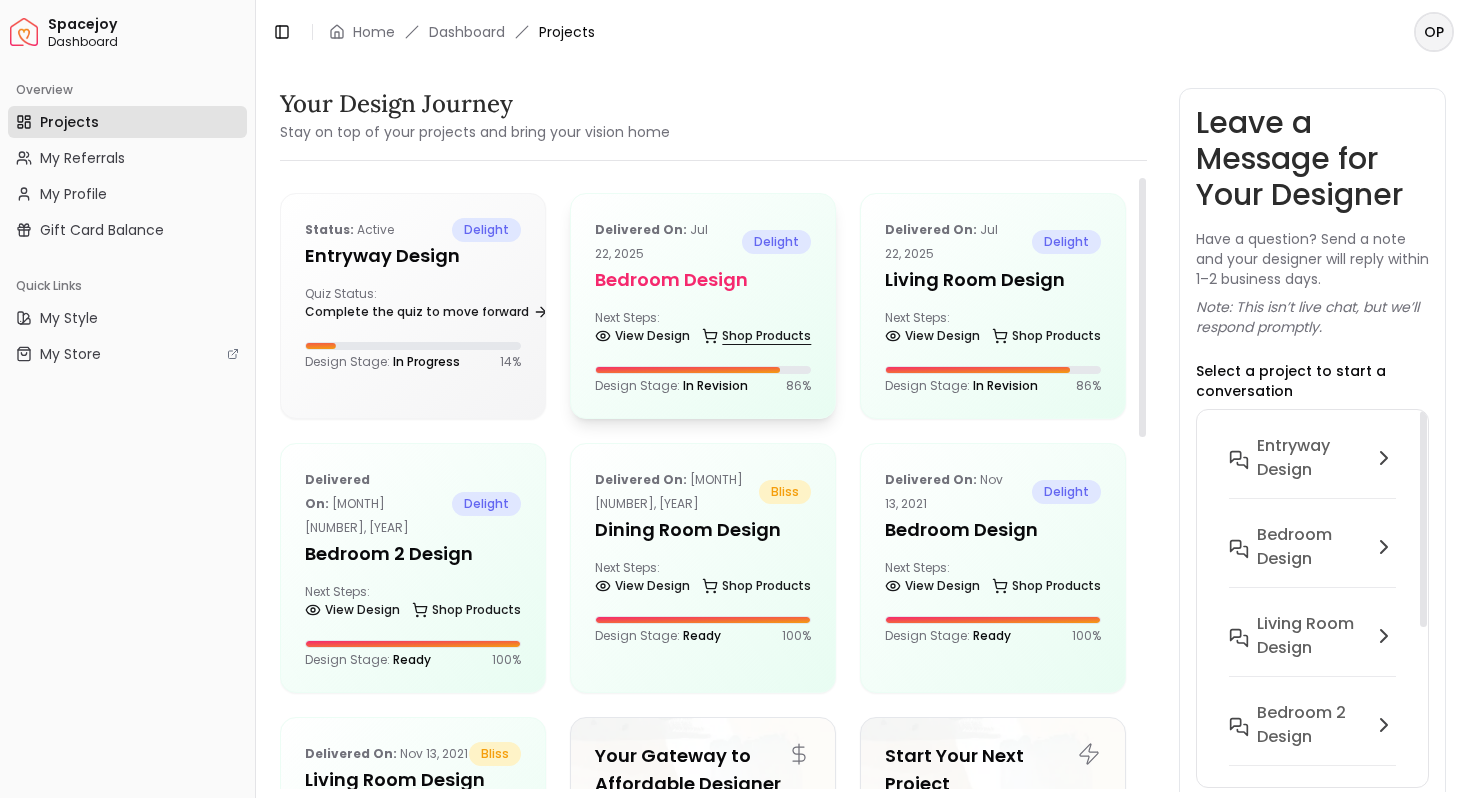 click on "Shop Products" at bounding box center [756, 336] 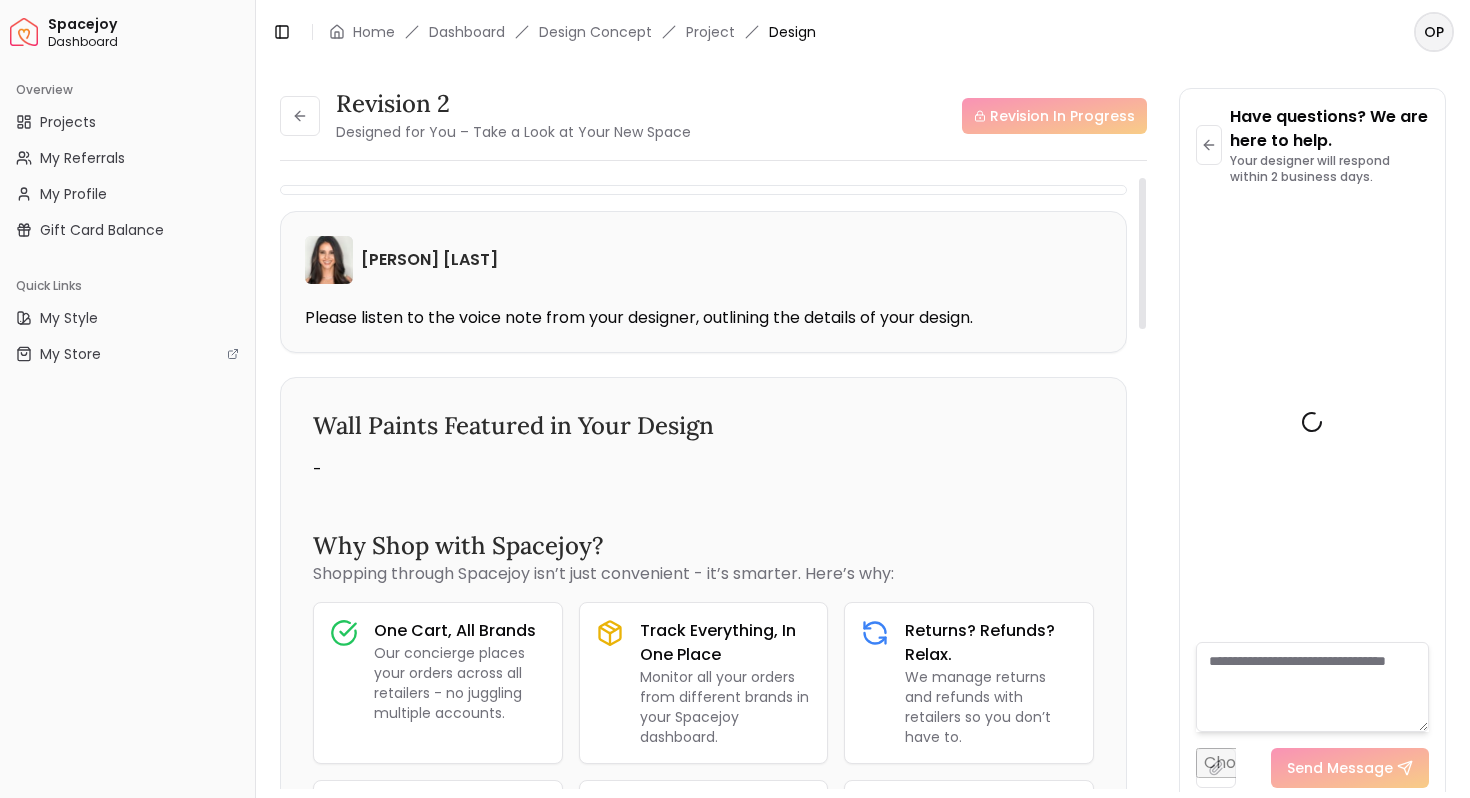 scroll, scrollTop: 5687, scrollLeft: 0, axis: vertical 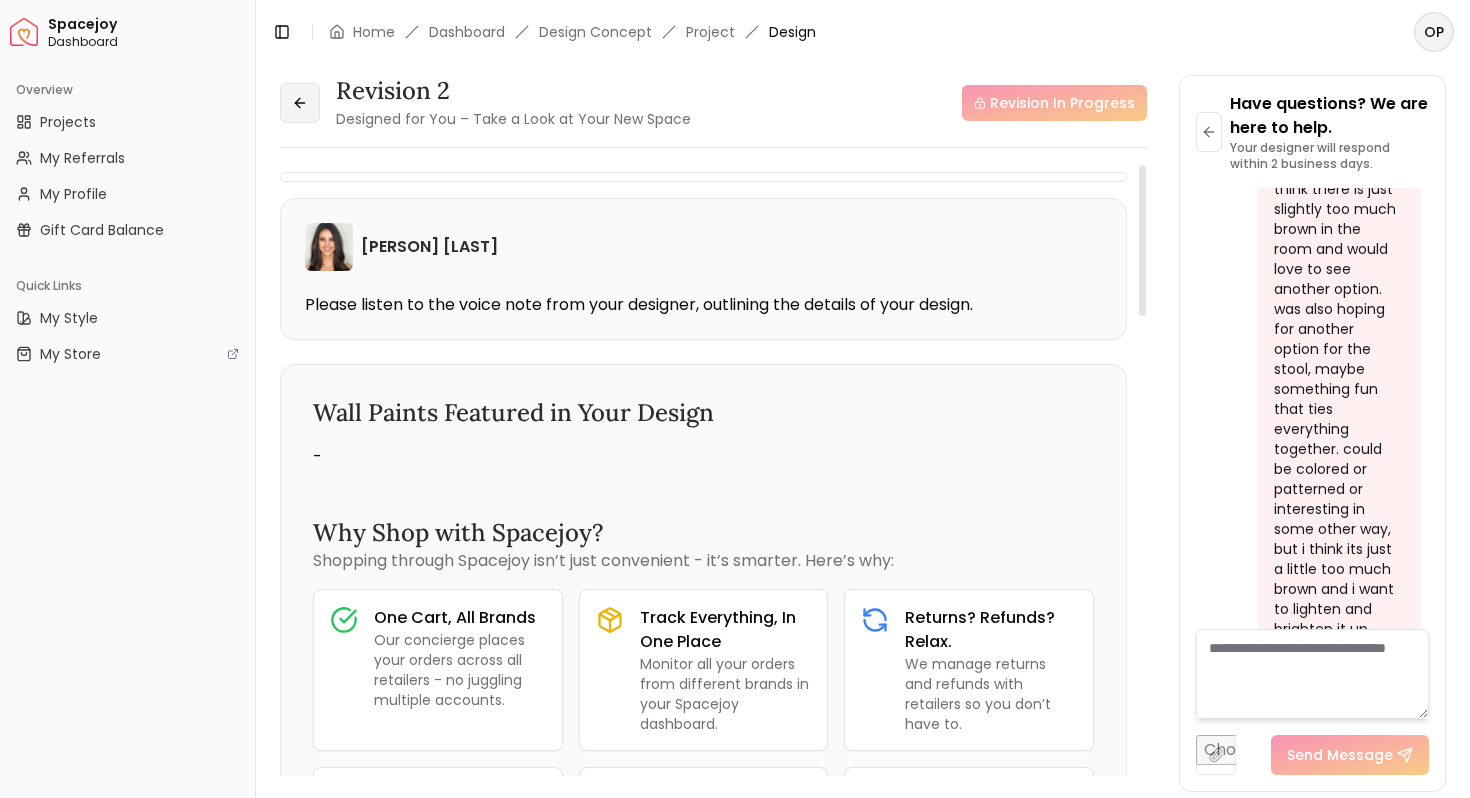 click 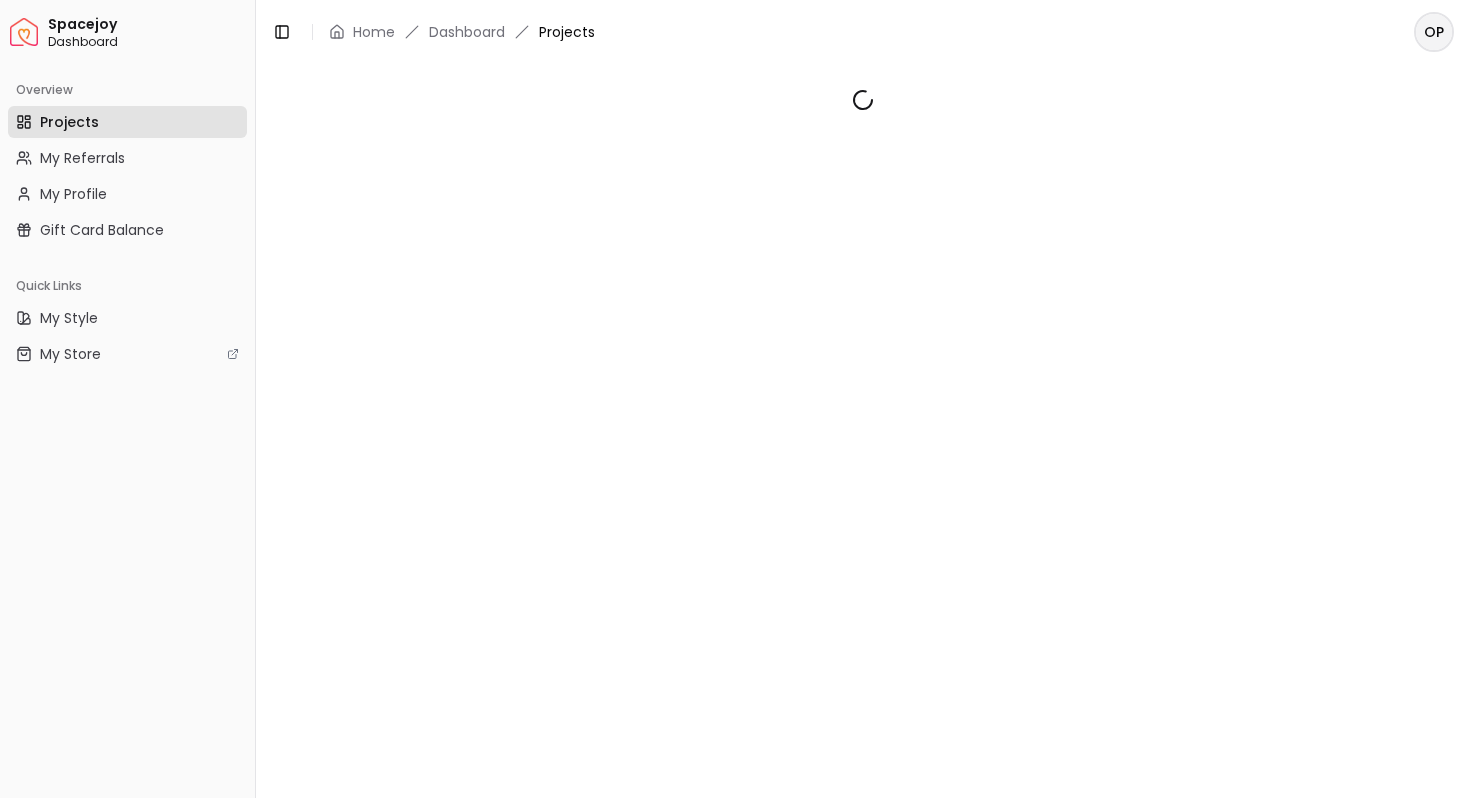 scroll, scrollTop: 0, scrollLeft: 0, axis: both 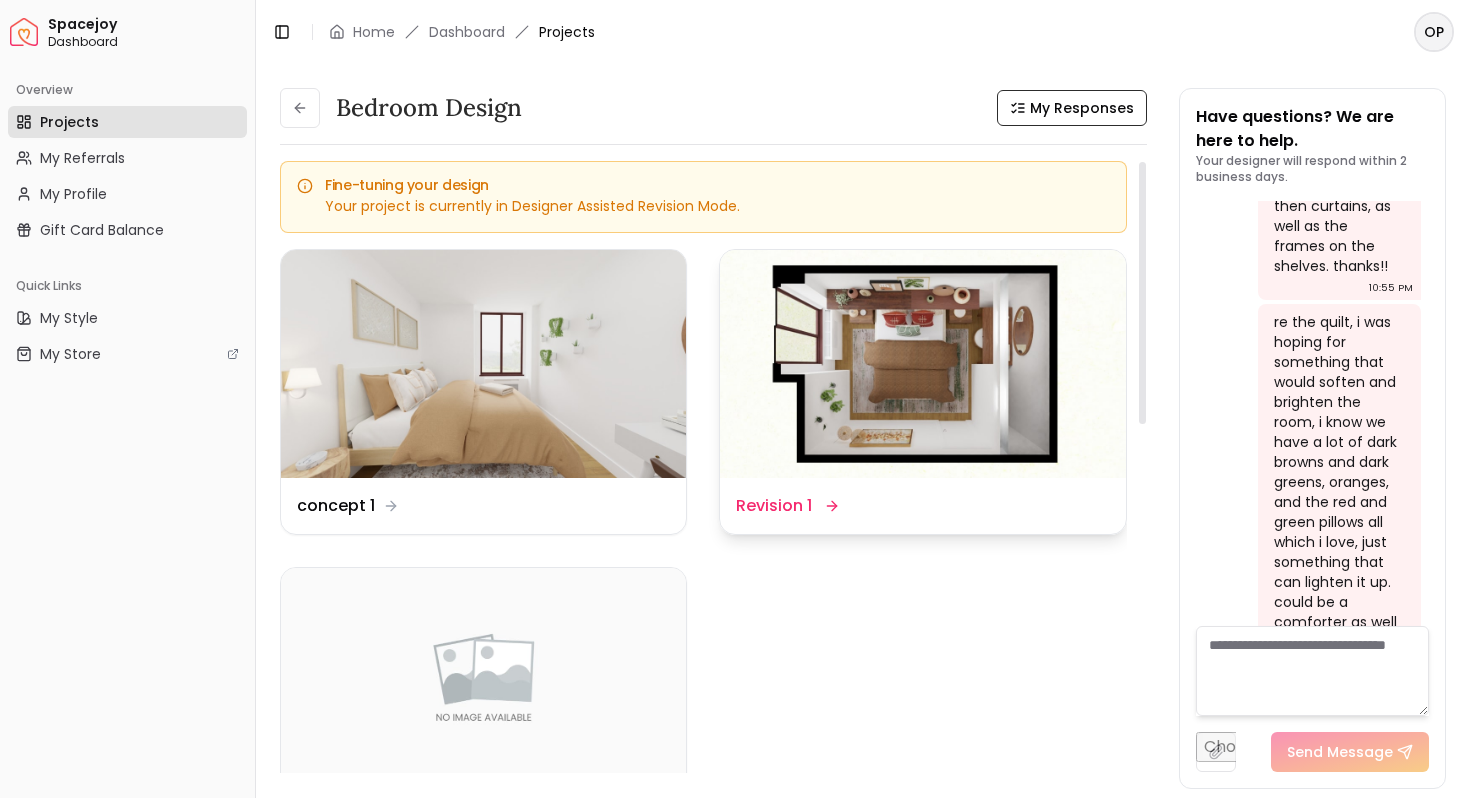 click at bounding box center (922, 364) 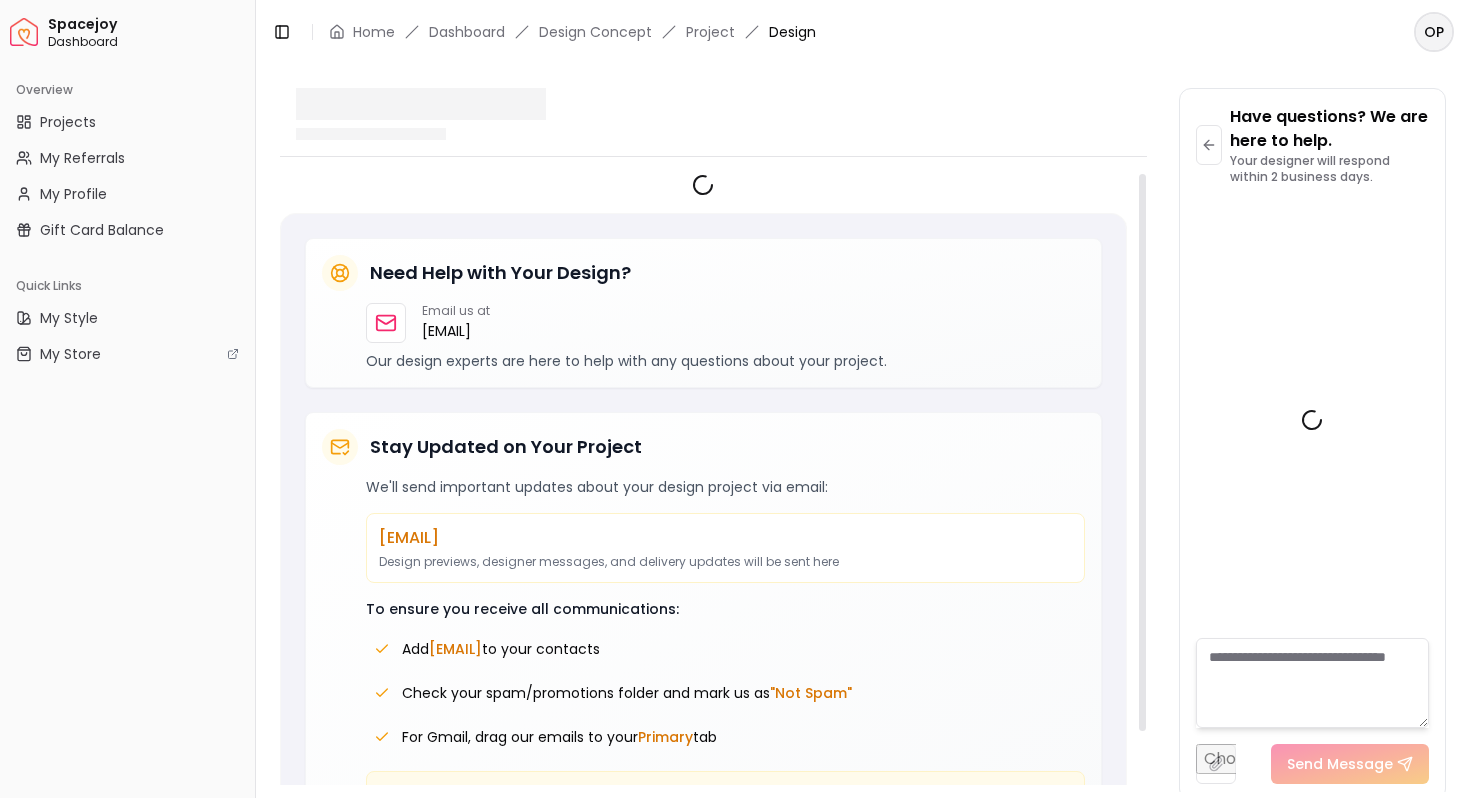scroll, scrollTop: 5687, scrollLeft: 0, axis: vertical 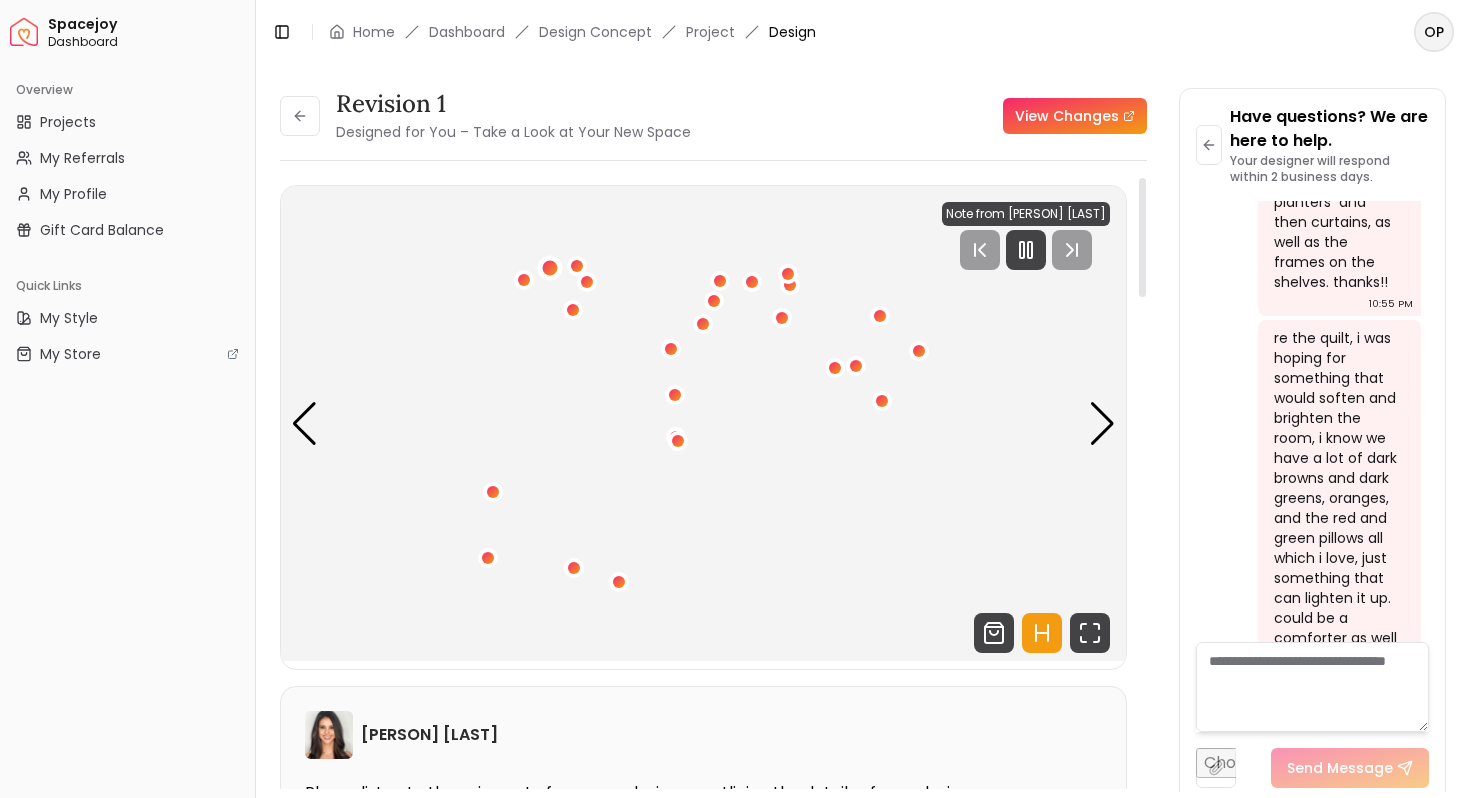 click at bounding box center (550, 267) 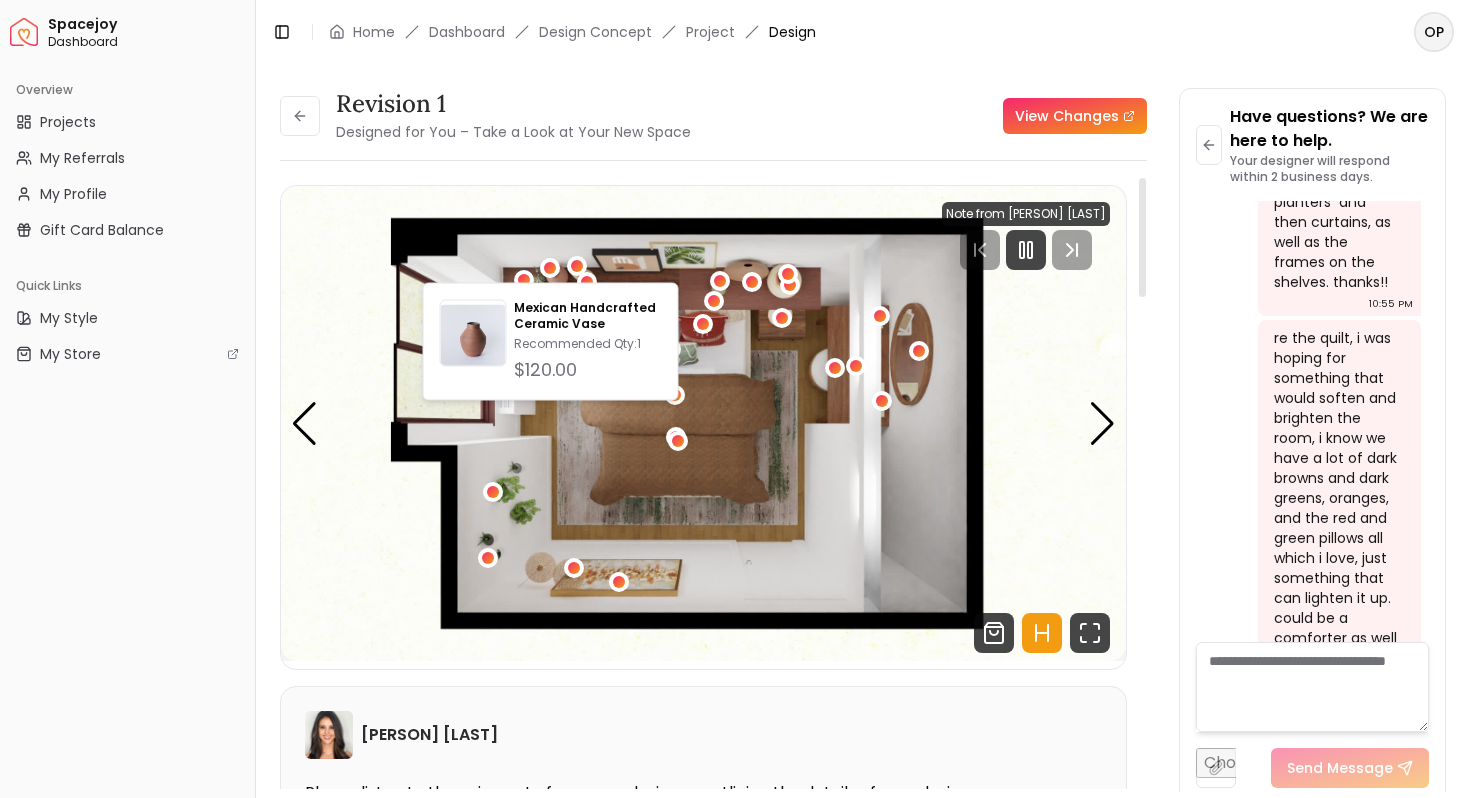 click at bounding box center [703, 423] 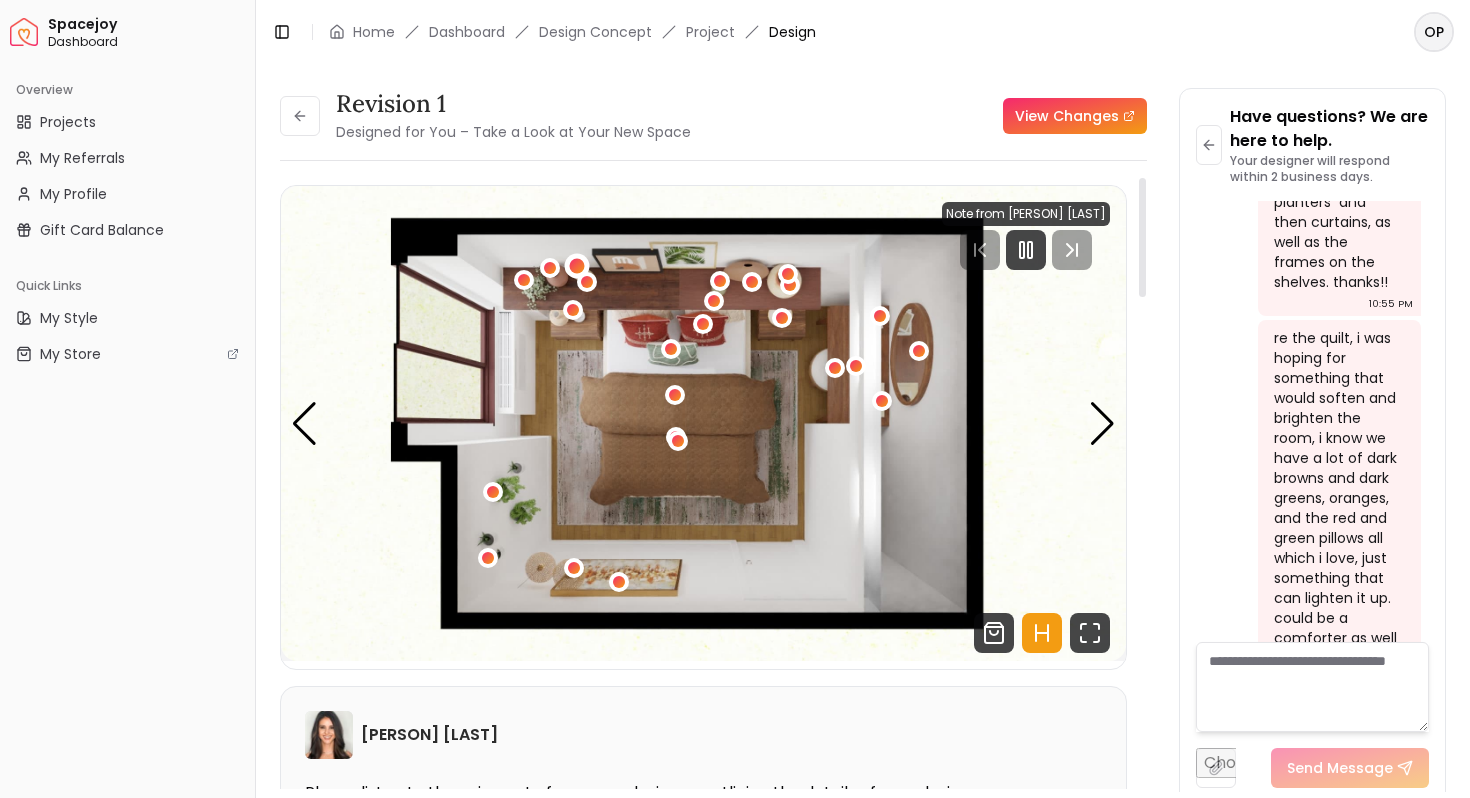 click at bounding box center (576, 265) 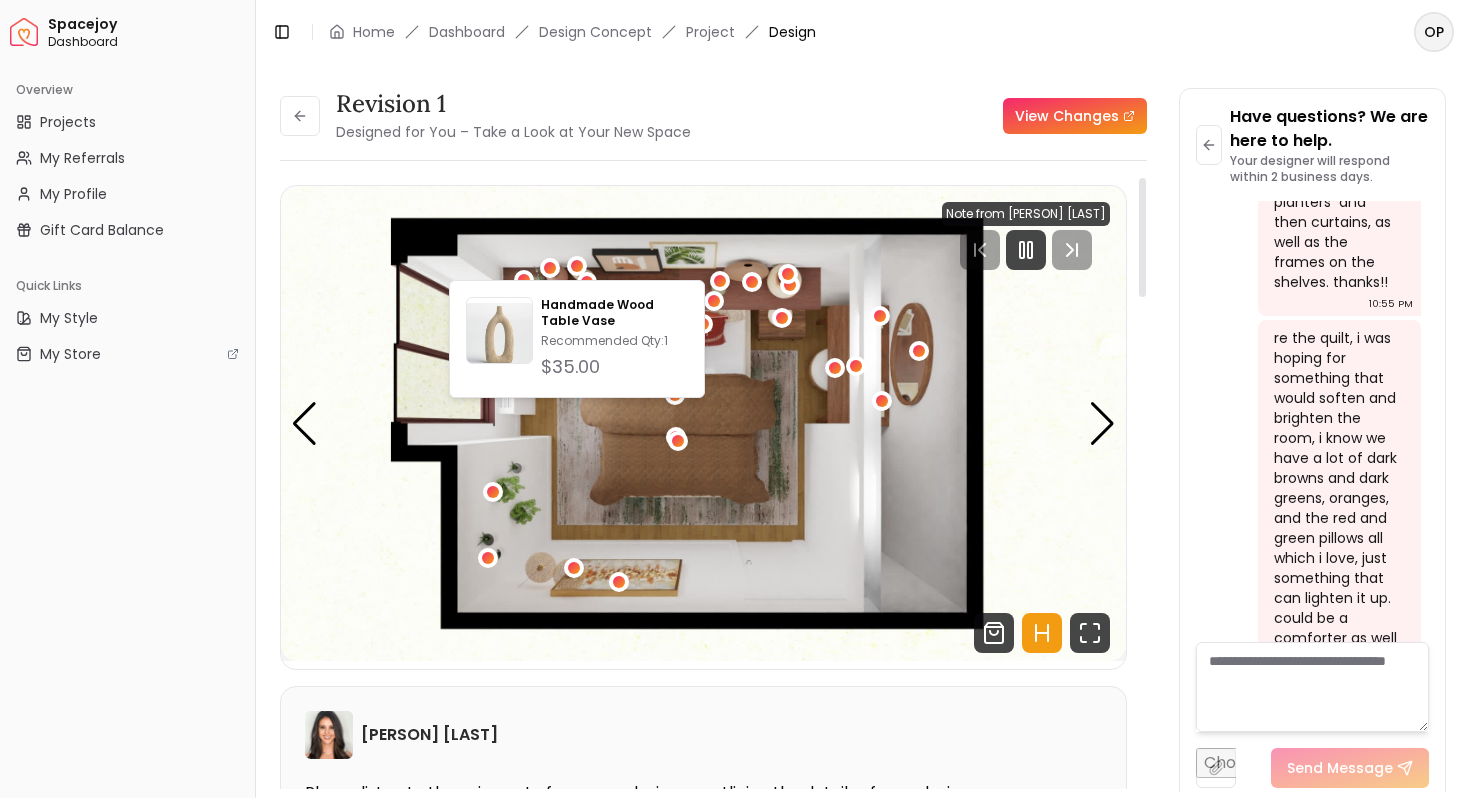 click at bounding box center [703, 423] 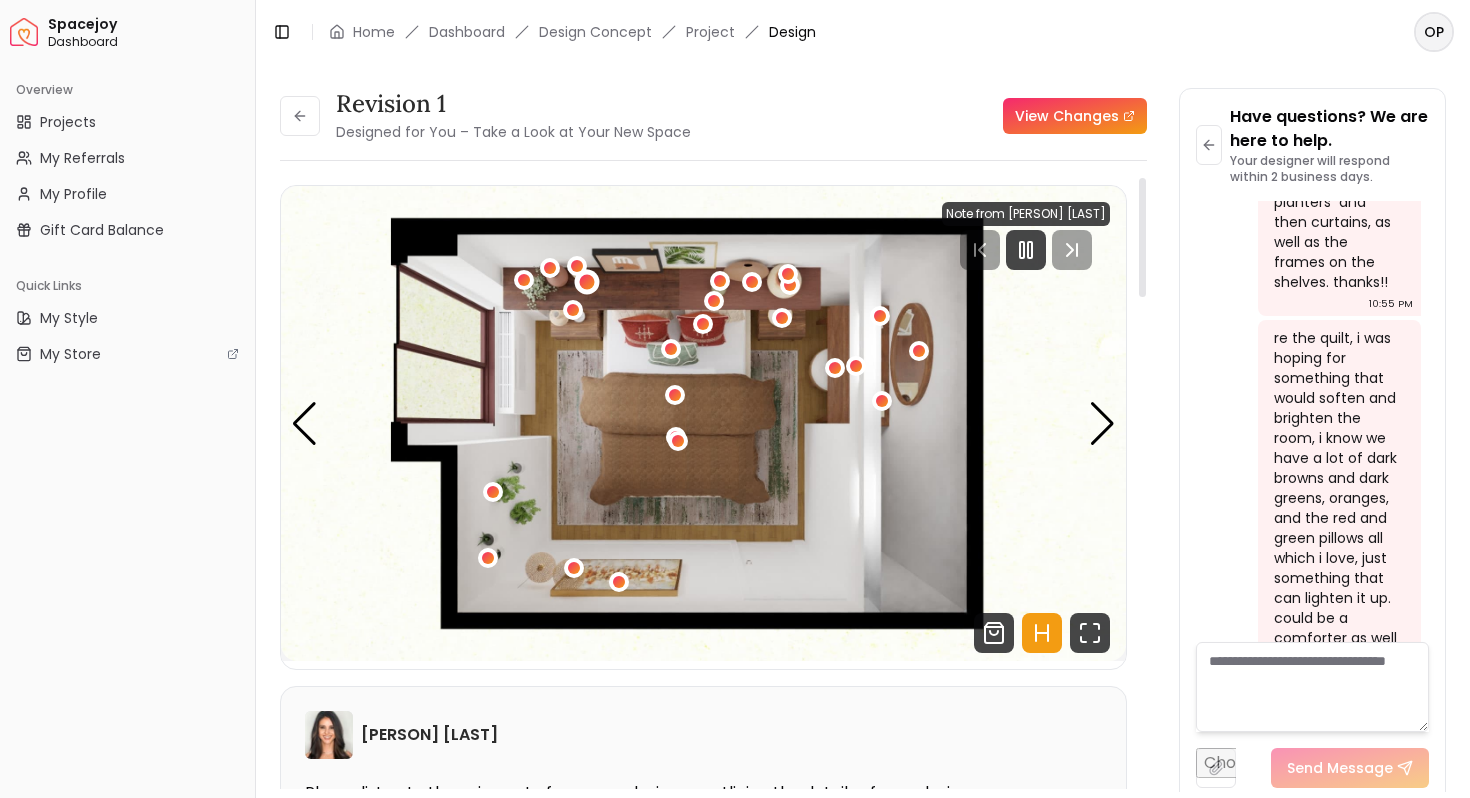 click at bounding box center (586, 281) 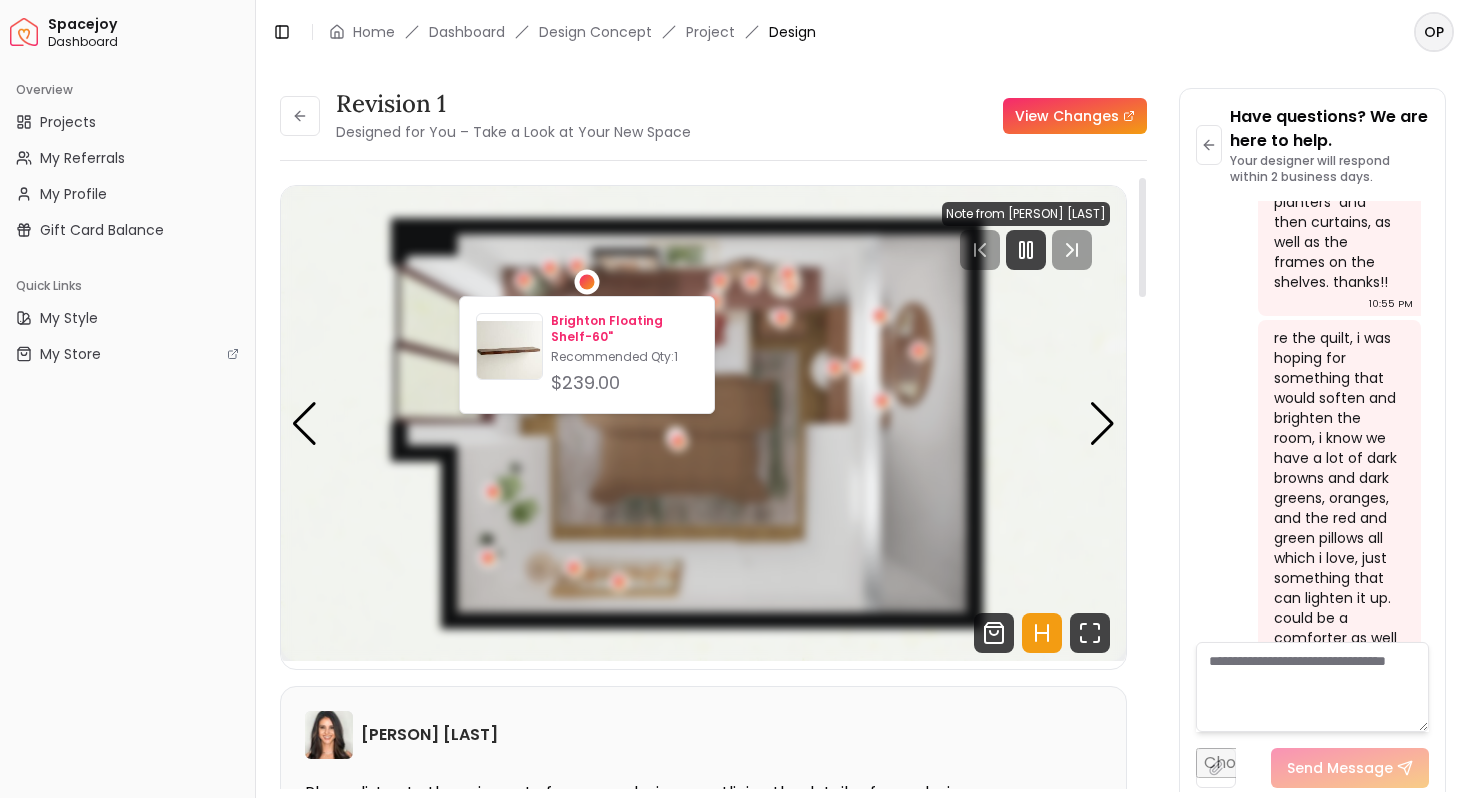 click on "$239.00" at bounding box center [624, 383] 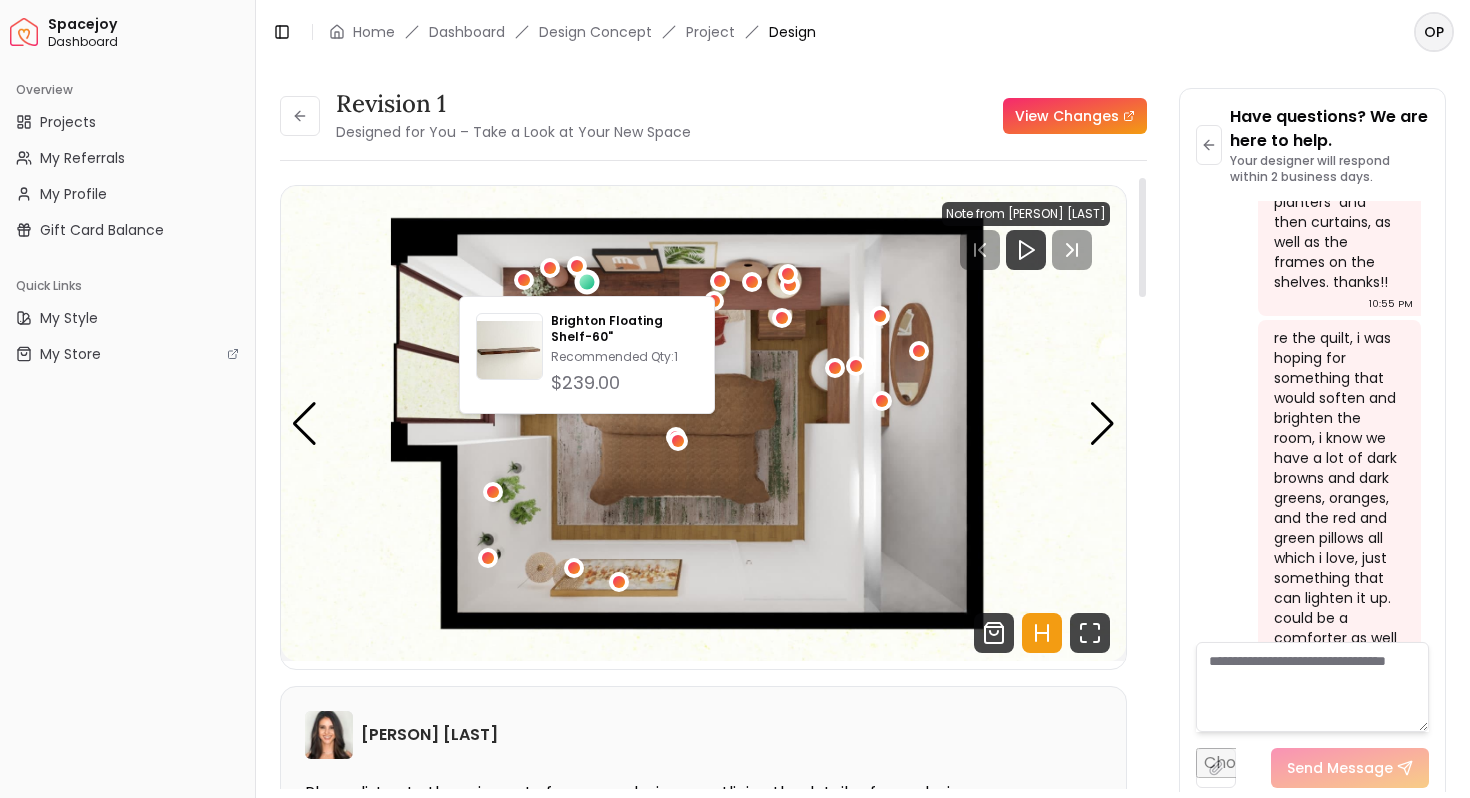 click at bounding box center [703, 423] 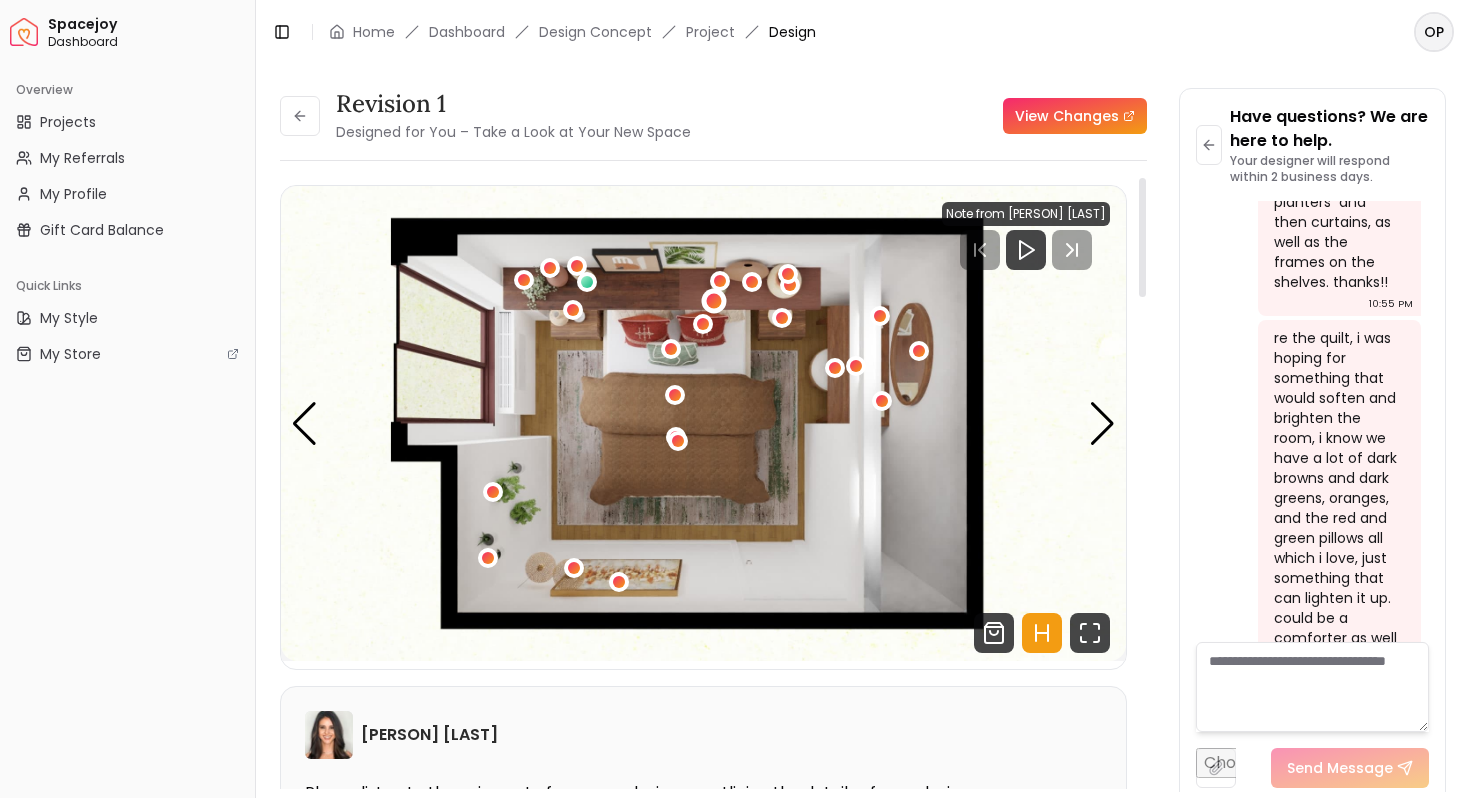 click at bounding box center (714, 300) 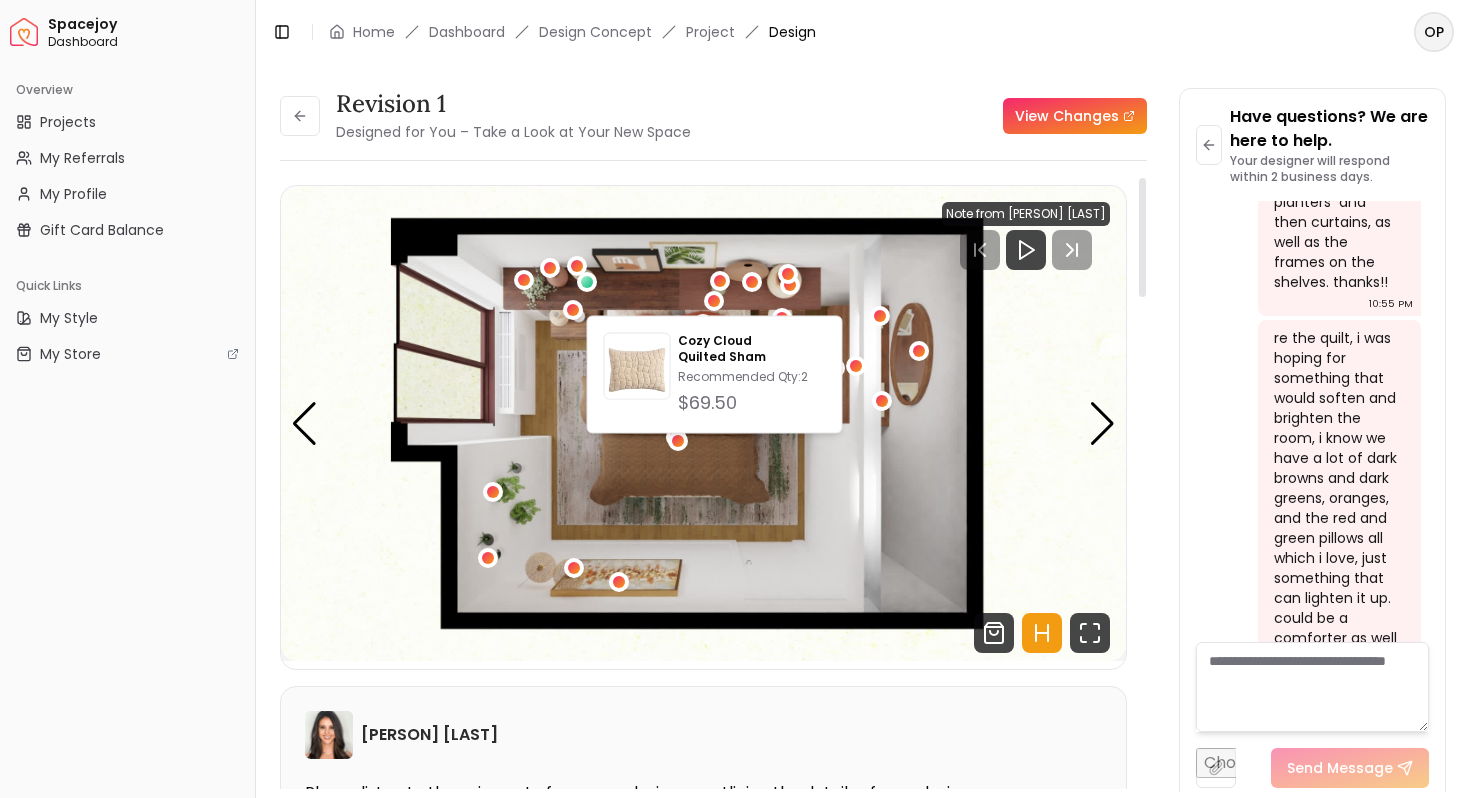 click at bounding box center [703, 423] 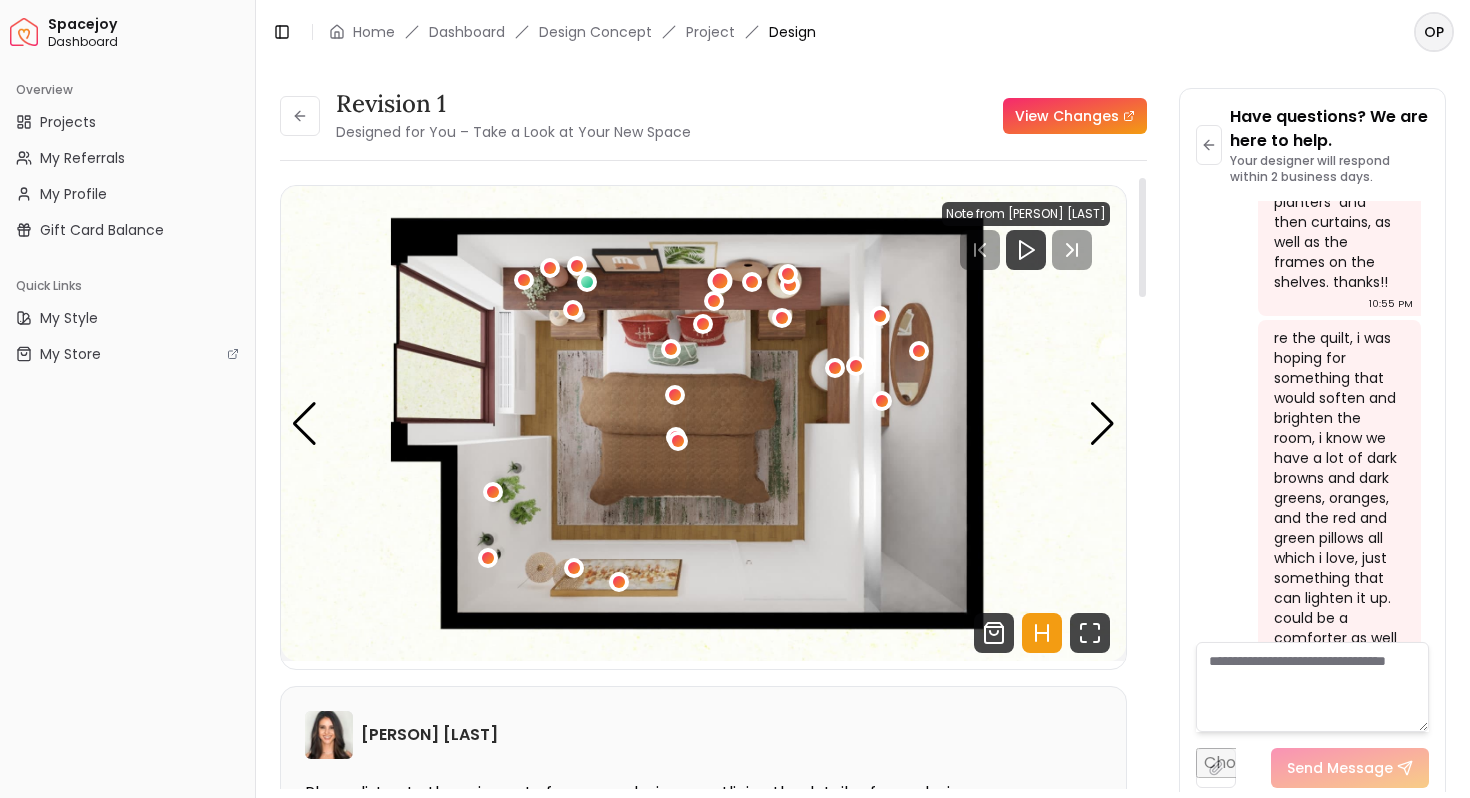 click at bounding box center (719, 281) 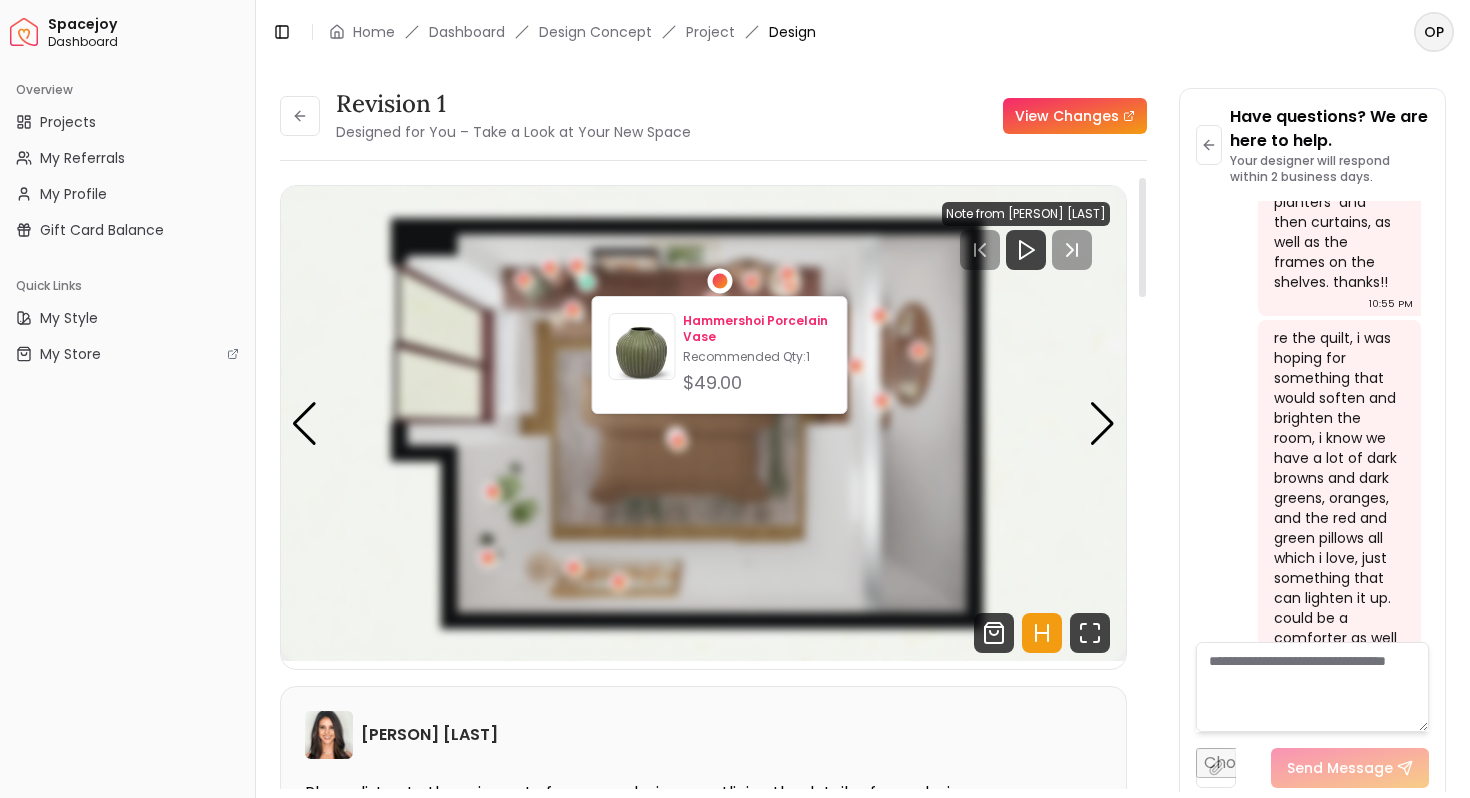 click on "Hammershoi Porcelain Vase" at bounding box center [756, 329] 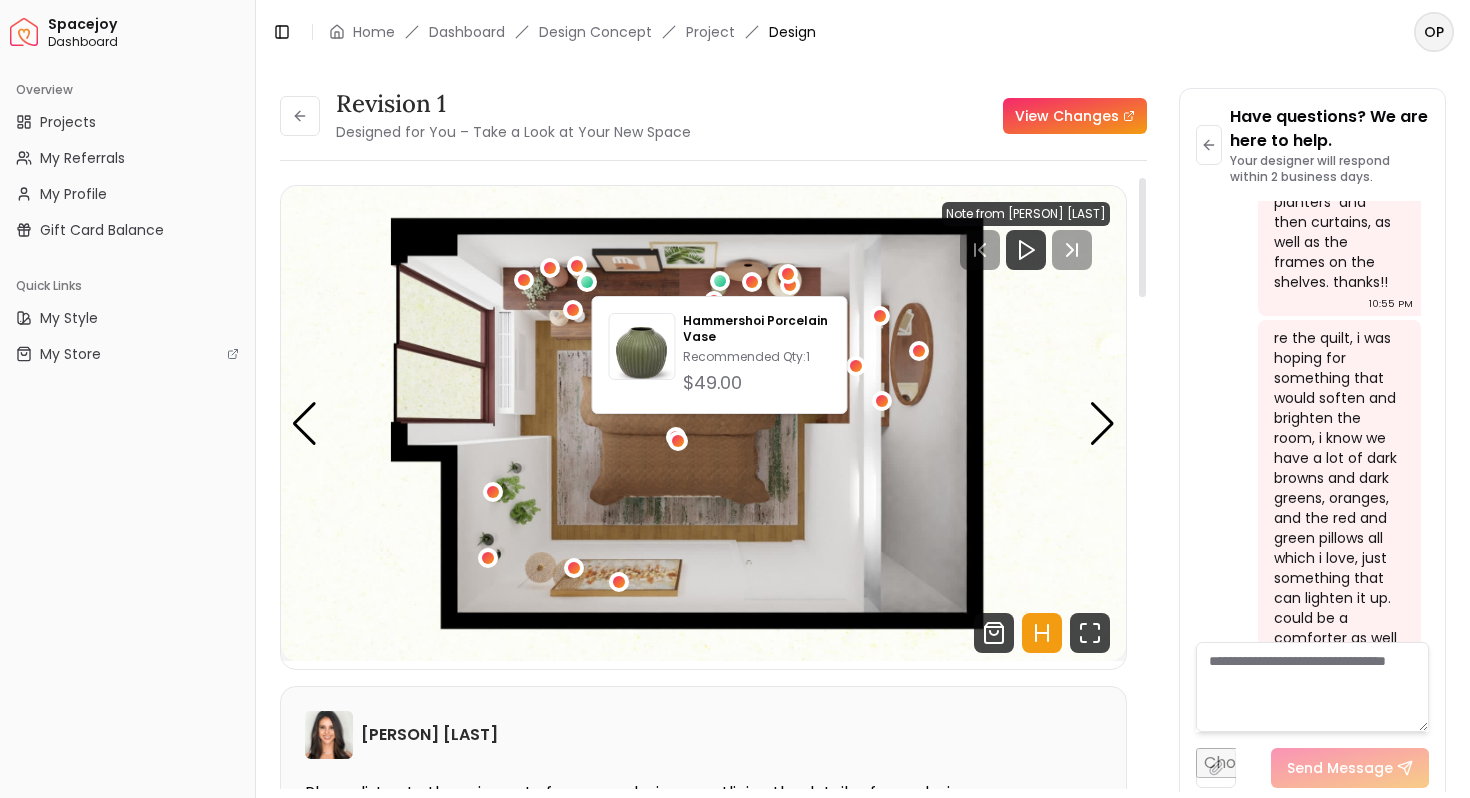 click at bounding box center [703, 423] 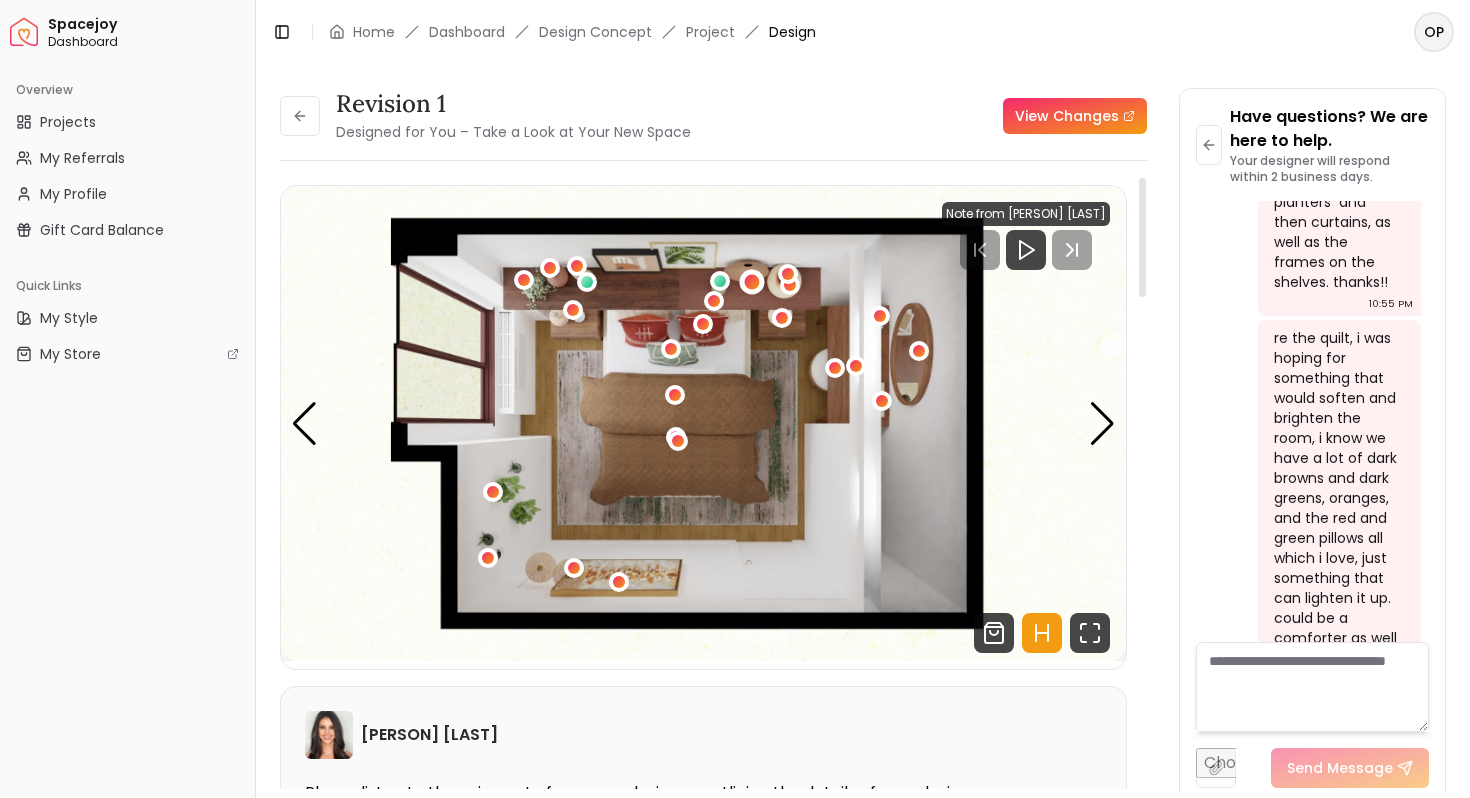 click at bounding box center [751, 281] 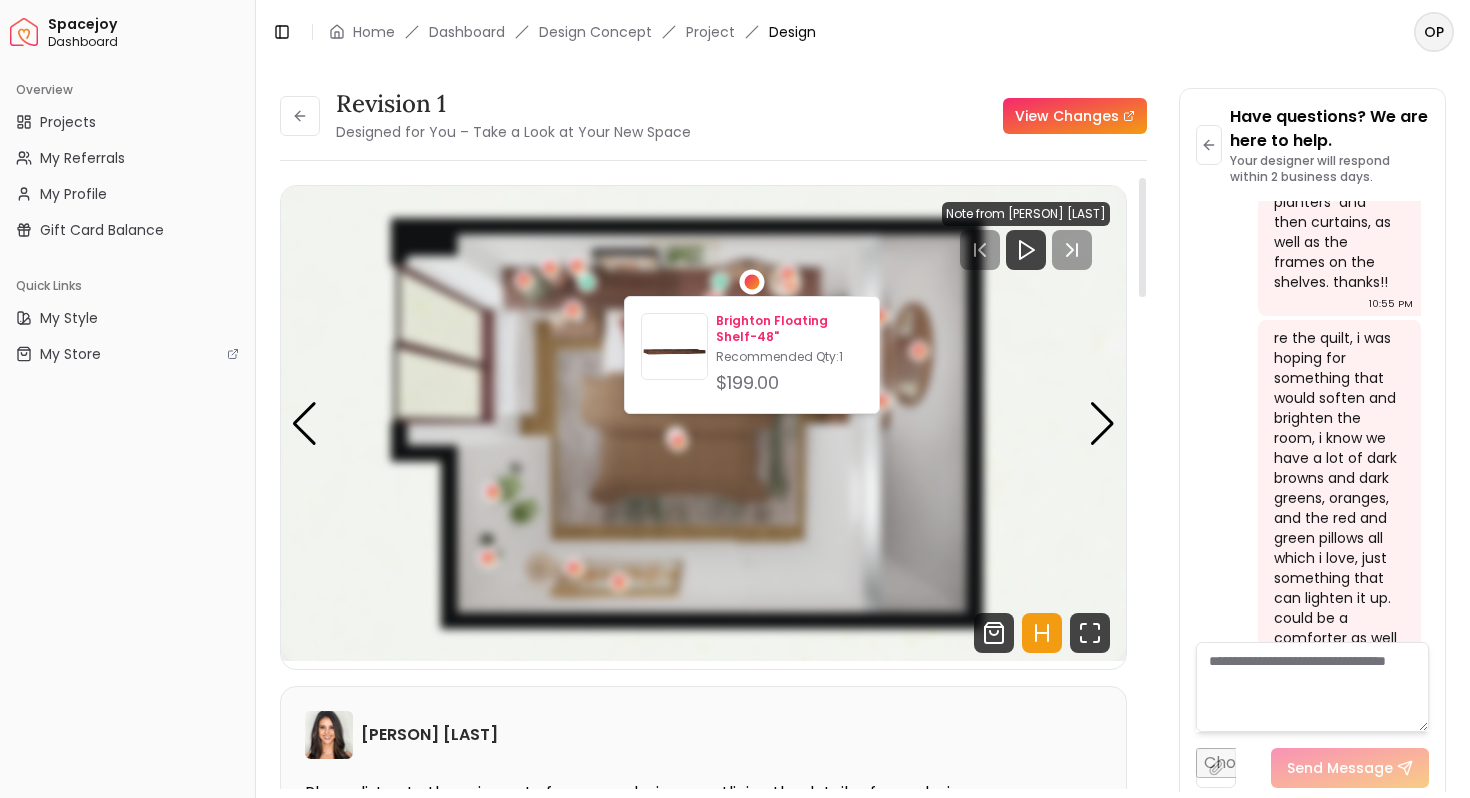 click on "Recommended Qty:  1" at bounding box center [789, 357] 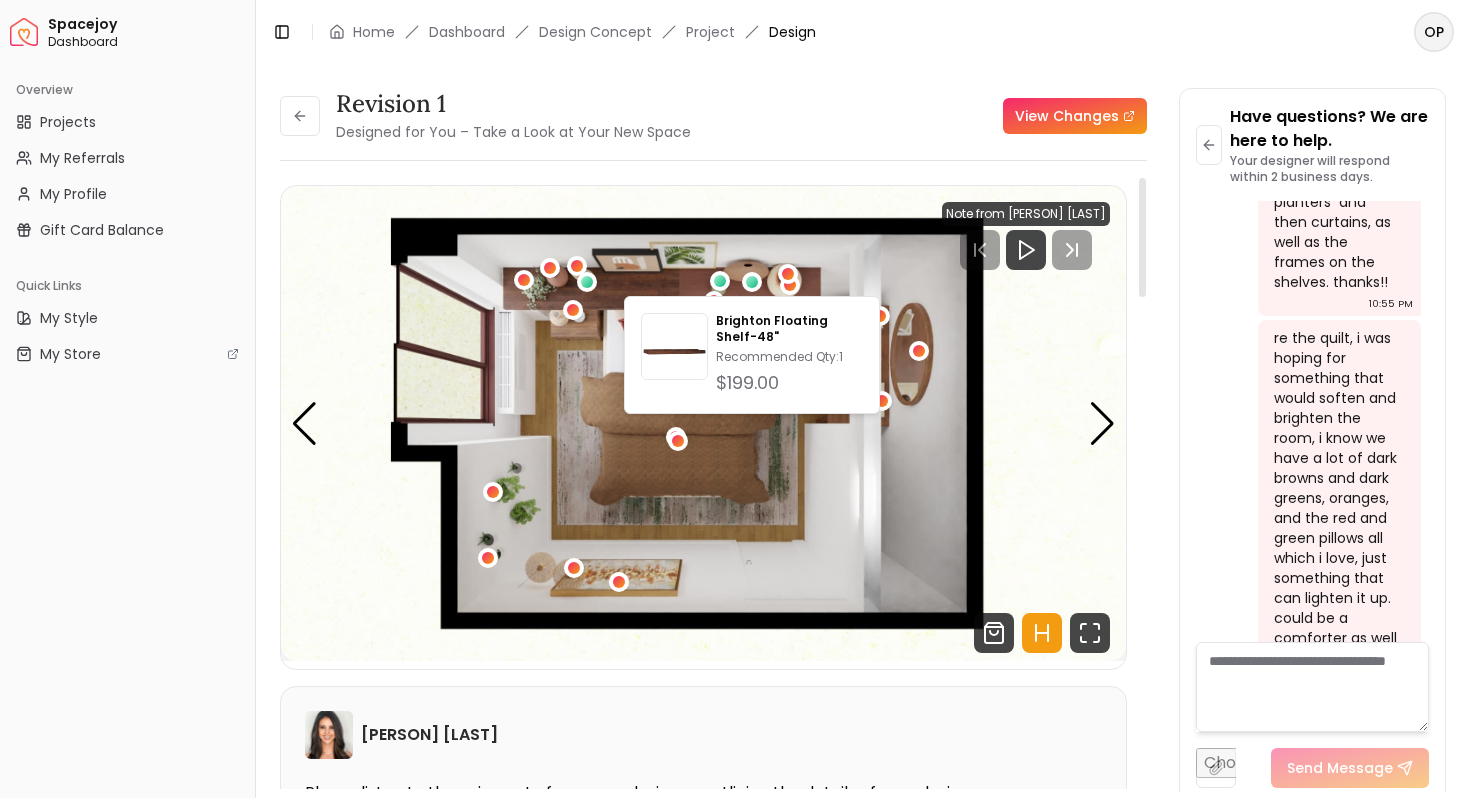 click at bounding box center [703, 423] 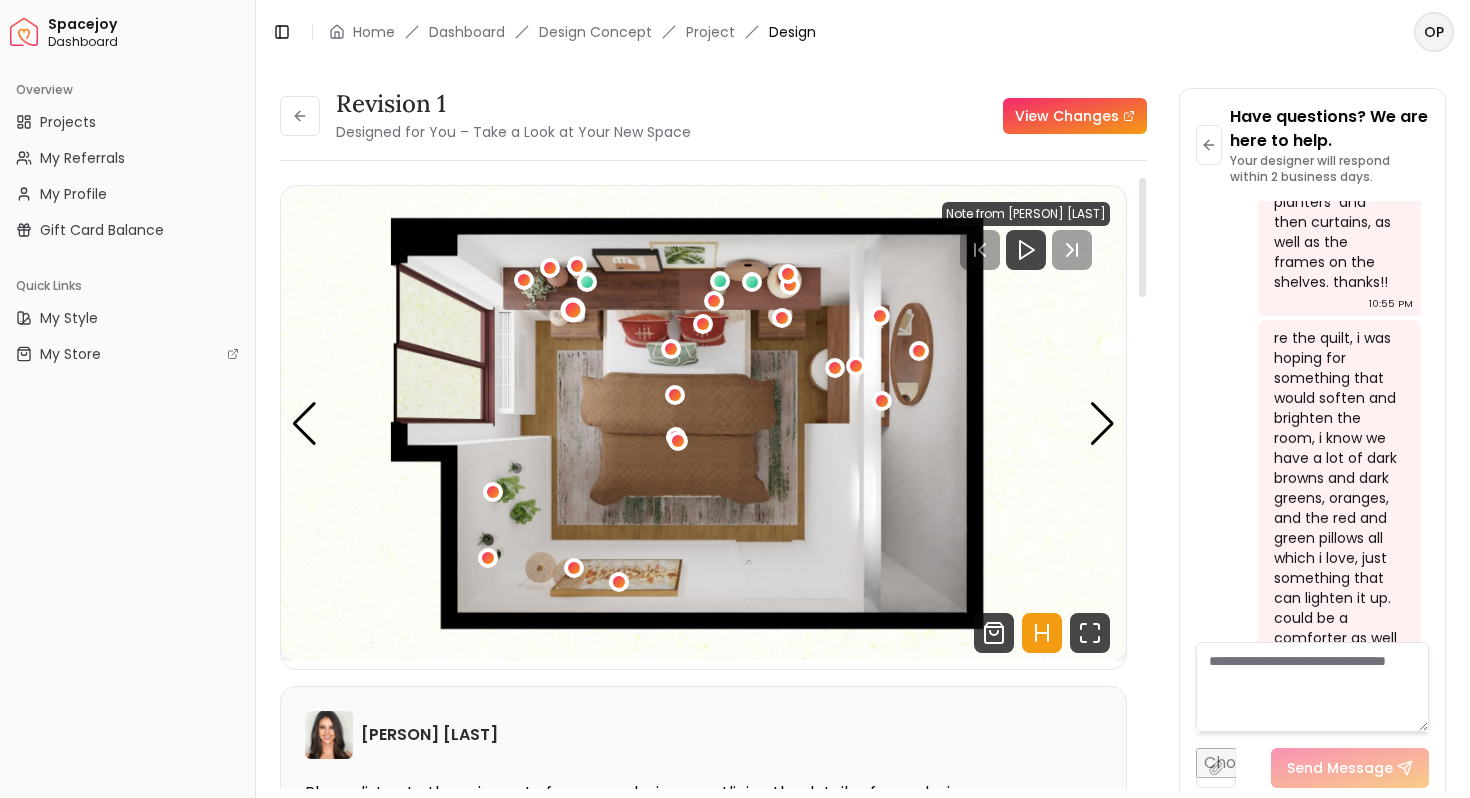 click at bounding box center (573, 310) 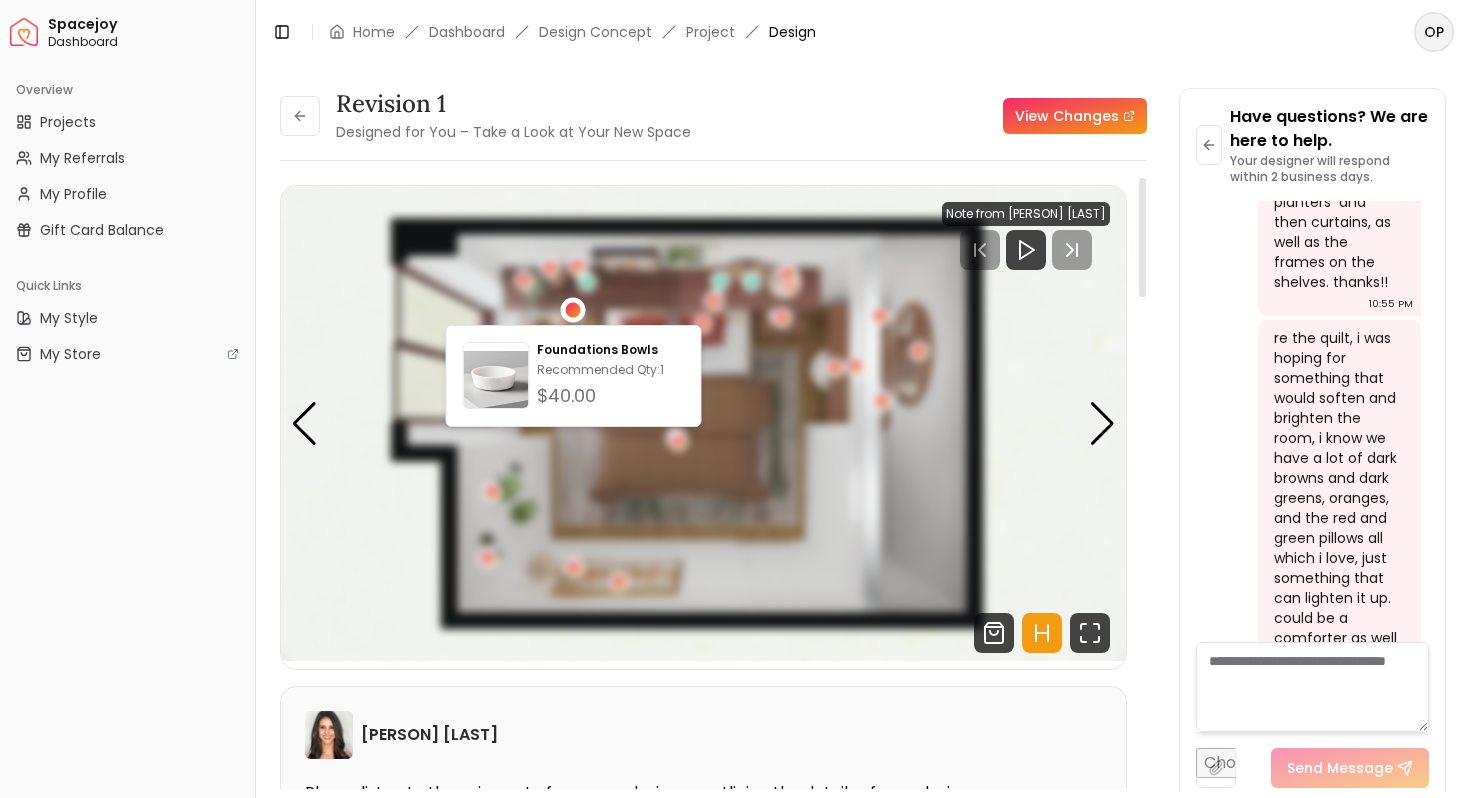 click at bounding box center [573, 310] 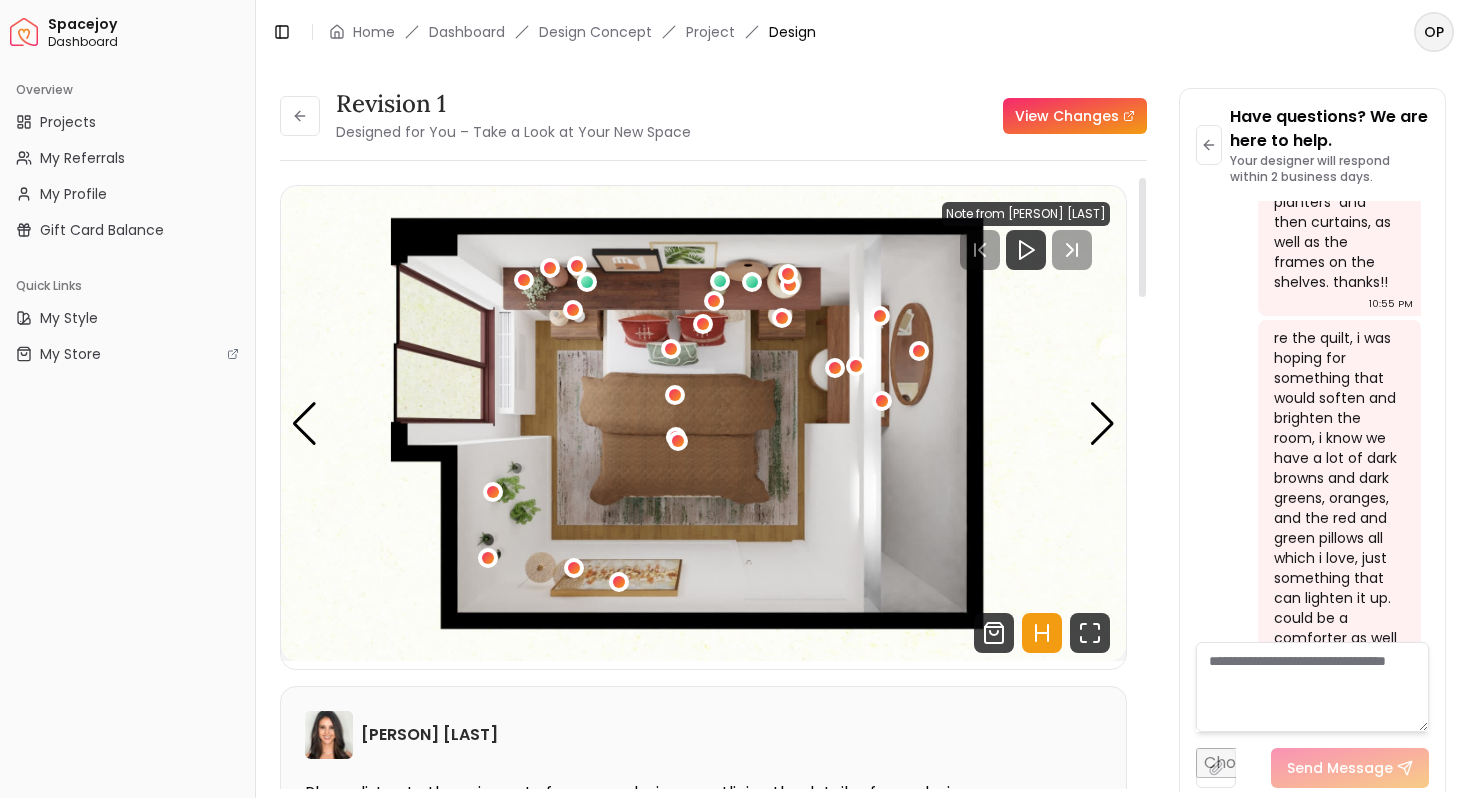click at bounding box center [703, 423] 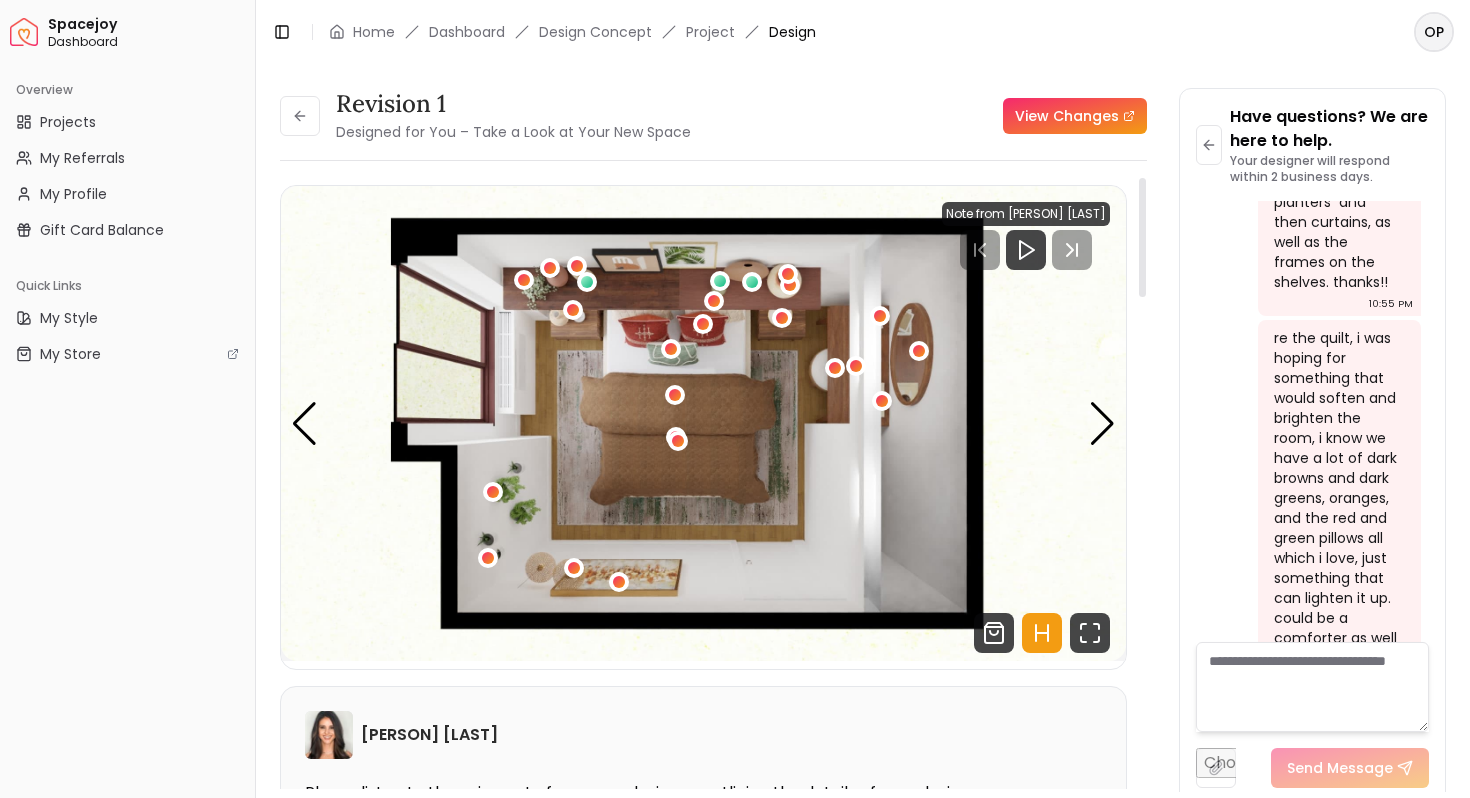 click at bounding box center [573, 310] 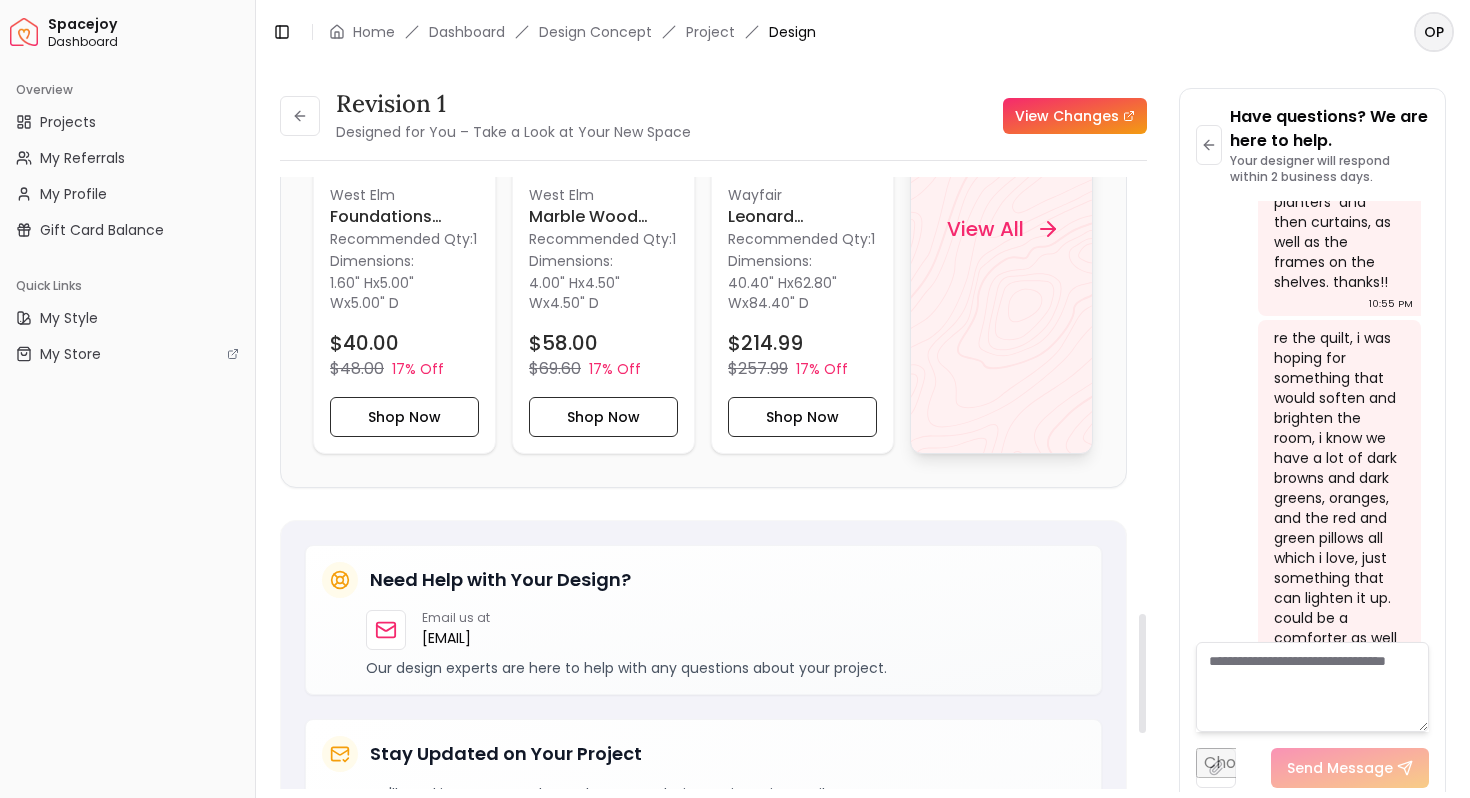 scroll, scrollTop: 2218, scrollLeft: 0, axis: vertical 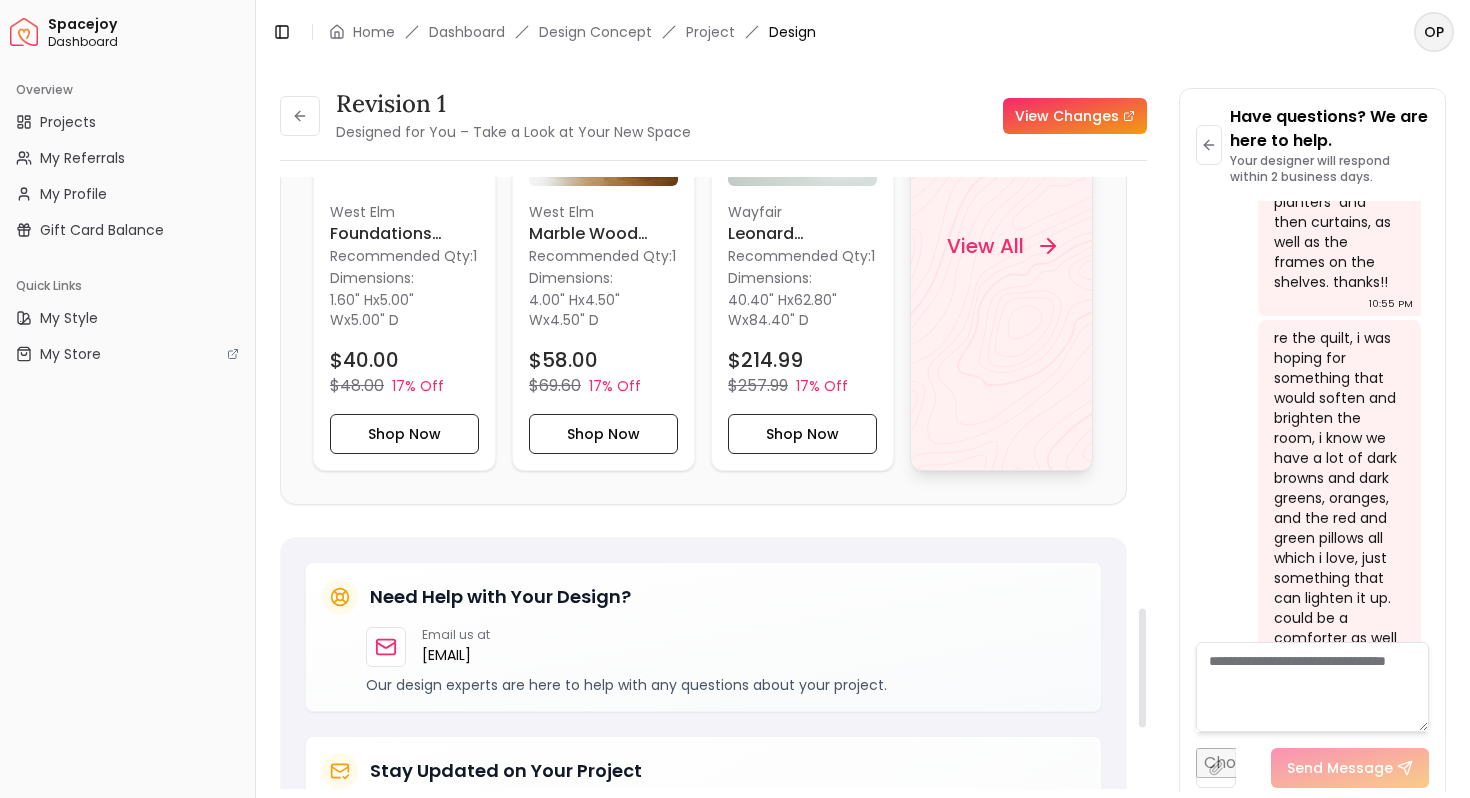 click on "View All" at bounding box center (985, 246) 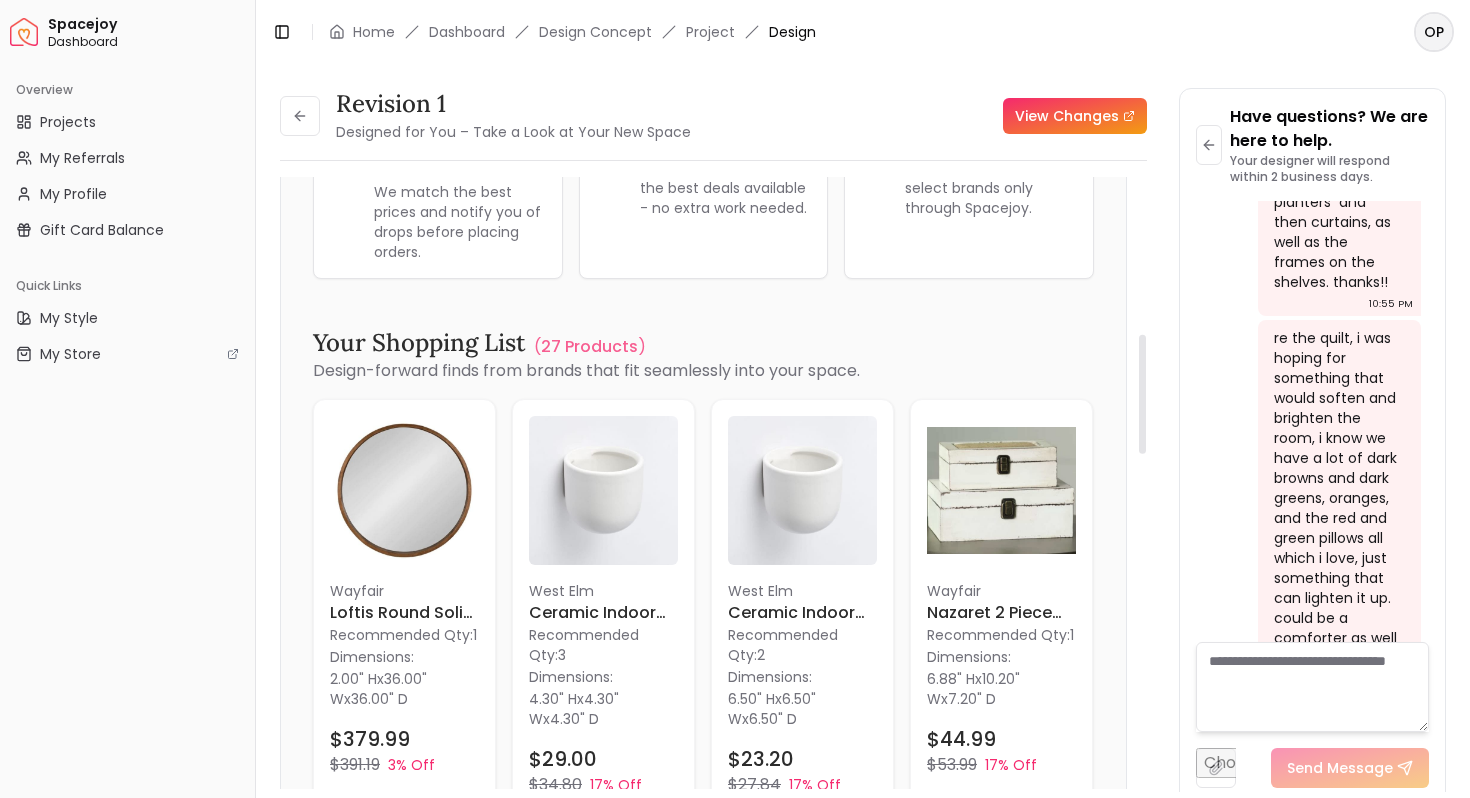 scroll, scrollTop: 579, scrollLeft: 0, axis: vertical 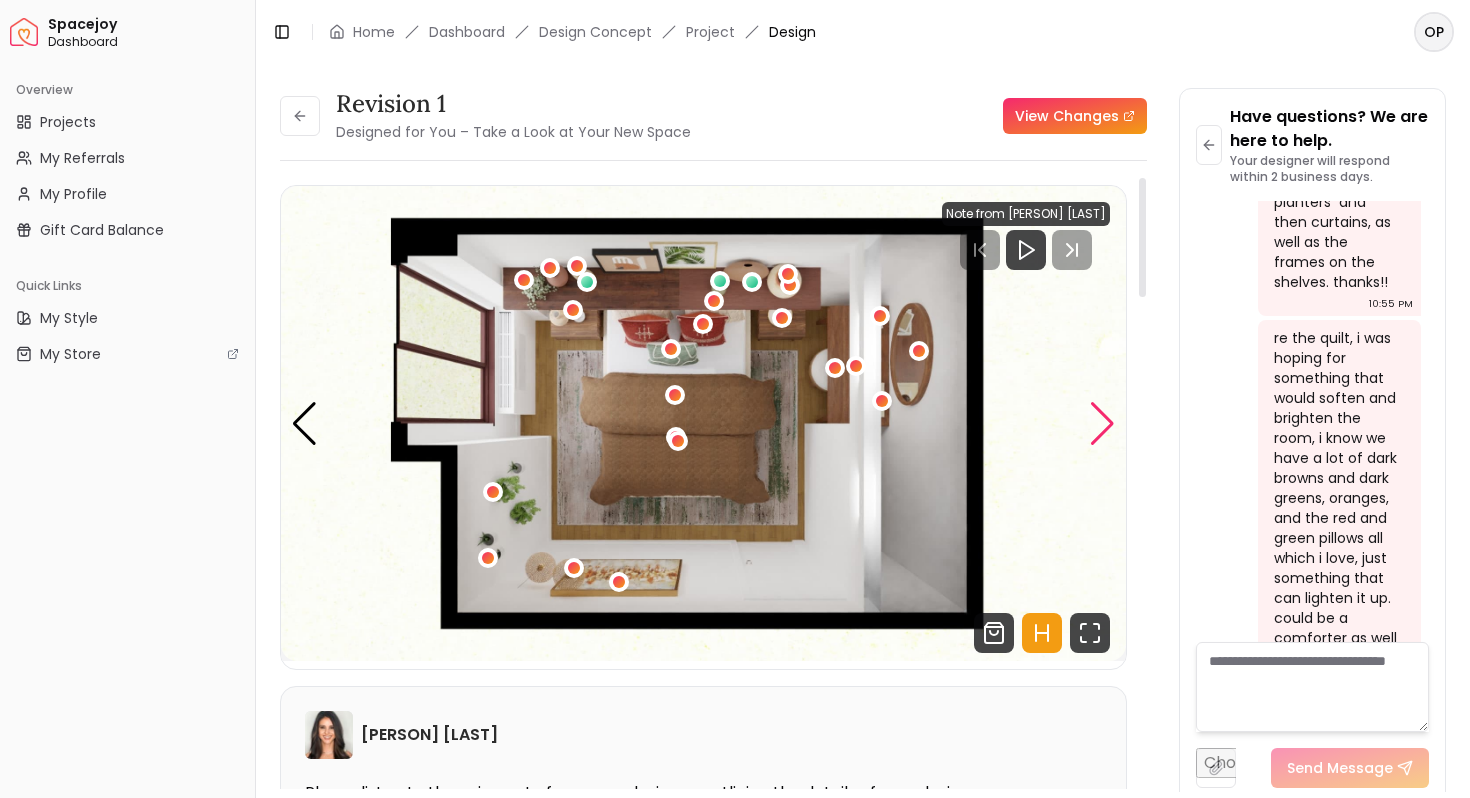 click at bounding box center [1102, 424] 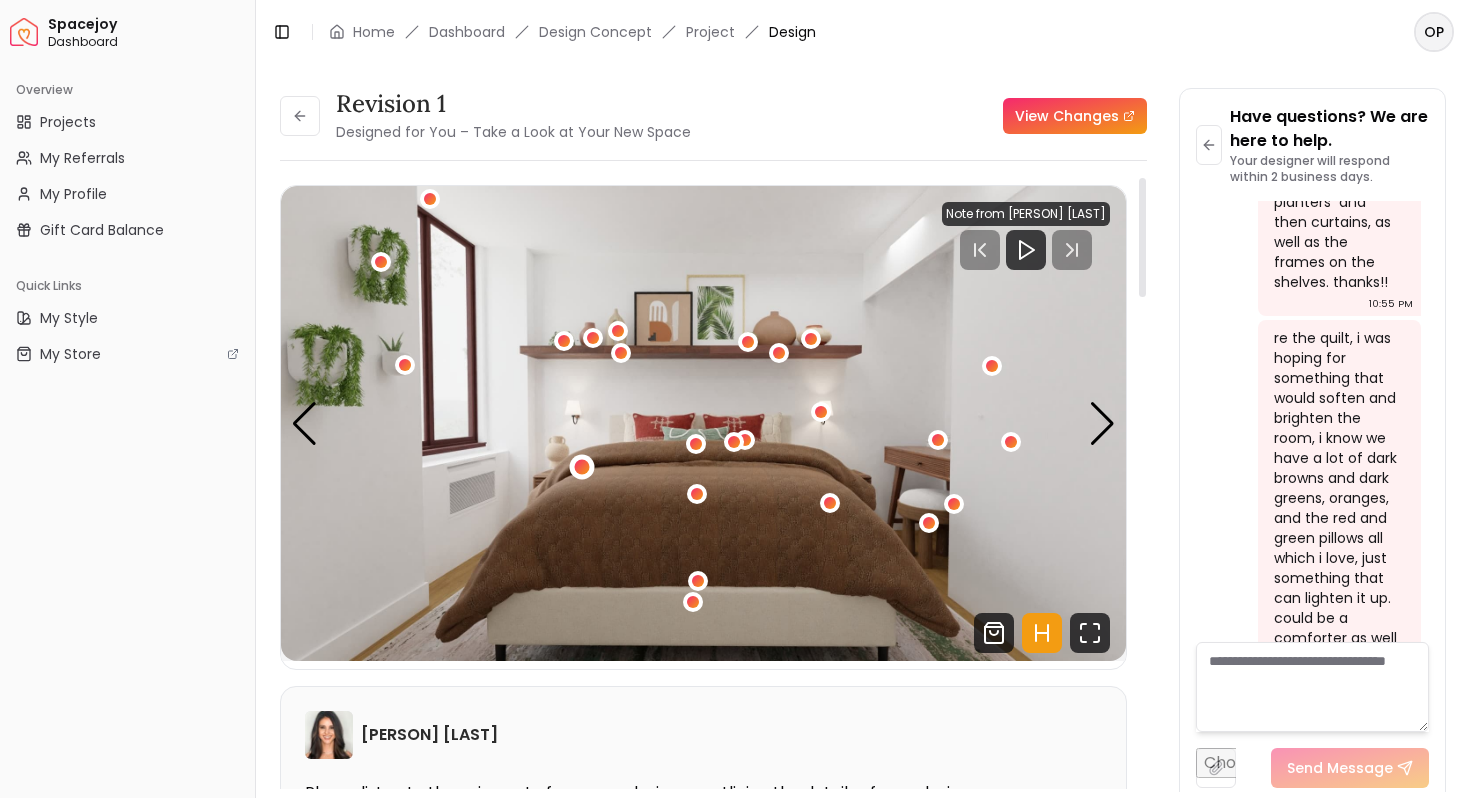 click at bounding box center (582, 467) 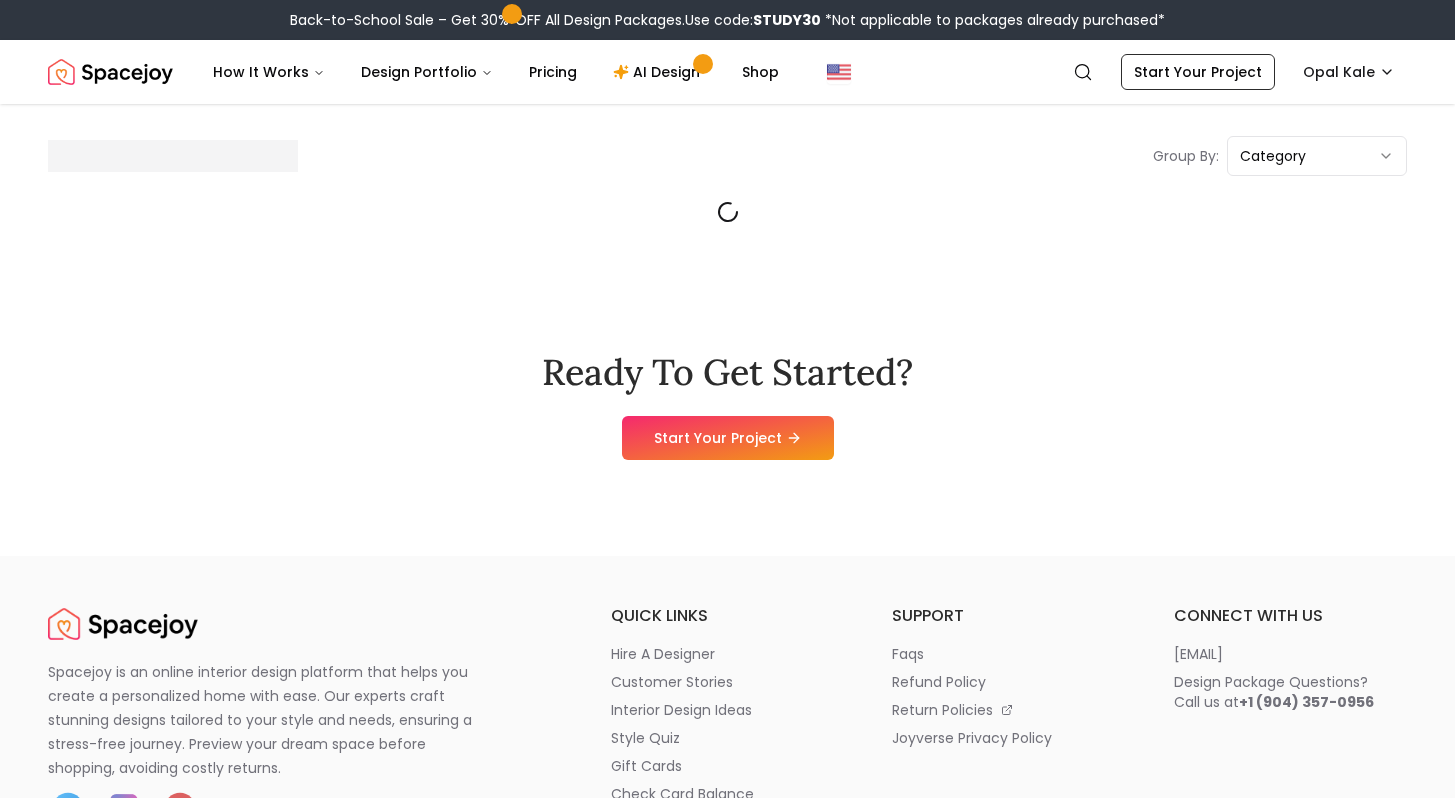 scroll, scrollTop: 0, scrollLeft: 0, axis: both 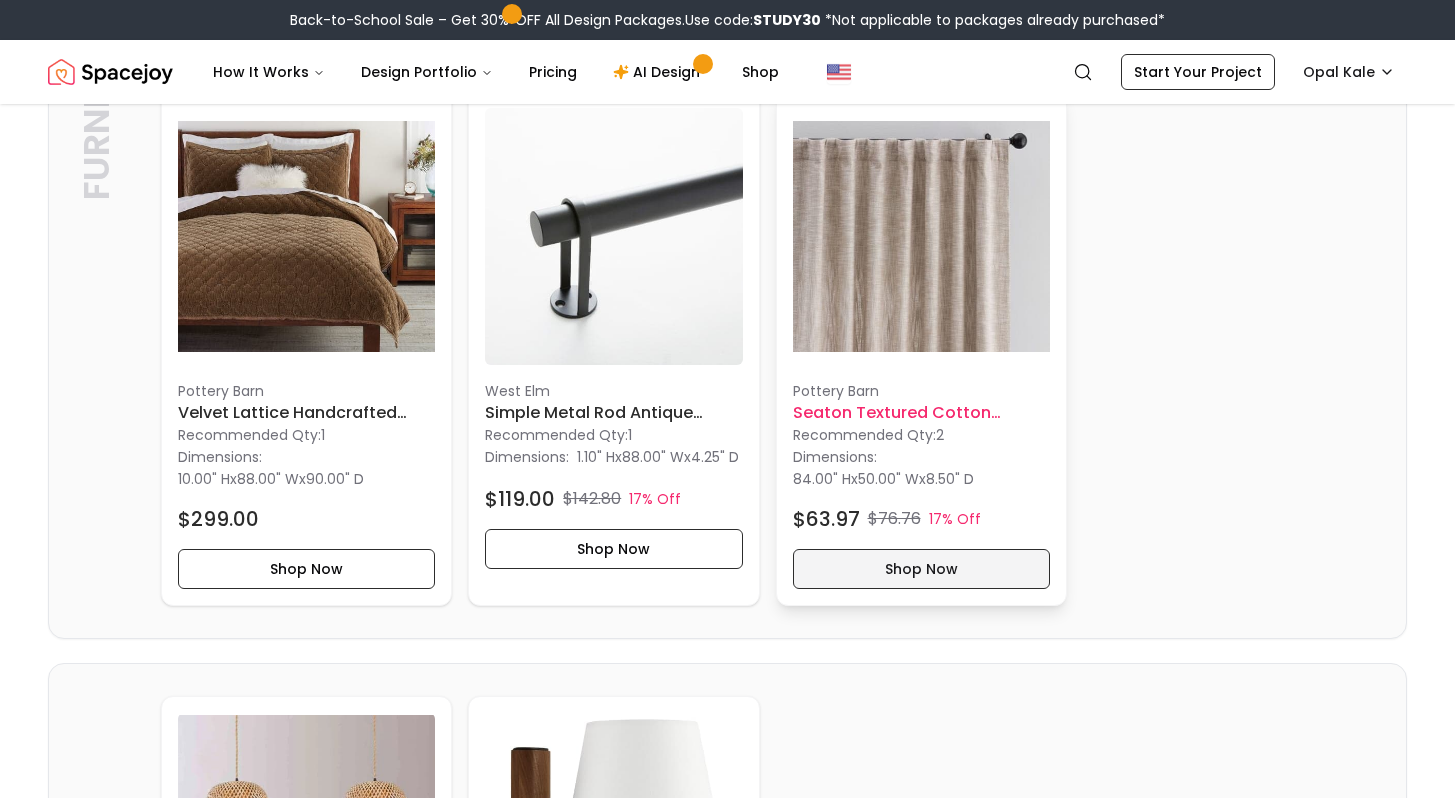 click on "Shop Now" at bounding box center [921, 569] 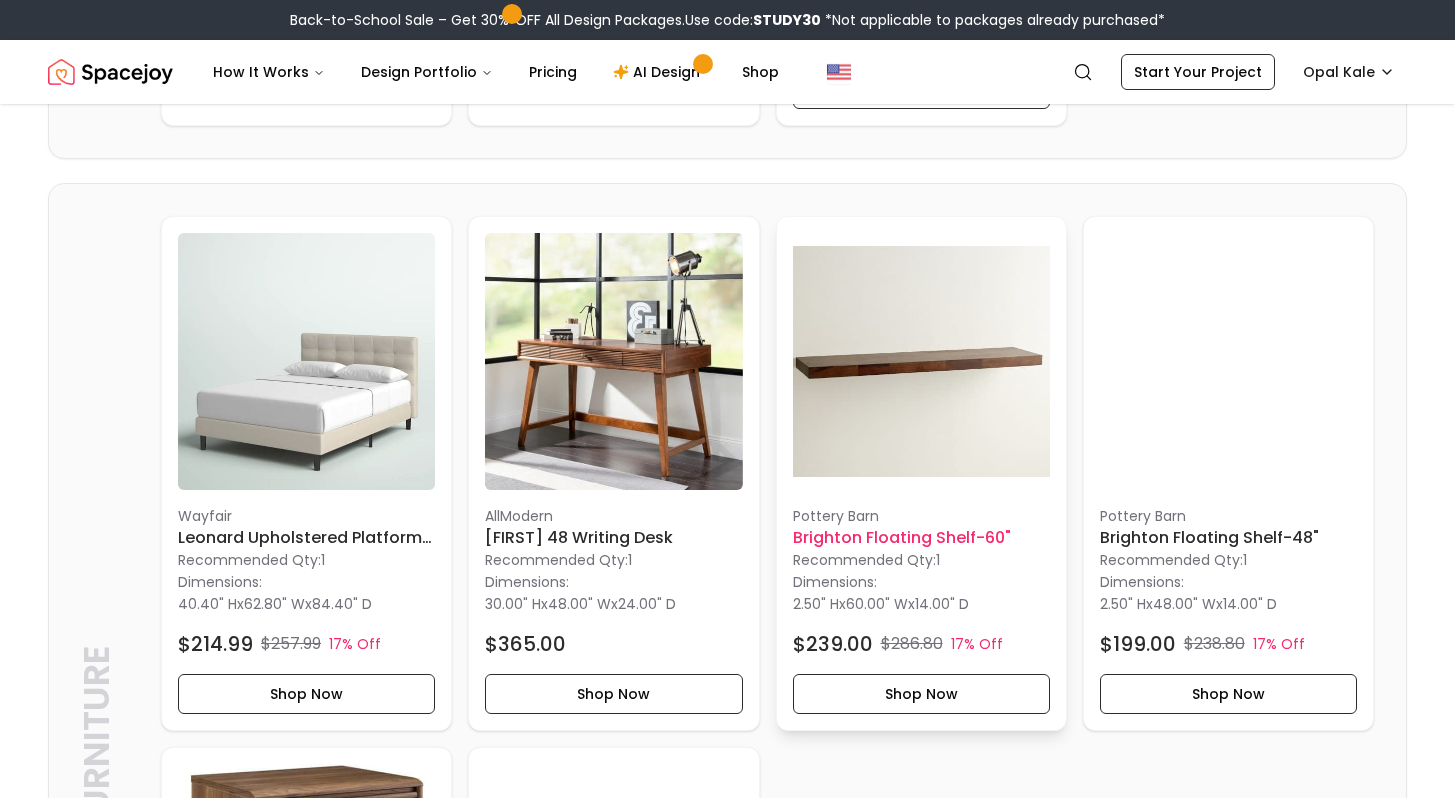 scroll, scrollTop: 2119, scrollLeft: 0, axis: vertical 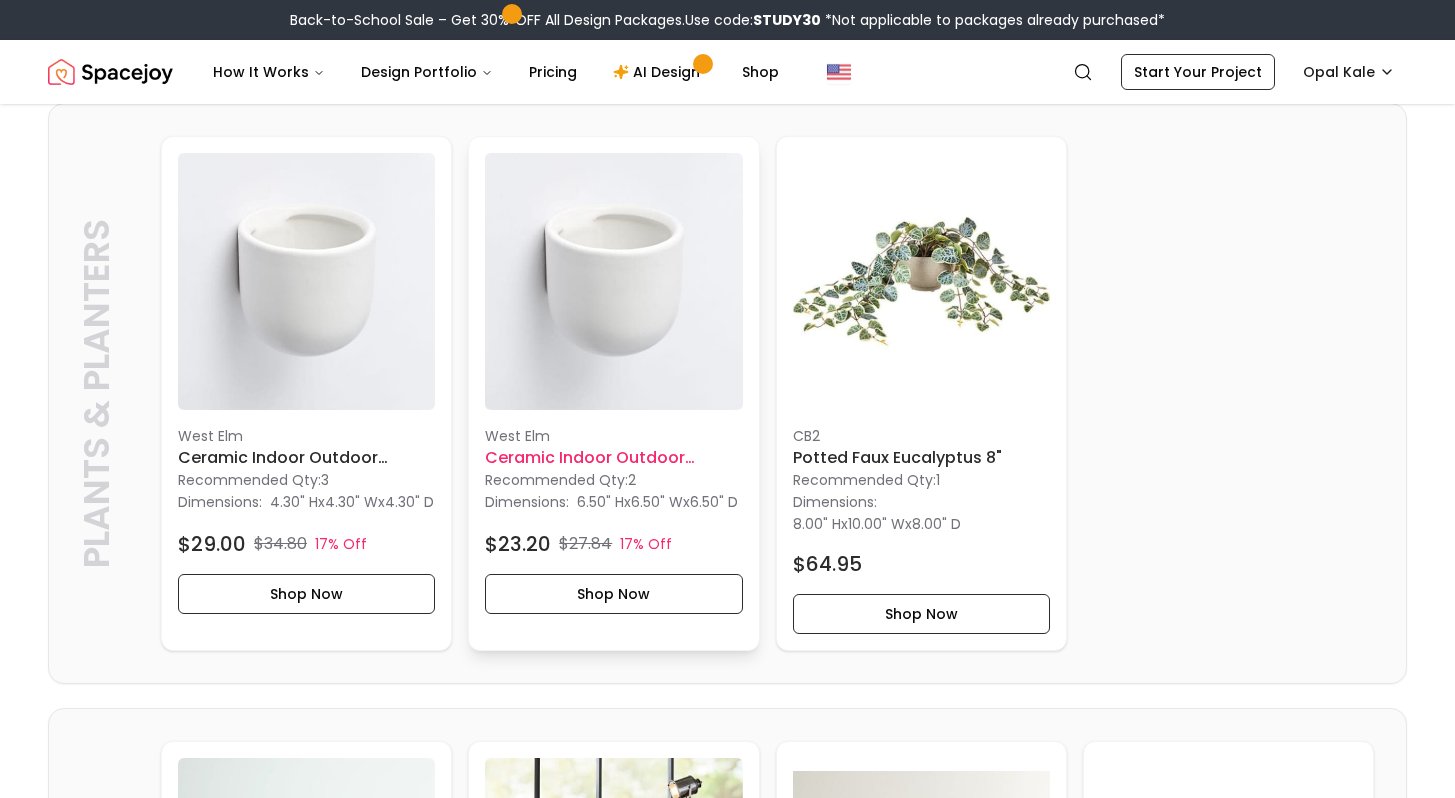 click at bounding box center (613, 281) 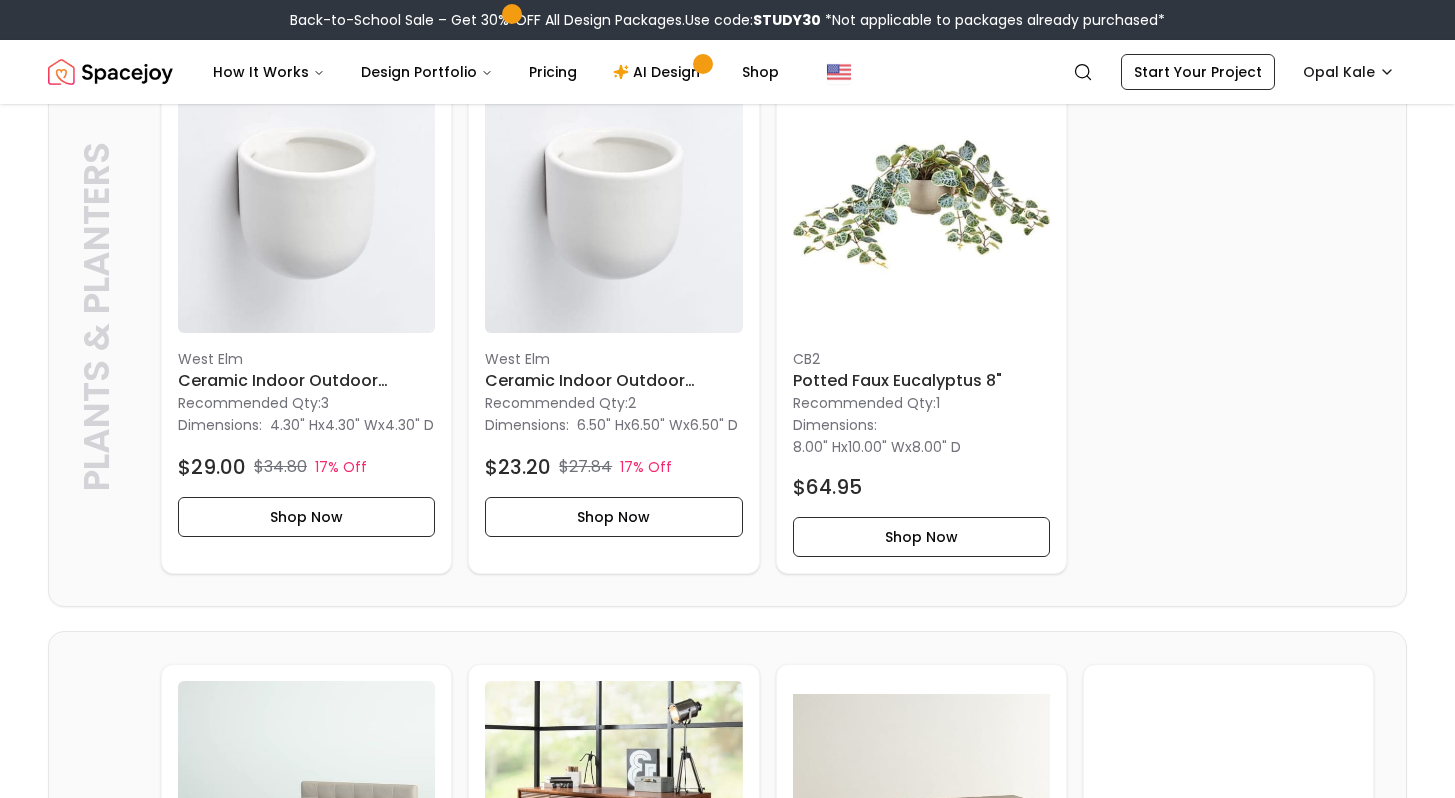 scroll, scrollTop: 2189, scrollLeft: 0, axis: vertical 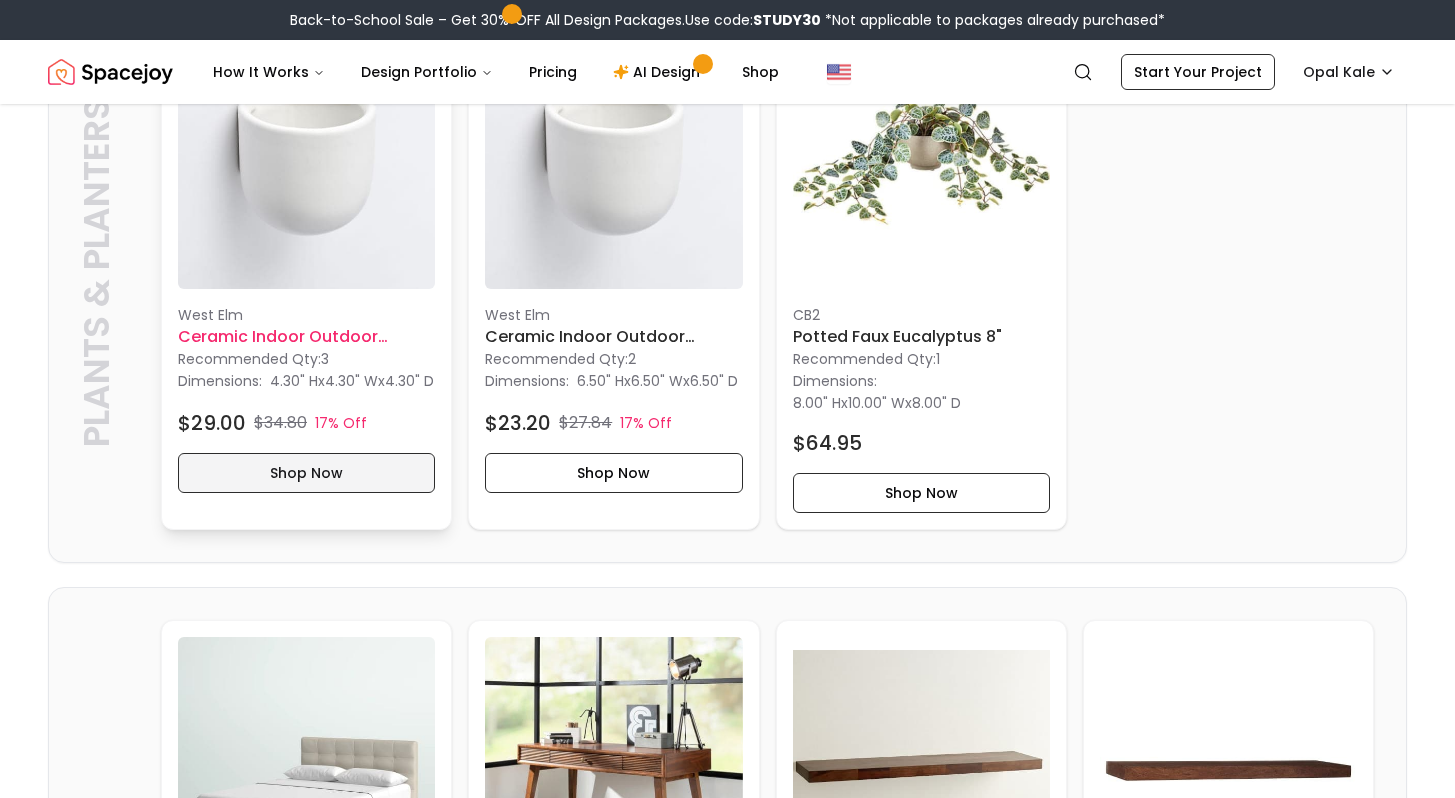 click on "Shop Now" at bounding box center [306, 473] 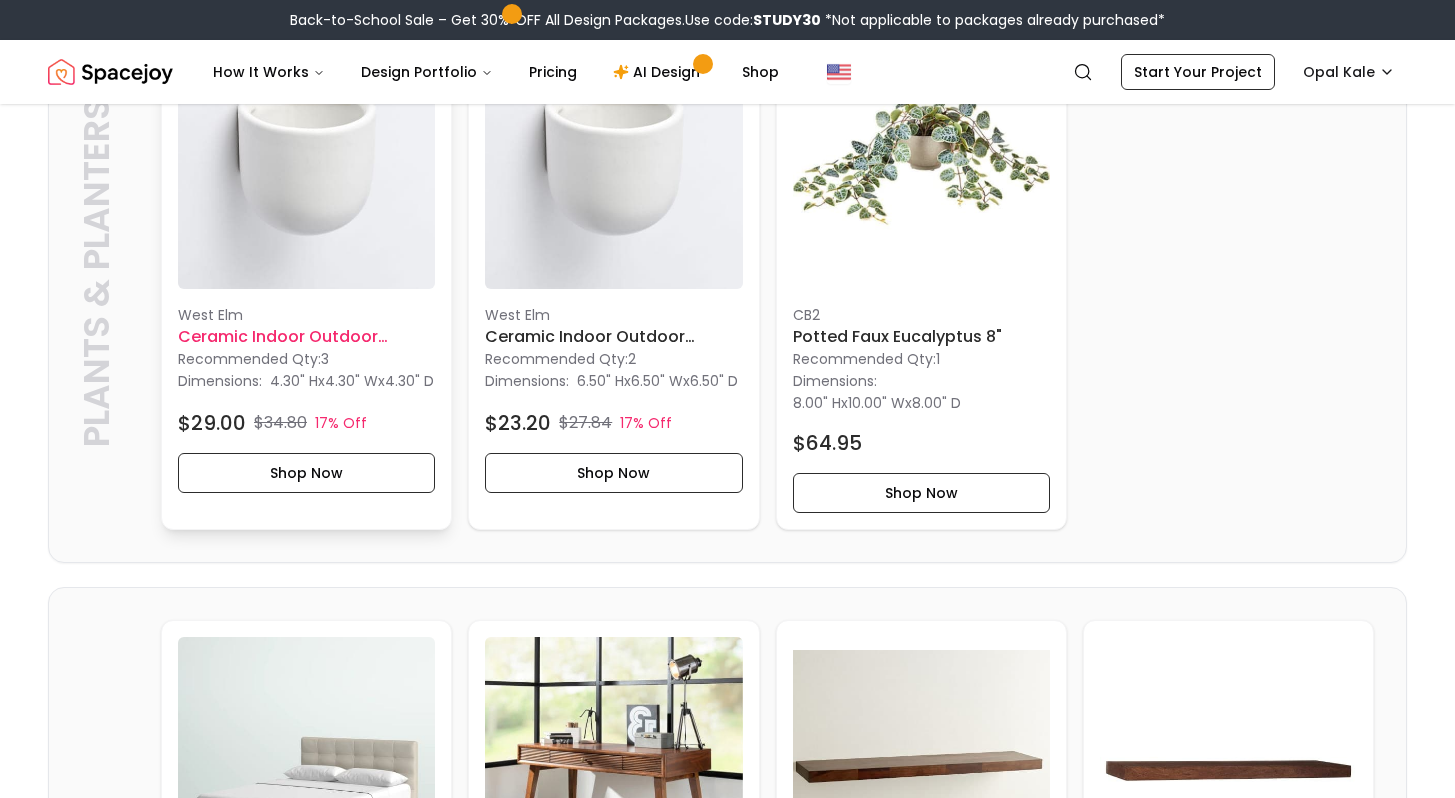 click at bounding box center [306, 160] 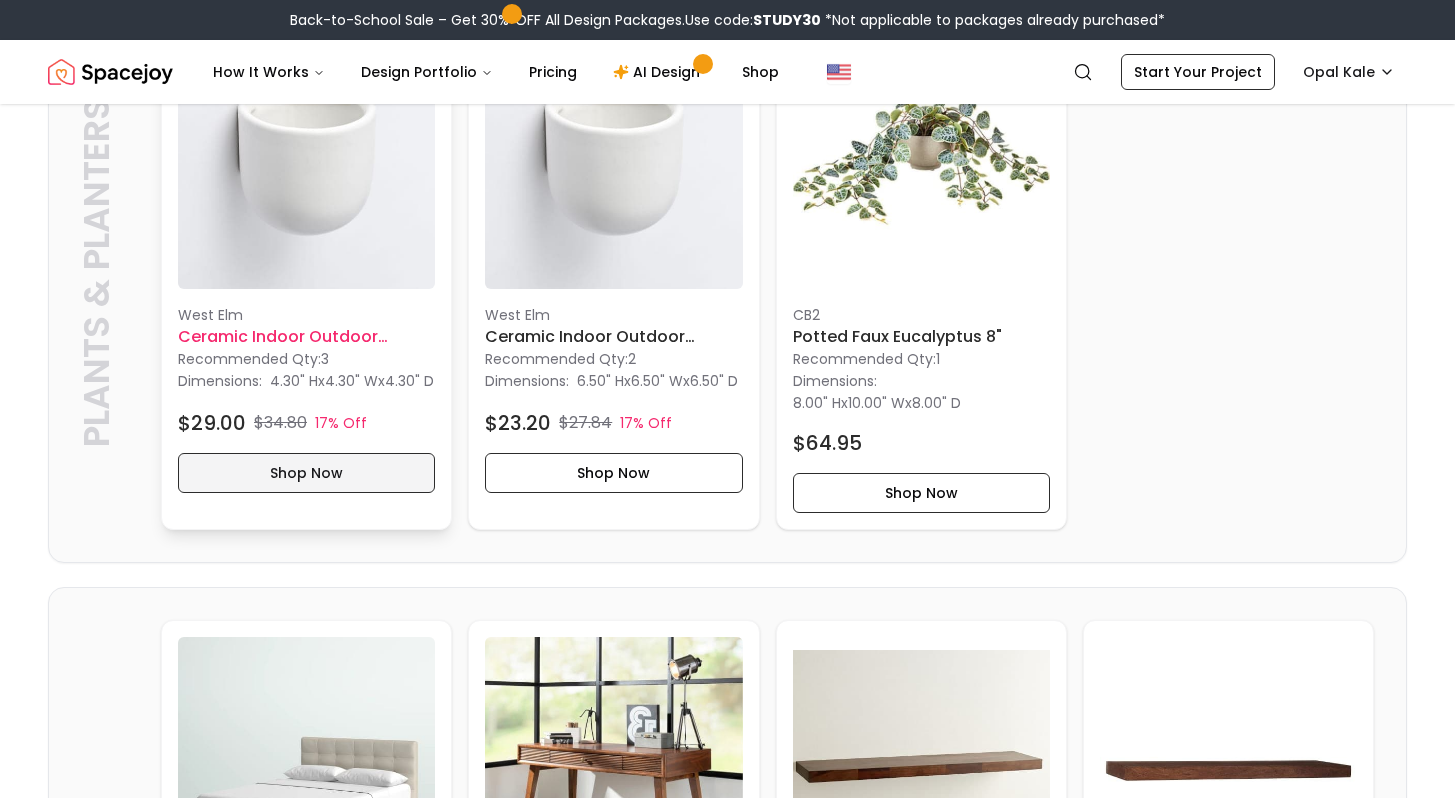 click on "Shop Now" at bounding box center (306, 473) 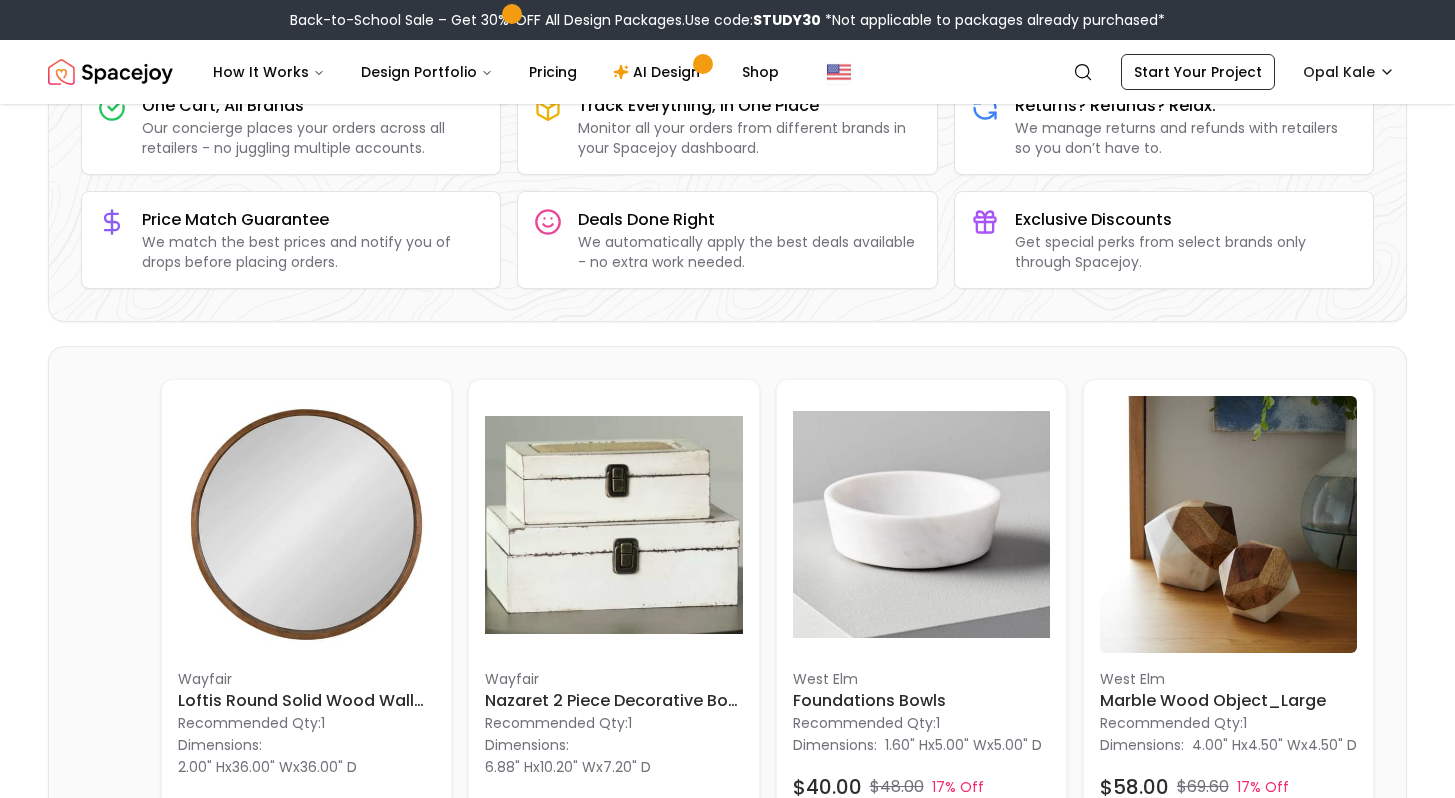 scroll, scrollTop: 0, scrollLeft: 0, axis: both 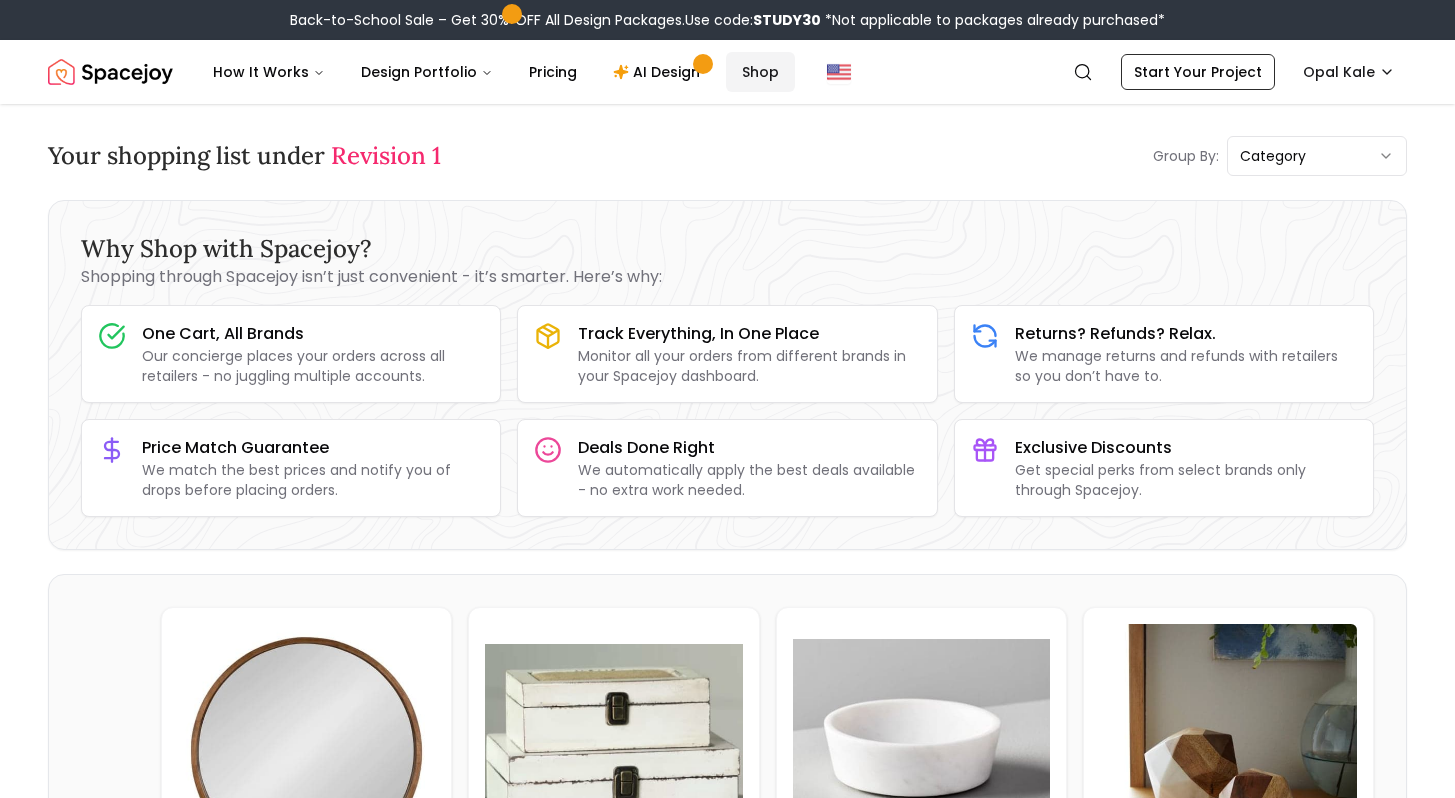click on "Shop" at bounding box center (760, 72) 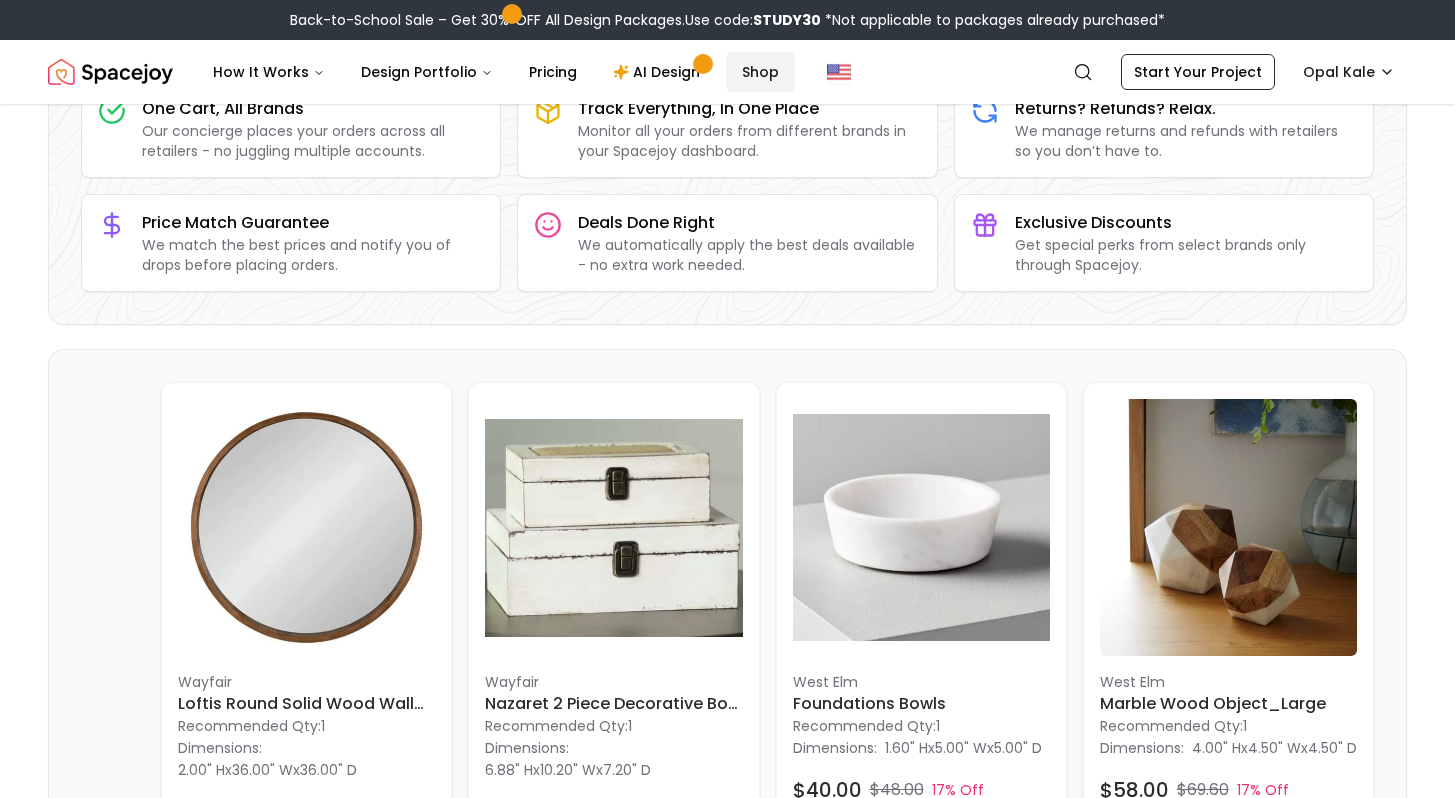scroll, scrollTop: 287, scrollLeft: 0, axis: vertical 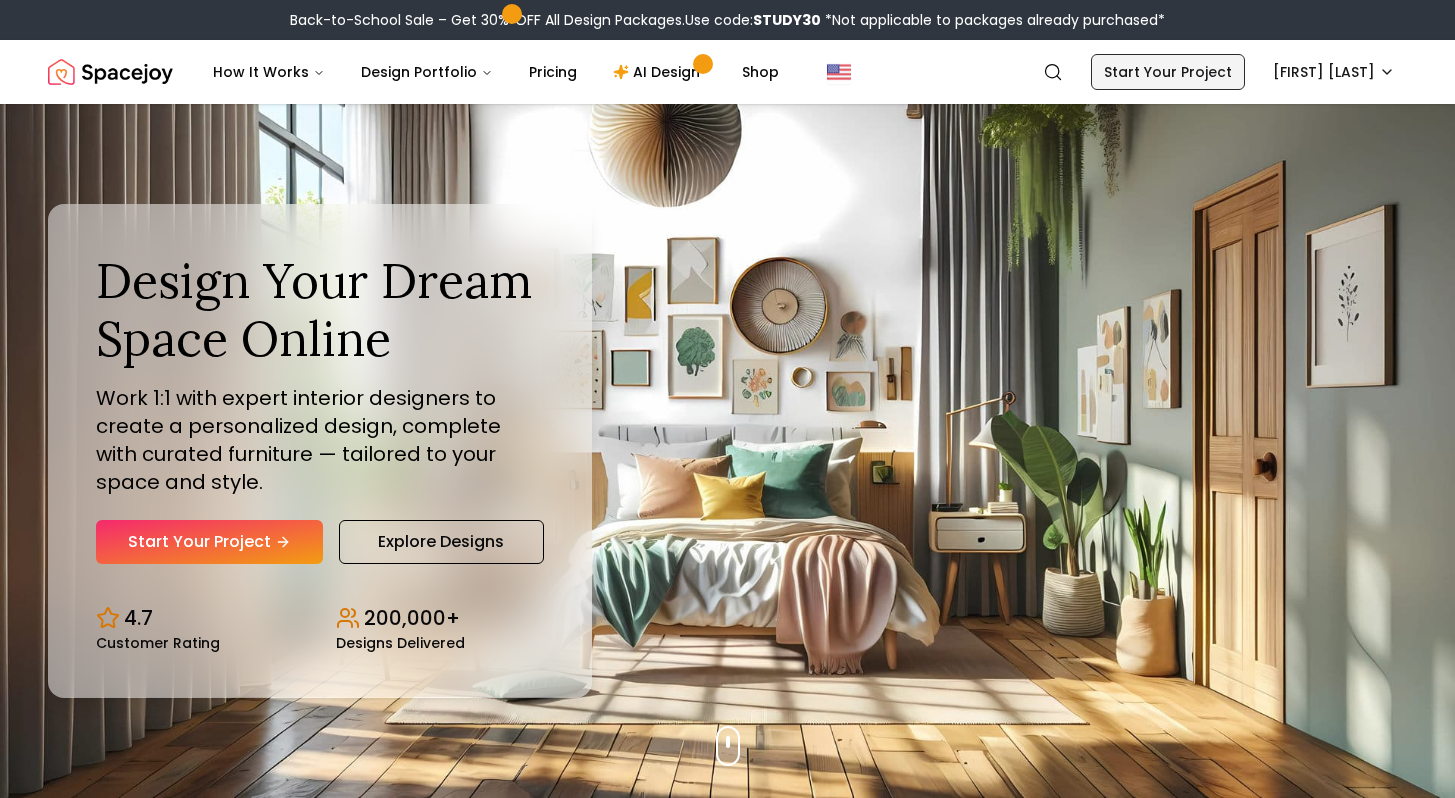 drag, startPoint x: 1231, startPoint y: 66, endPoint x: 1183, endPoint y: 243, distance: 183.39302 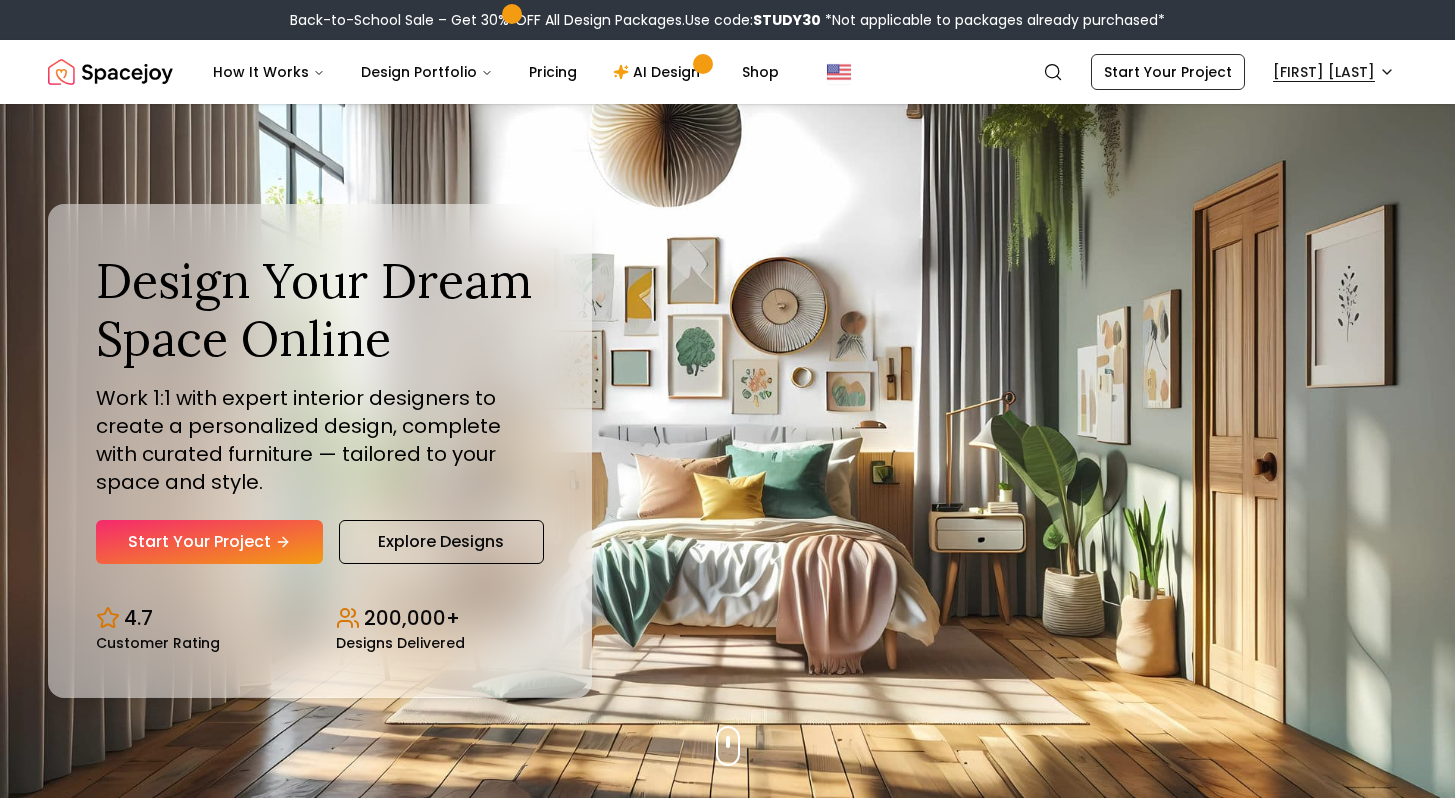 click on "Back-to-School Sale – Get 30% OFF All Design Packages. Use code: STUDY30 *Not applicable to packages already purchased* Spacejoy Search OP How It Works Design Portfolio Pricing AI Design Shop Search Start Your Project [NAME] Kale Design Your Dream Space Online Work 1:1 with expert interior designers to create a personalized design, complete with curated furniture — tailored to your space and style. Start Your Project Explore Designs 4.7 Customer Rating 200,000+ Designs Delivered Design Your Dream Space Online Work 1:1 with expert interior designers to create a personalized design, complete with curated furniture — tailored to your space and style. Start Your Project Explore Designs 4.7 Customer Rating 200,000+ Designs Delivered The Summer Edit Sale Get 30% OFF on all Design Packages Get Started Summer Splash Sale Up to 60% OFF on Furniture & Decor Shop Now Get Matched with Expert Interior Designers Online! [NAME] [LAST] Designer [NAME] [LAST] Designer [NAME] [LAST] Designer
1" at bounding box center [727, 5986] 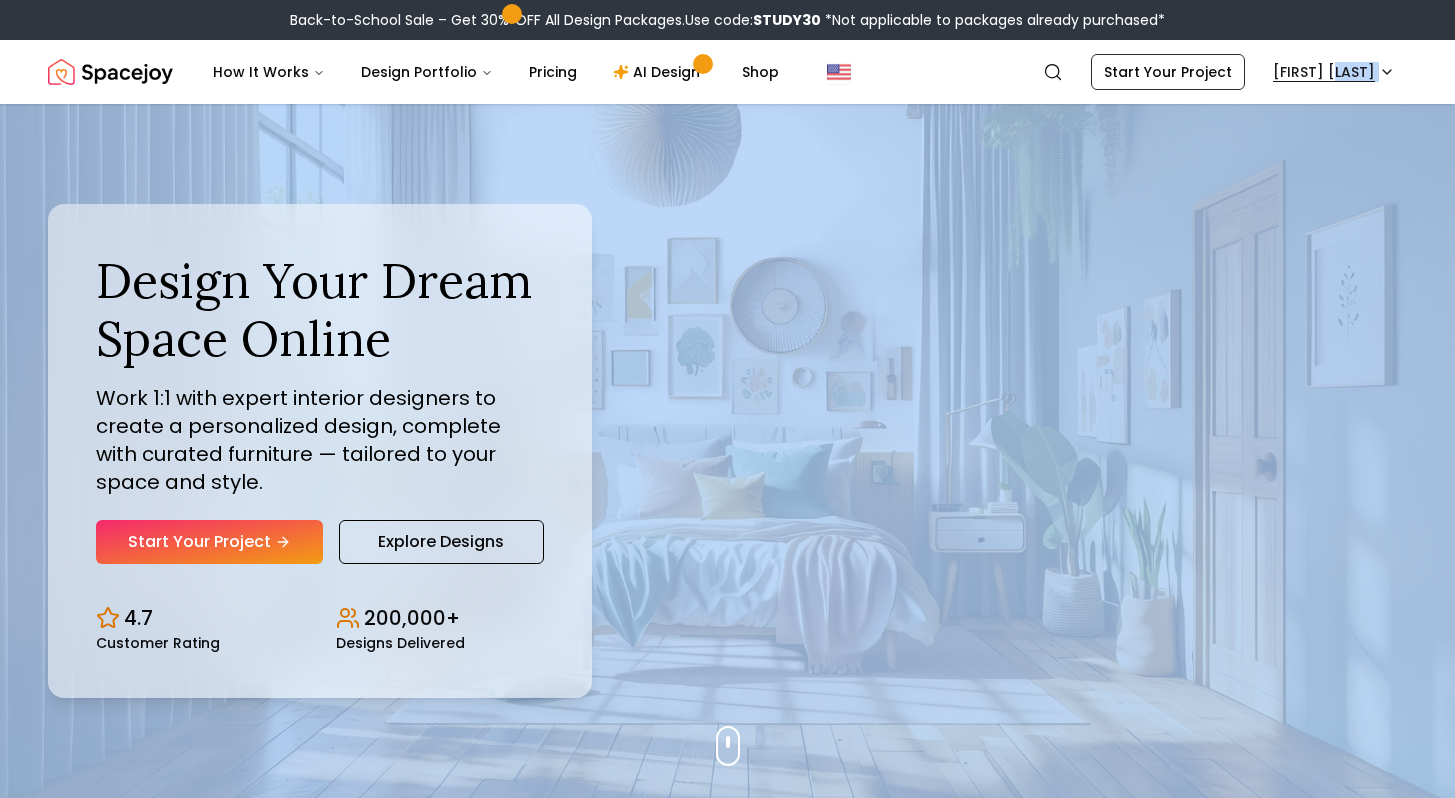 click on "Back-to-School Sale – Get 30% OFF All Design Packages. Use code: STUDY30 *Not applicable to packages already purchased* Spacejoy Search OP How It Works Design Portfolio Pricing AI Design Shop Search Start Your Project [NAME] Kale Design Your Dream Space Online Work 1:1 with expert interior designers to create a personalized design, complete with curated furniture — tailored to your space and style. Start Your Project Explore Designs 4.7 Customer Rating 200,000+ Designs Delivered Design Your Dream Space Online Work 1:1 with expert interior designers to create a personalized design, complete with curated furniture — tailored to your space and style. Start Your Project Explore Designs 4.7 Customer Rating 200,000+ Designs Delivered The Summer Edit Sale Get 30% OFF on all Design Packages Get Started Summer Splash Sale Up to 60% OFF on Furniture & Decor Shop Now Get Matched with Expert Interior Designers Online! [NAME] [LAST] Designer [NAME] [LAST] Designer [NAME] [LAST] Designer
1" at bounding box center [727, 5986] 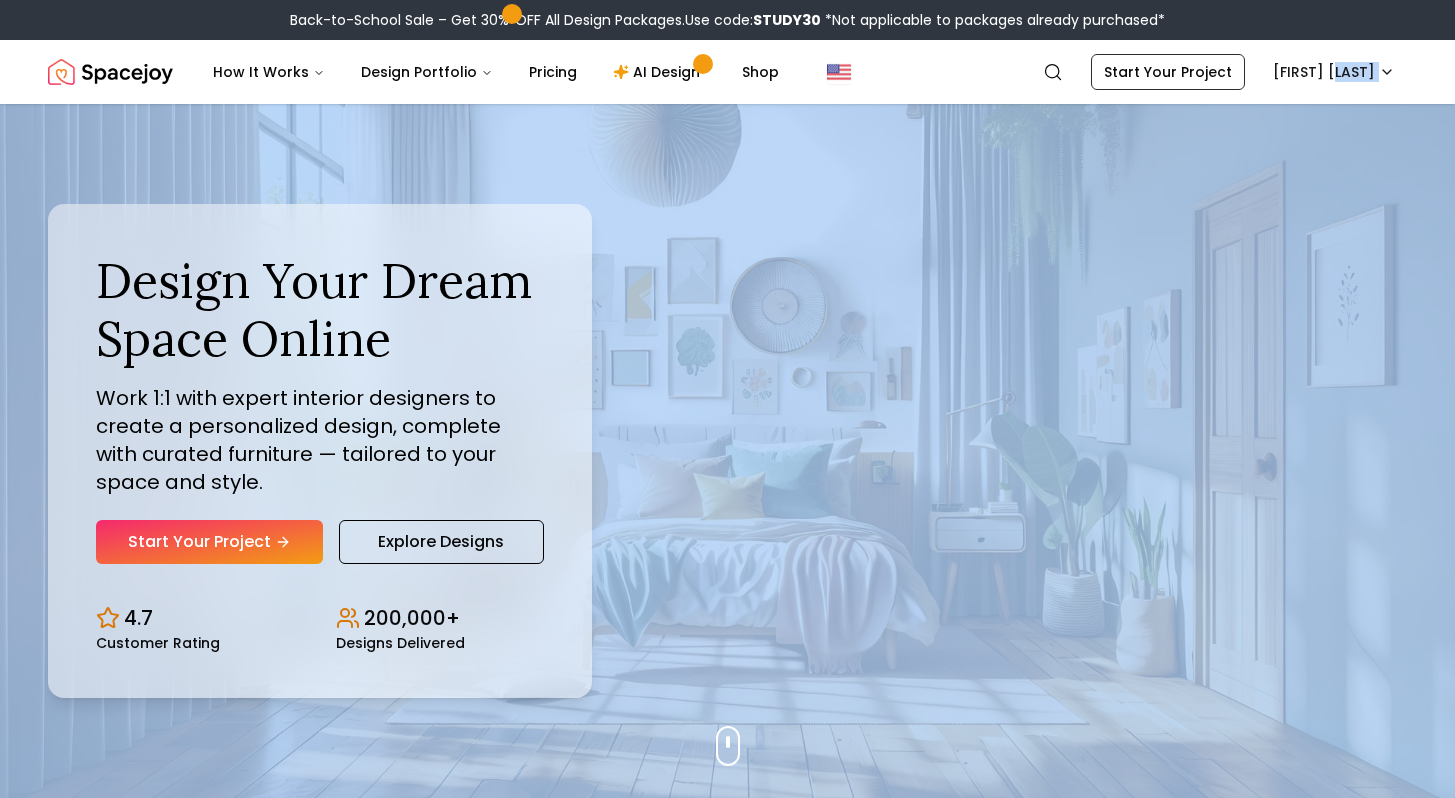 click on "Back-to-School Sale – Get 30% OFF All Design Packages. Use code: STUDY30 *Not applicable to packages already purchased* Spacejoy Search OP How It Works Design Portfolio Pricing AI Design Shop Search Start Your Project [NAME] Kale Design Your Dream Space Online Work 1:1 with expert interior designers to create a personalized design, complete with curated furniture — tailored to your space and style. Start Your Project Explore Designs 4.7 Customer Rating 200,000+ Designs Delivered Design Your Dream Space Online Work 1:1 with expert interior designers to create a personalized design, complete with curated furniture — tailored to your space and style. Start Your Project Explore Designs 4.7 Customer Rating 200,000+ Designs Delivered The Summer Edit Sale Get 30% OFF on all Design Packages Get Started Summer Splash Sale Up to 60% OFF on Furniture & Decor Shop Now Get Matched with Expert Interior Designers Online! [NAME] [LAST] Designer [NAME] [LAST] Designer [NAME] [LAST] Designer
1" at bounding box center (727, 5986) 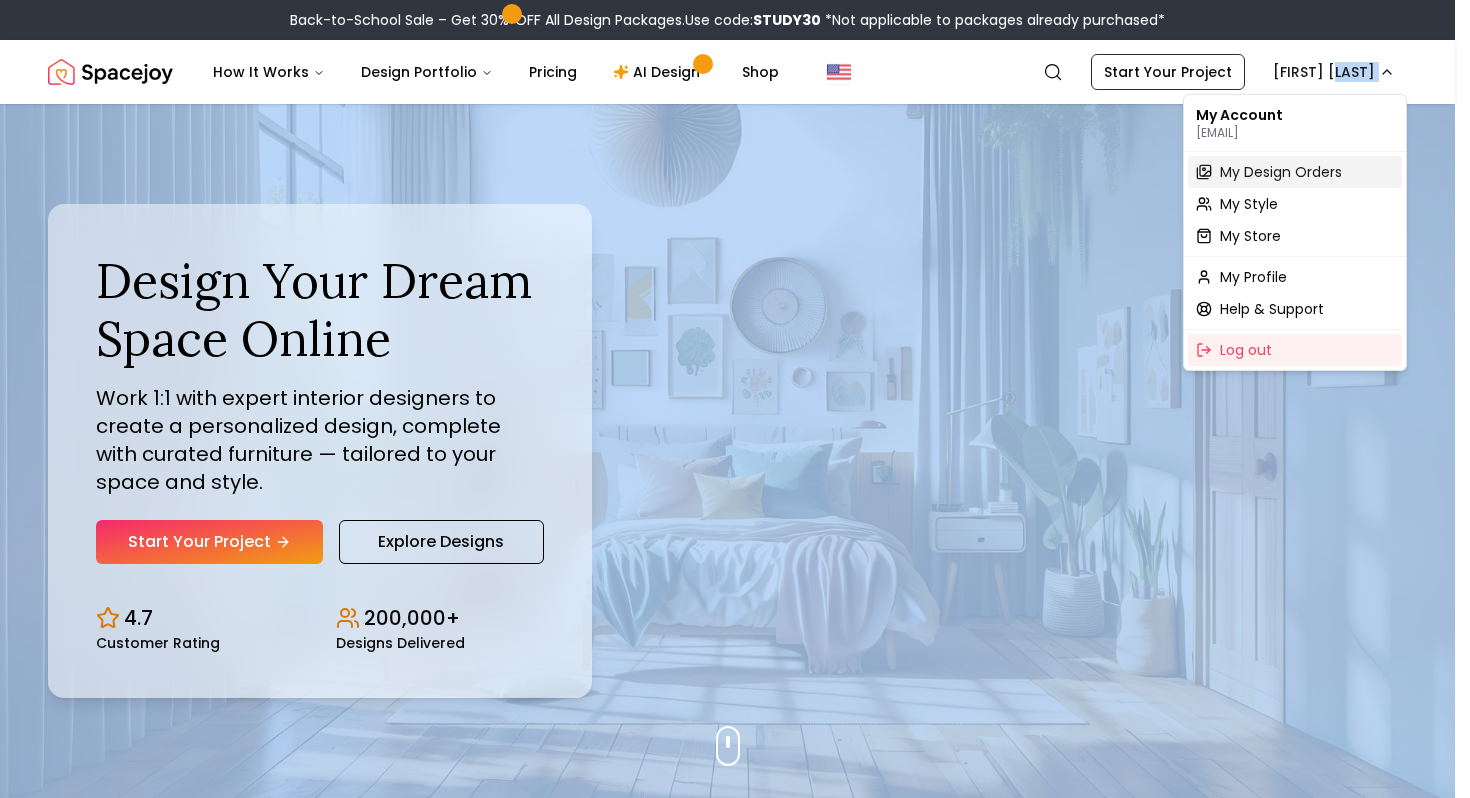 click on "My Design Orders" at bounding box center (1281, 172) 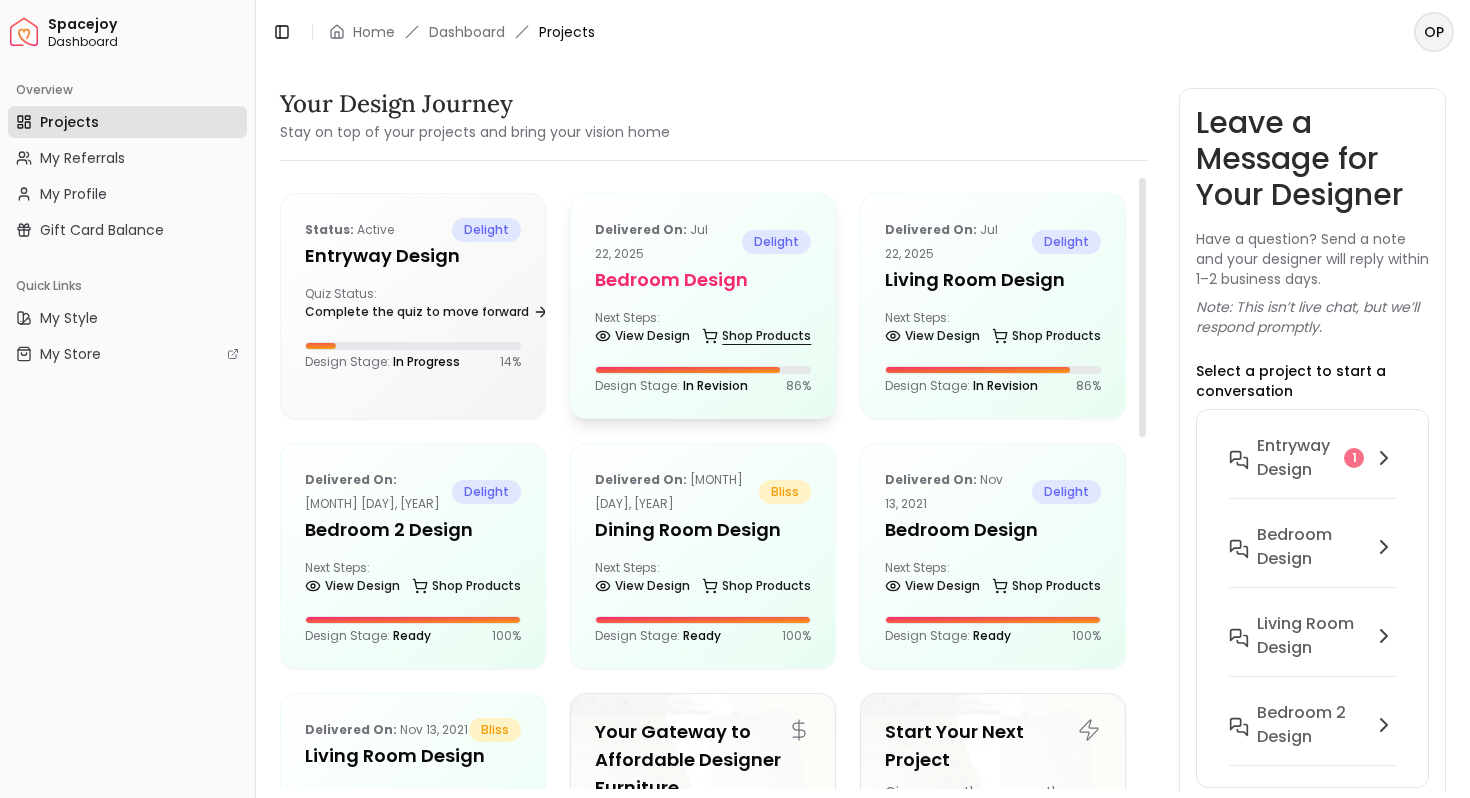 click on "Shop Products" at bounding box center [756, 336] 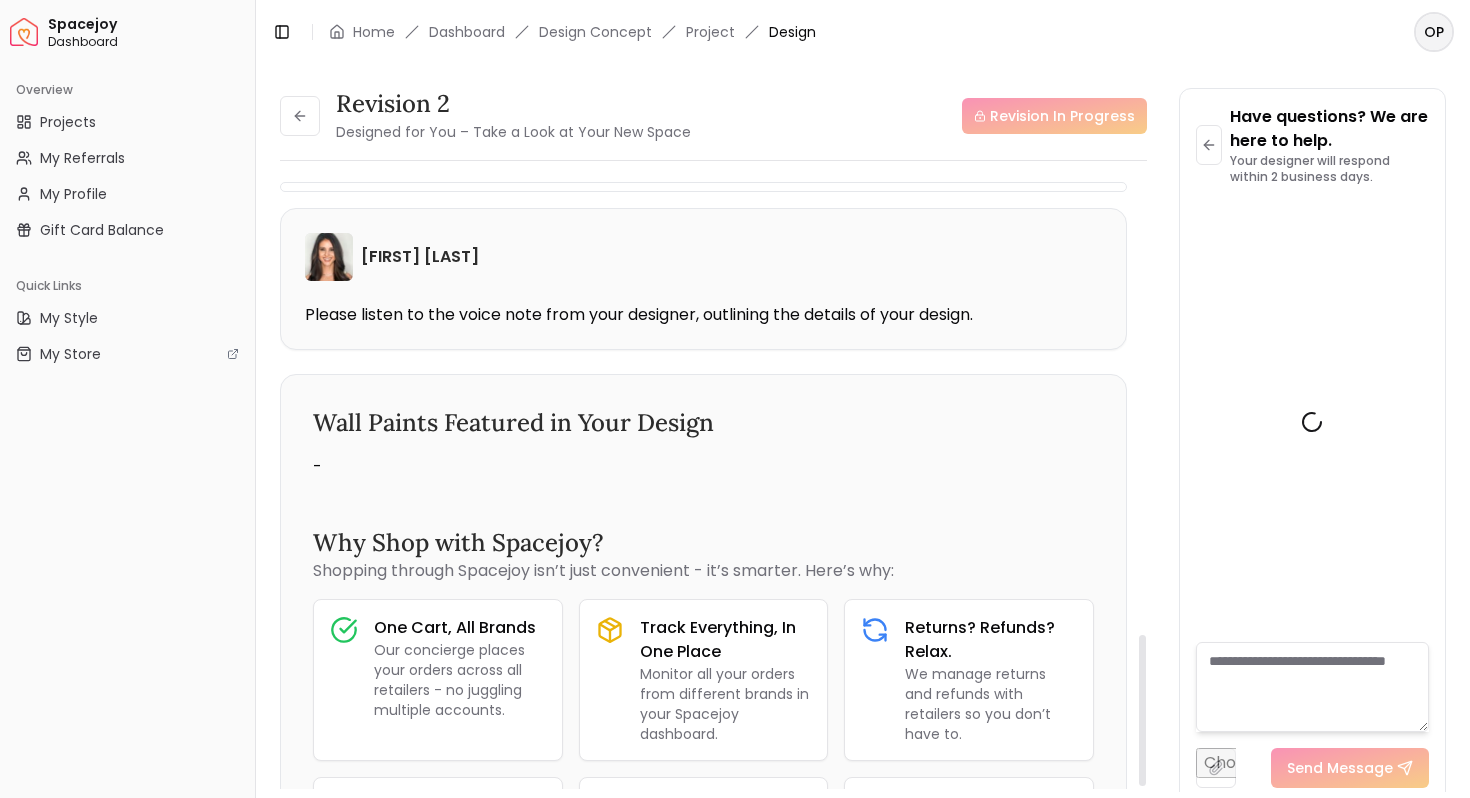 scroll, scrollTop: 1851, scrollLeft: 0, axis: vertical 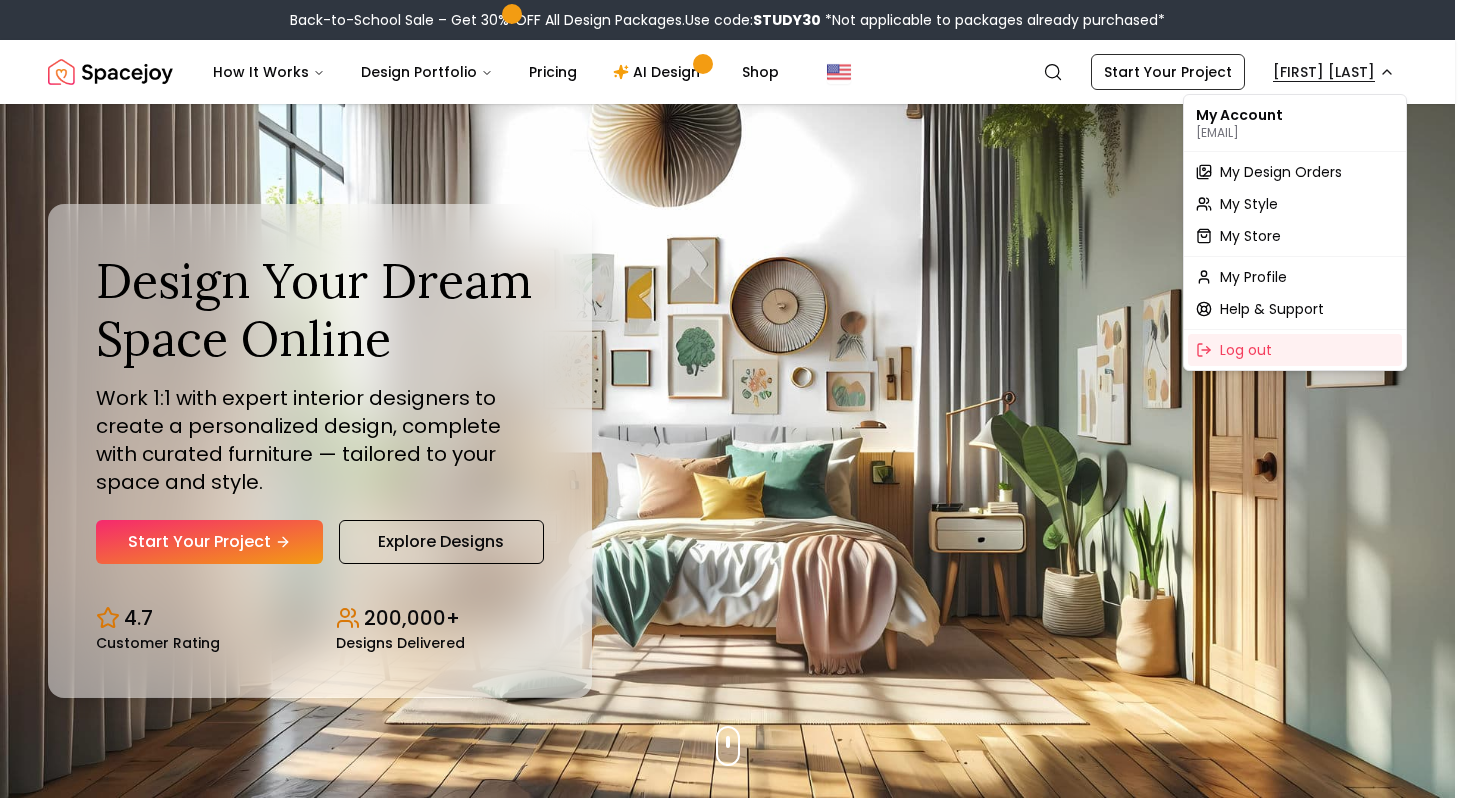 click on "Back-to-School Sale – Get 30% OFF All Design Packages.  Use code:  STUDY30   *Not applicable to packages already purchased* Spacejoy Search OP How It Works   Design Portfolio   Pricing   AI Design Shop Search Start Your Project   Opal Kale Design Your Dream Space Online Work 1:1 with expert interior designers to create a personalized design, complete with curated furniture — tailored to your space and style. Start Your Project   Explore Designs 4.7 Customer Rating 200,000+ Designs Delivered Design Your Dream Space Online Work 1:1 with expert interior designers to create a personalized design, complete with curated furniture — tailored to your space and style. Start Your Project   Explore Designs 4.7 Customer Rating 200,000+ Designs Delivered The Summer Edit Sale Get 30% OFF on all Design Packages Get Started   Summer Splash Sale Up to 60% OFF on Furniture & Decor Shop Now   Get Matched with Expert Interior Designers Online! Maria Castillero Designer Angela Amore Designer Tina Martidelcampo Designer   1" at bounding box center (735, 5986) 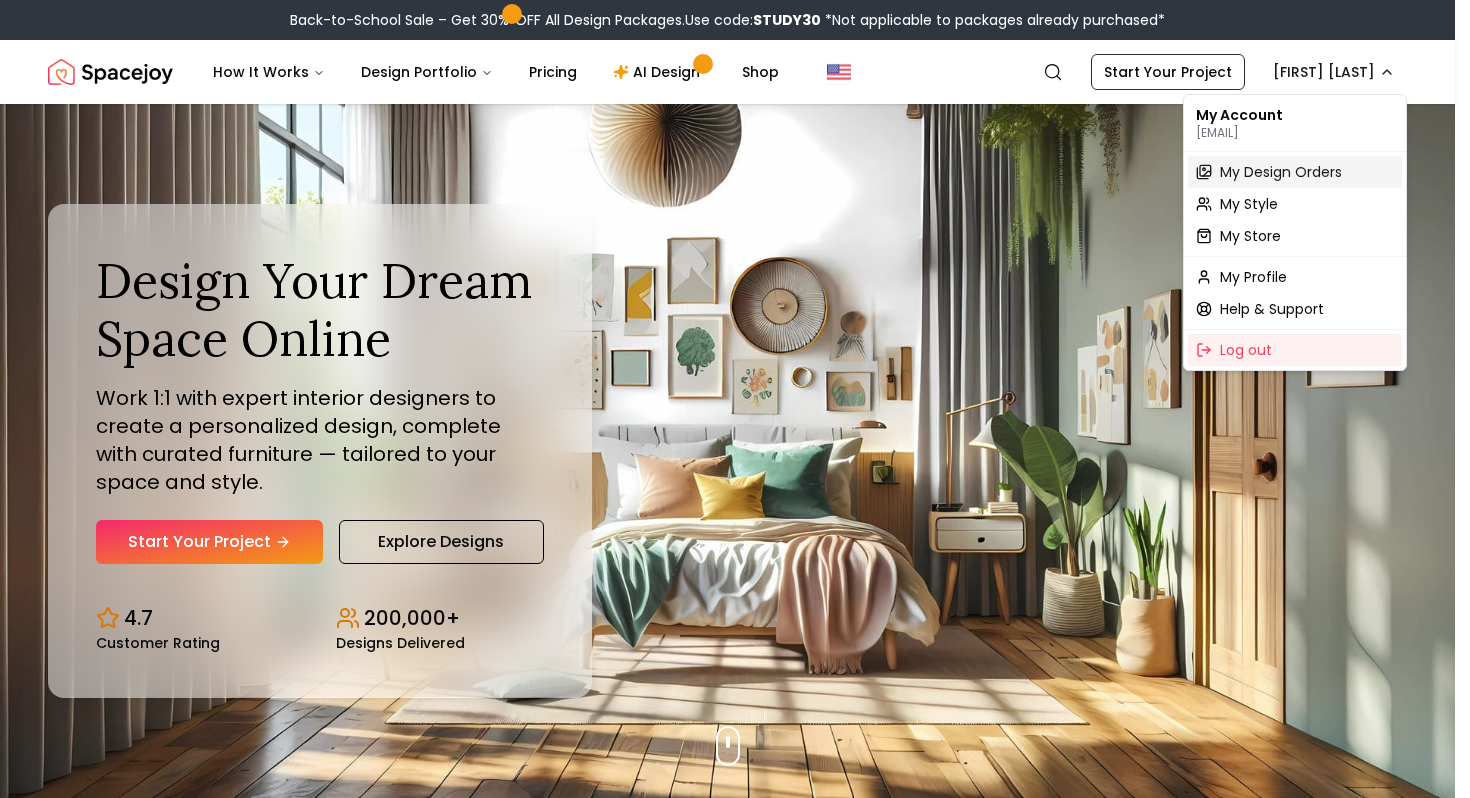 click on "My Design Orders" at bounding box center [1281, 172] 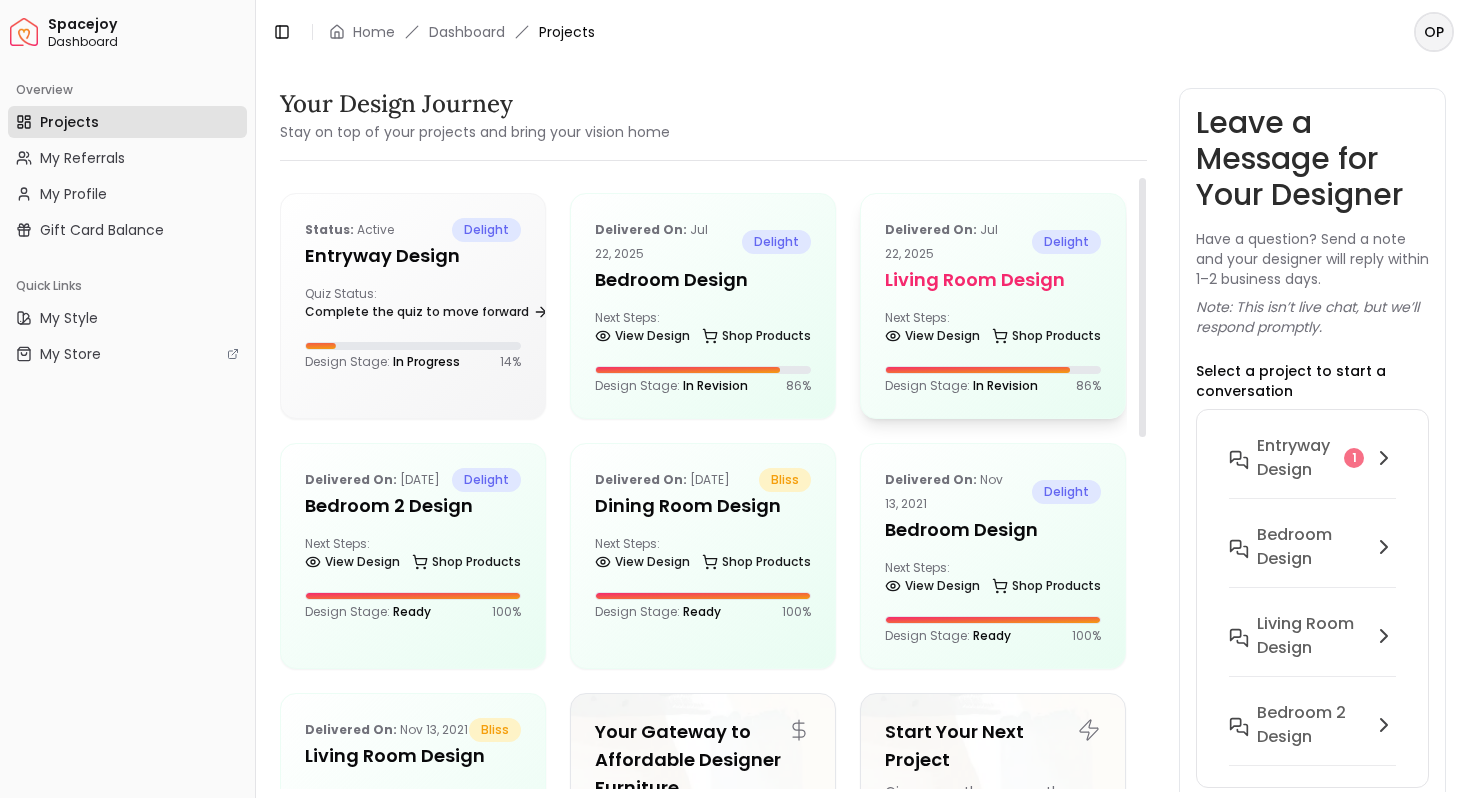 click on "Next Steps: View Design Shop Products" at bounding box center [993, 330] 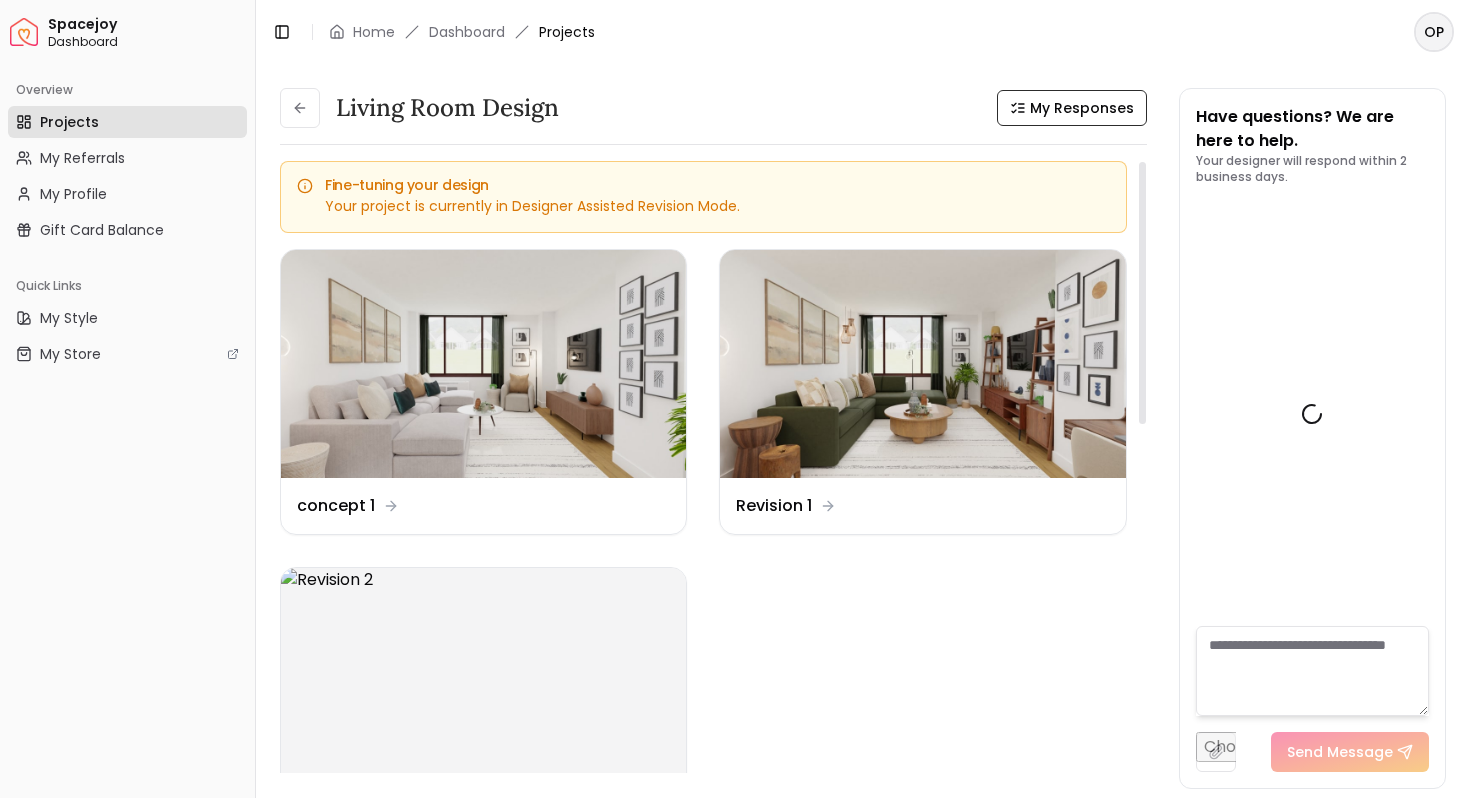scroll, scrollTop: 4583, scrollLeft: 0, axis: vertical 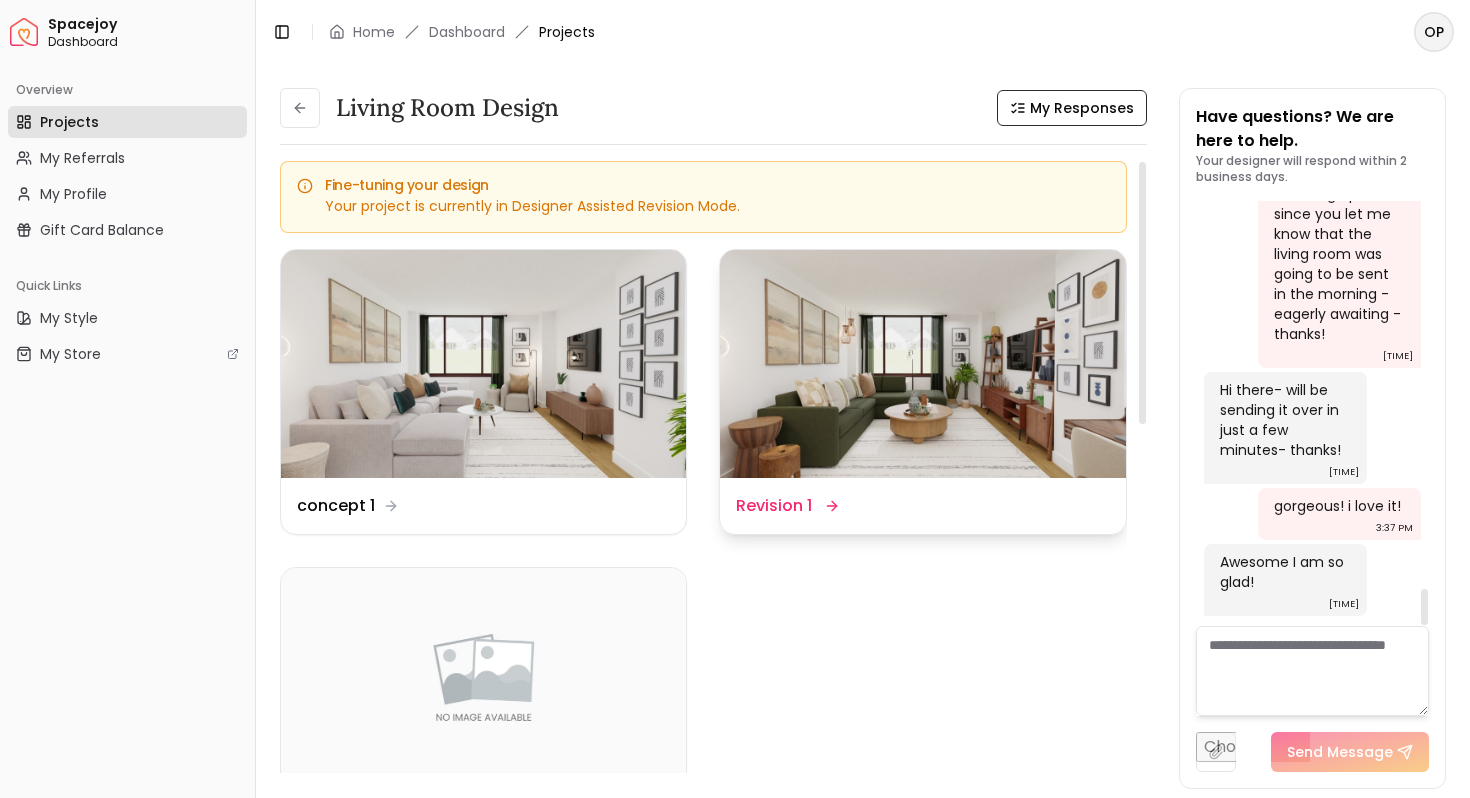 click at bounding box center [922, 364] 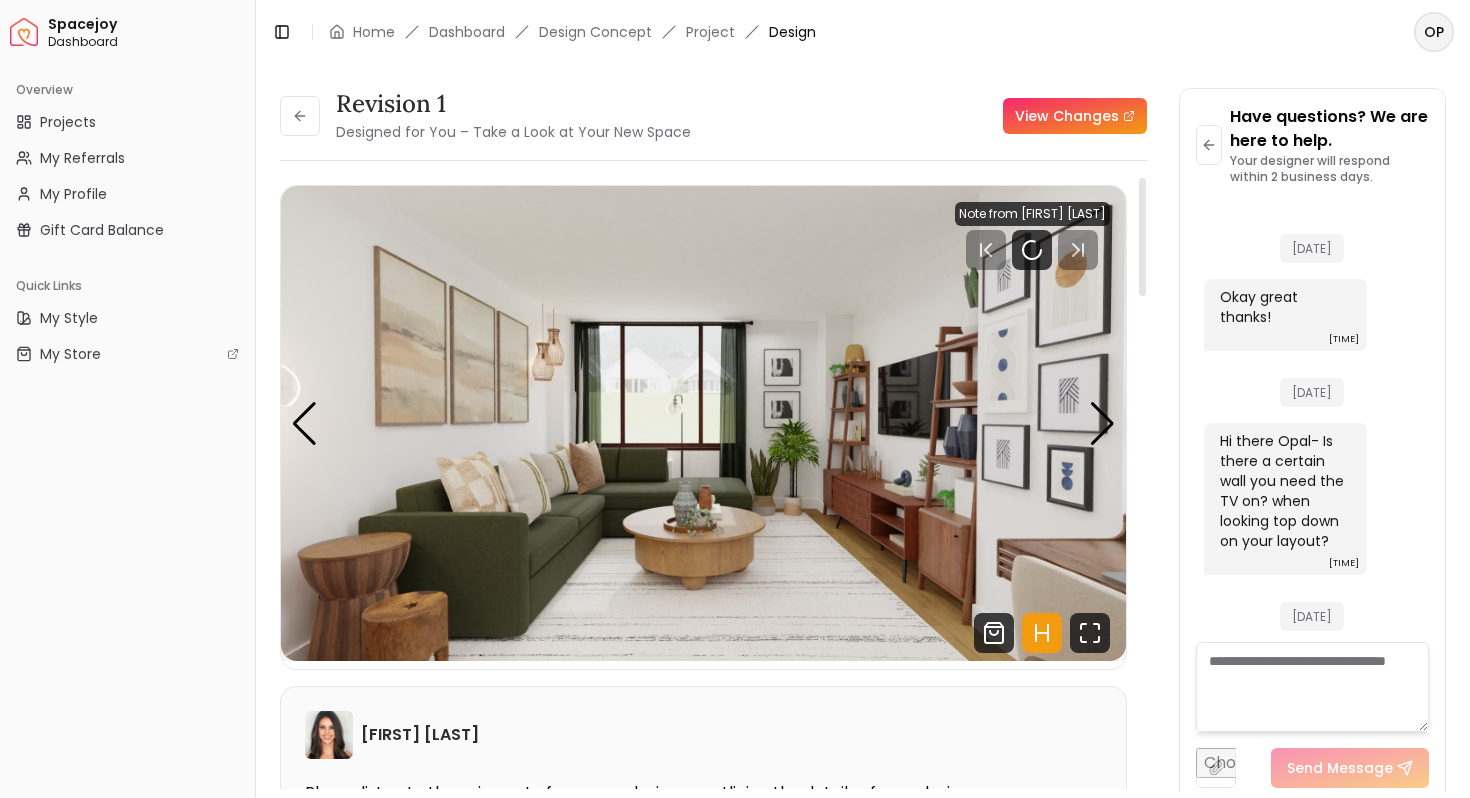 scroll, scrollTop: 4567, scrollLeft: 0, axis: vertical 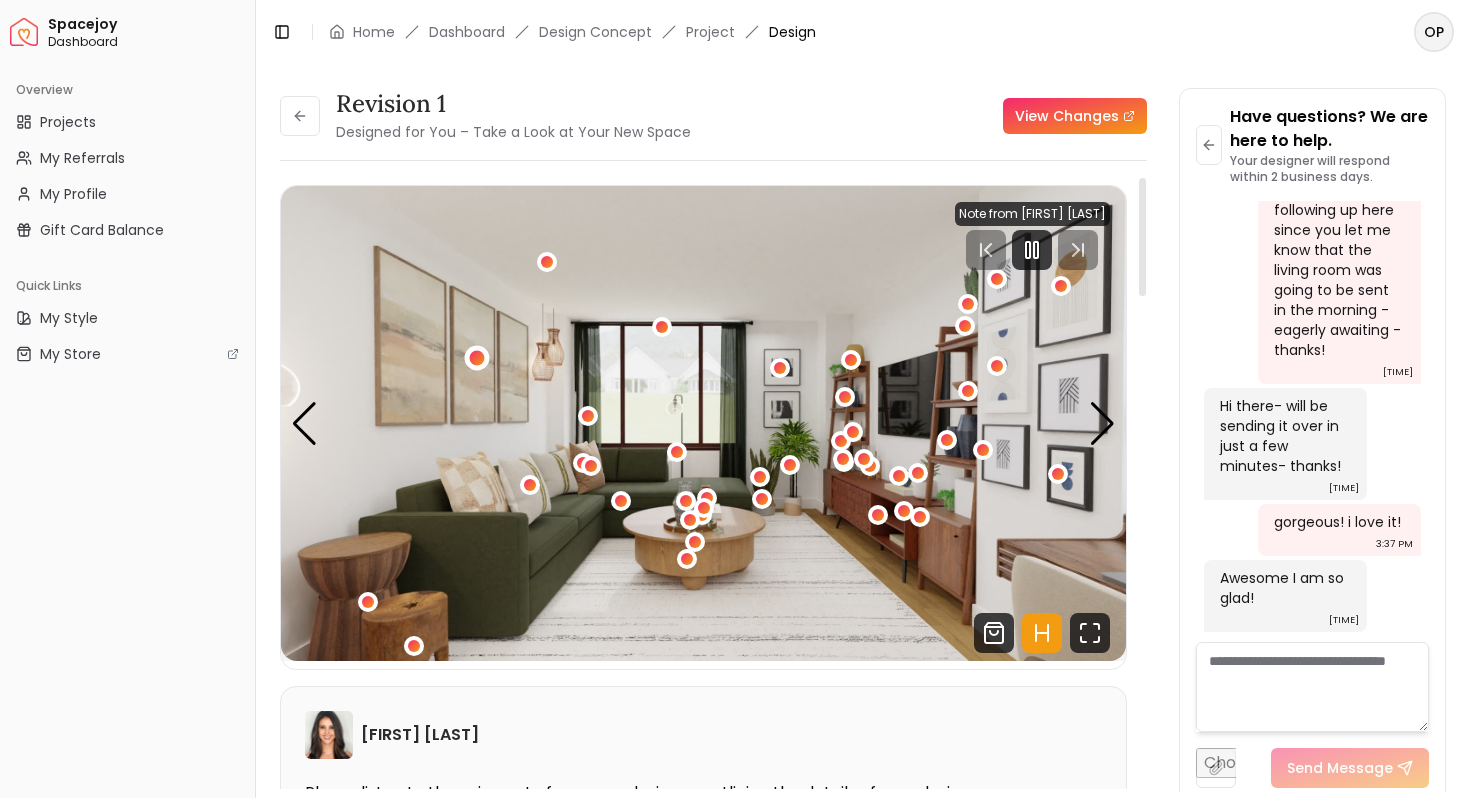 click at bounding box center (477, 357) 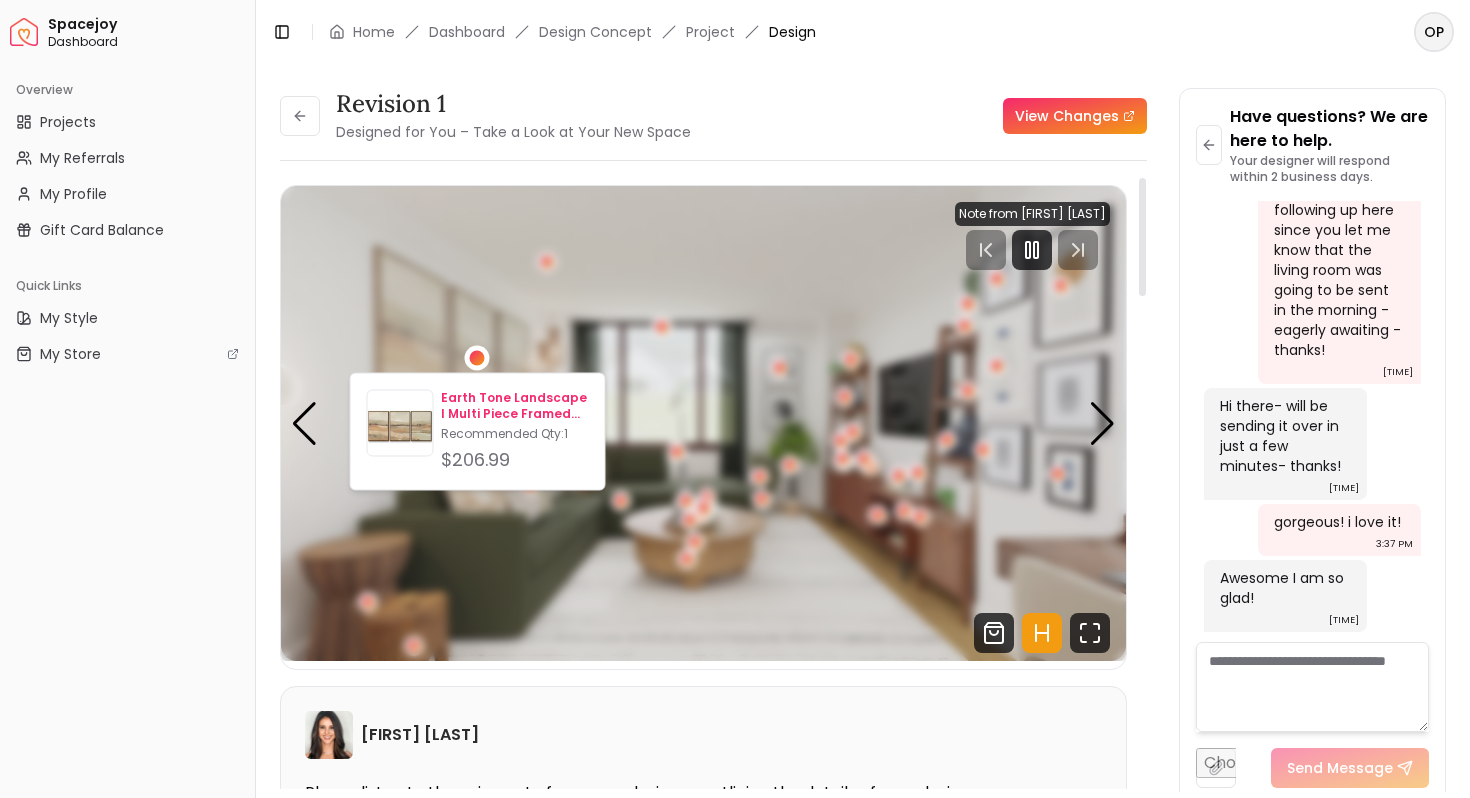 click on "Earth Tone Landscape I Multi Piece Framed Canvas" at bounding box center [514, 406] 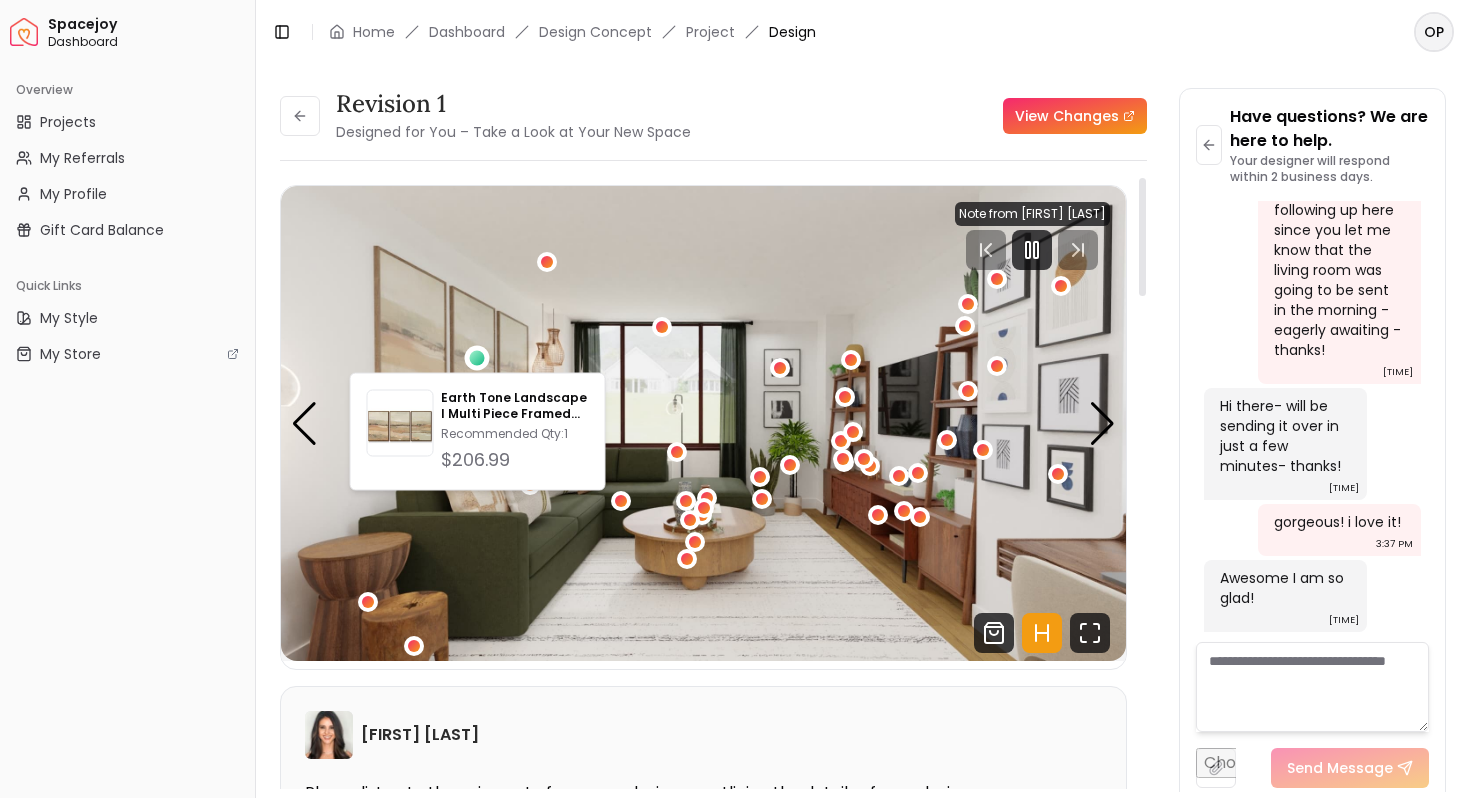 click on "Angela Amore Please listen to the voice note from your designer, outlining the details of your design. Audio Note: Audio Note  1 0:00  /  2:00 Transcript:  For your latest revision design on your living room you're gonna see a var... Read more" at bounding box center [703, 864] 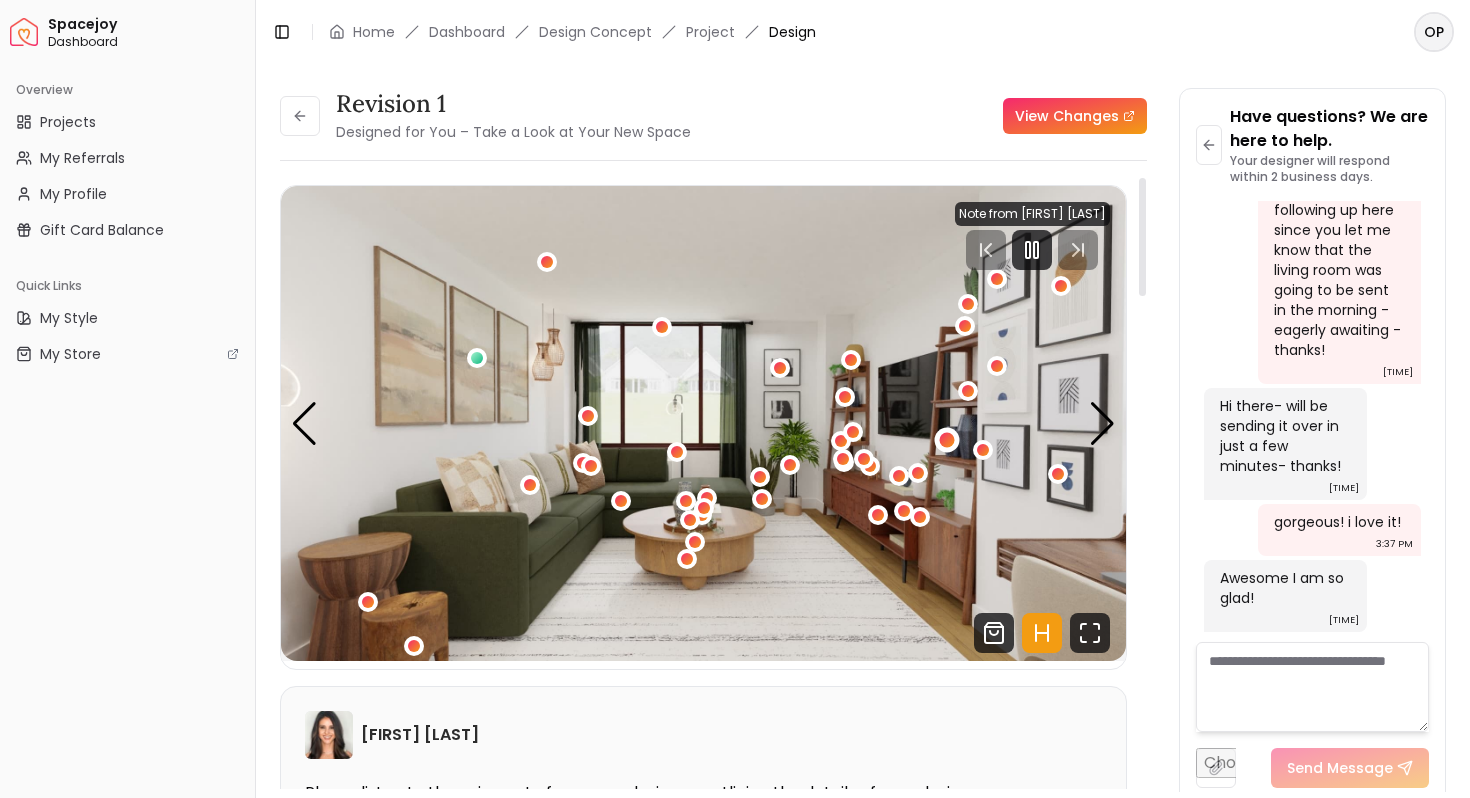 click at bounding box center (947, 440) 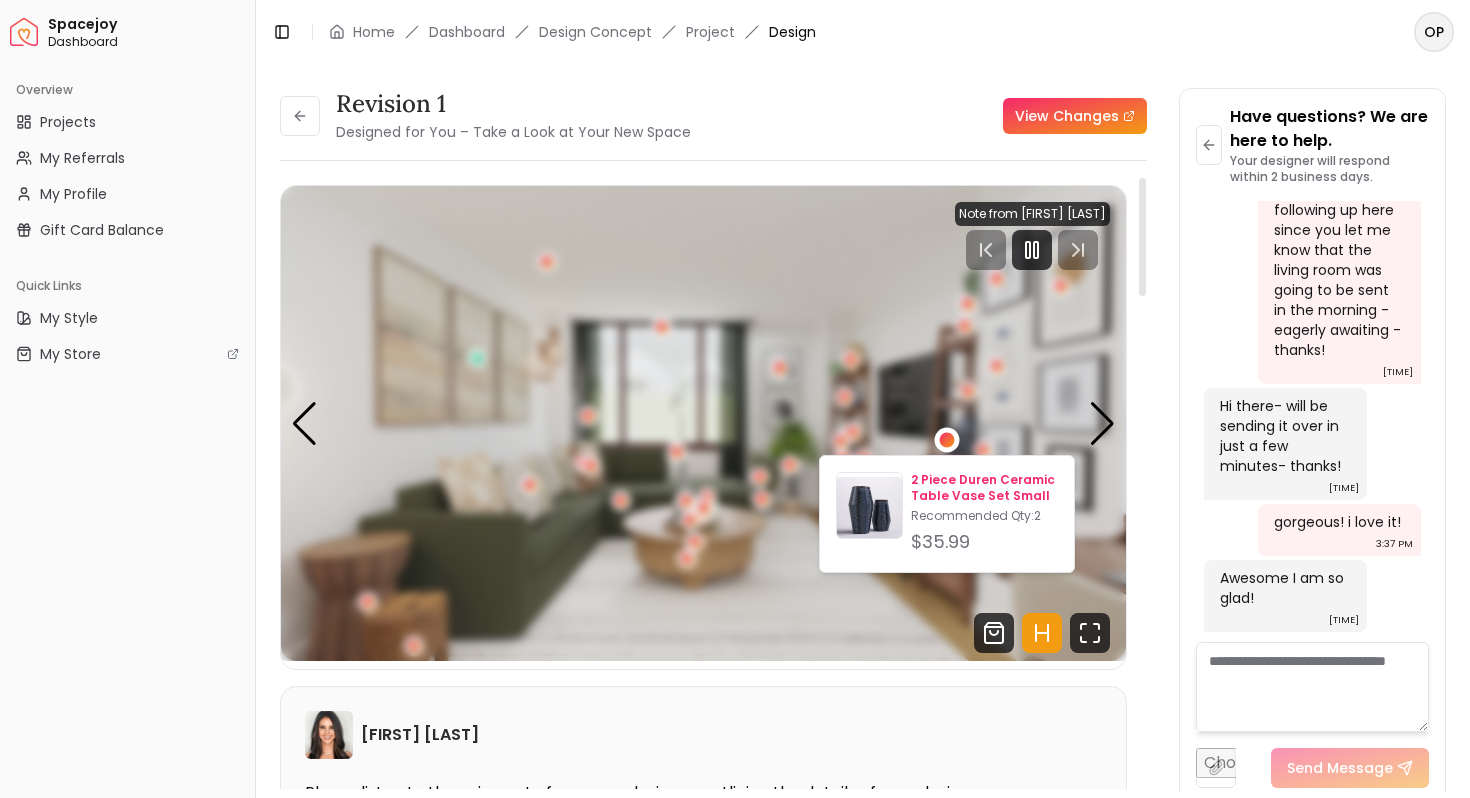 click on "2 Piece Duren Ceramic Table Vase Set Small" at bounding box center (984, 488) 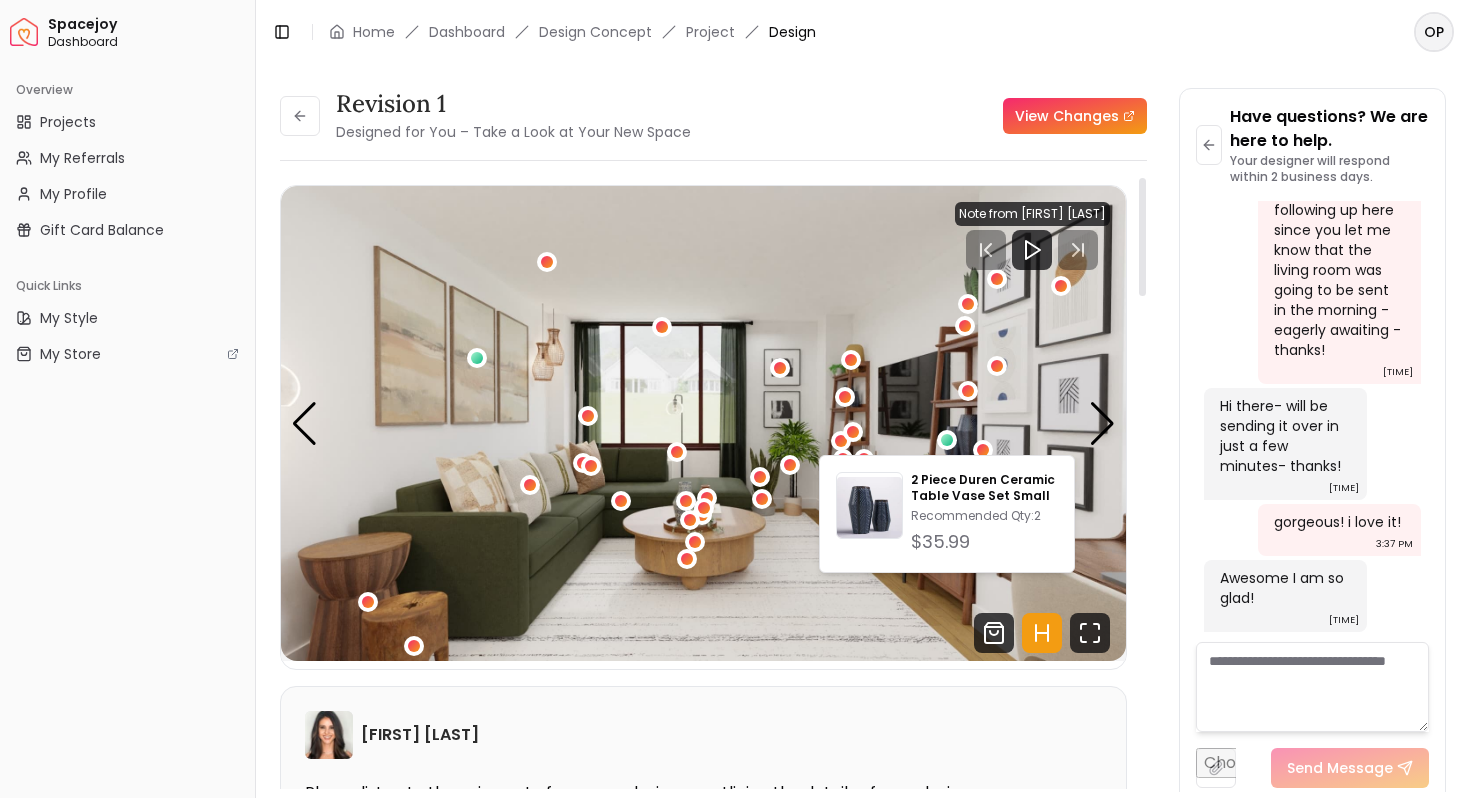 click at bounding box center [703, 423] 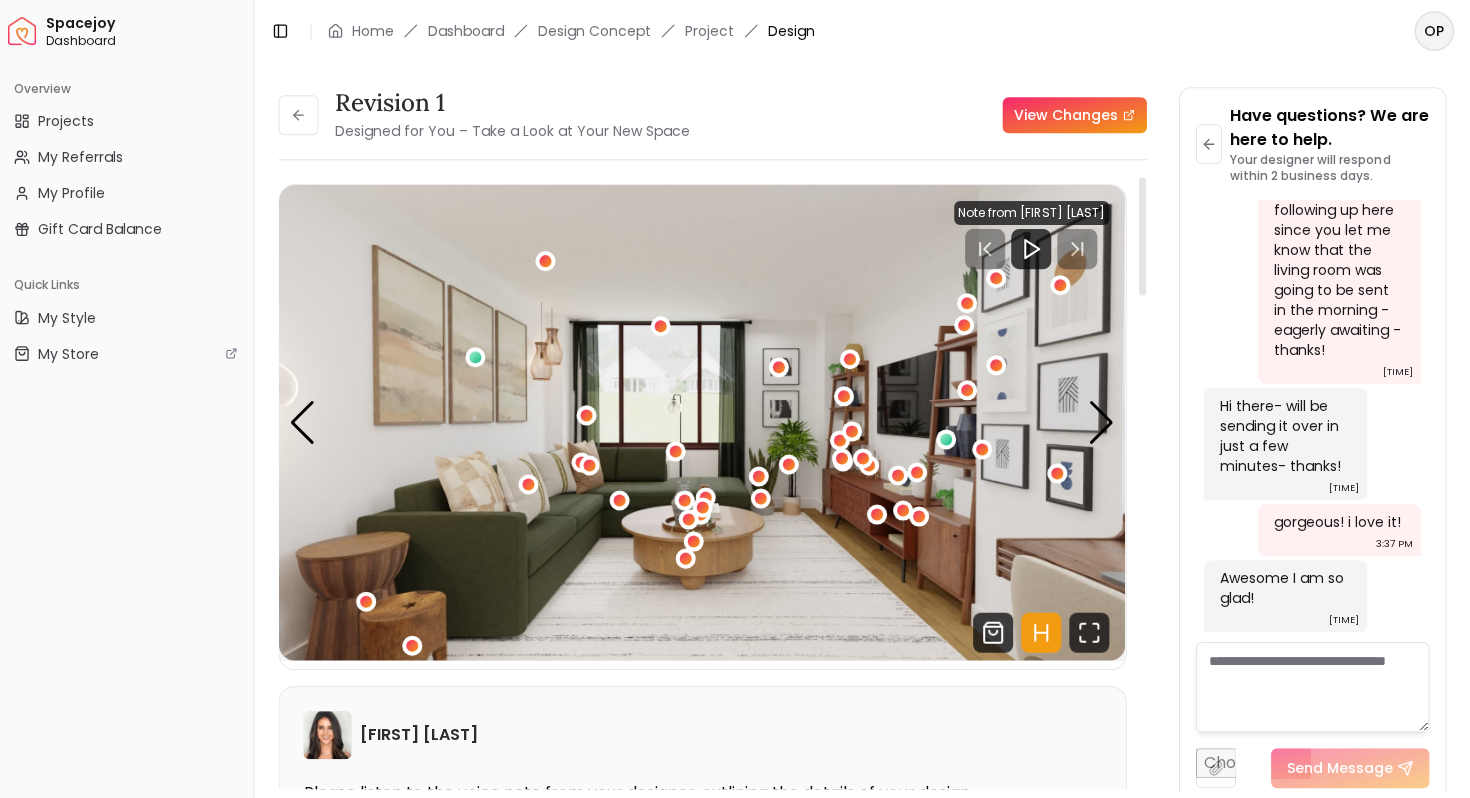 scroll, scrollTop: 0, scrollLeft: 0, axis: both 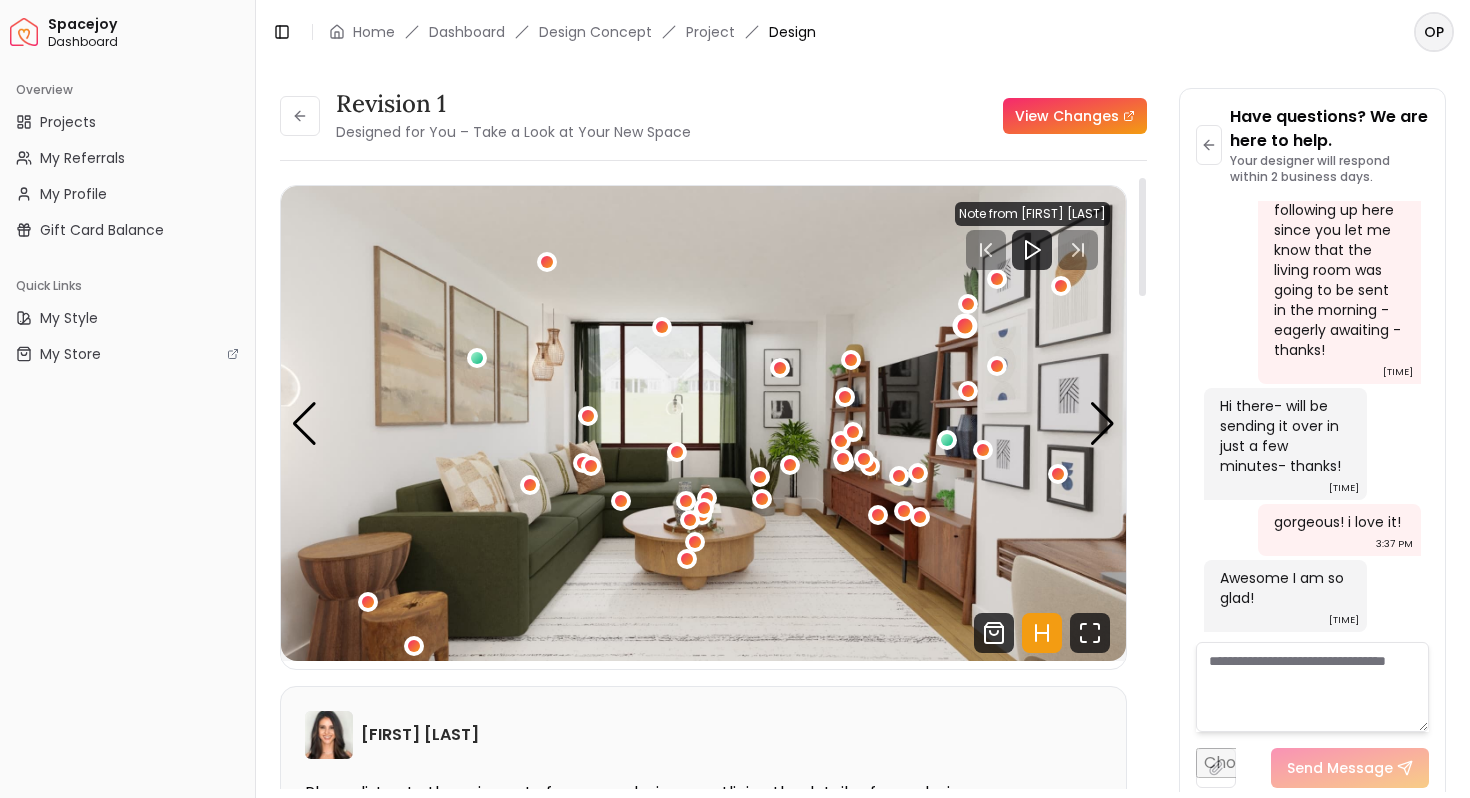 click at bounding box center (965, 326) 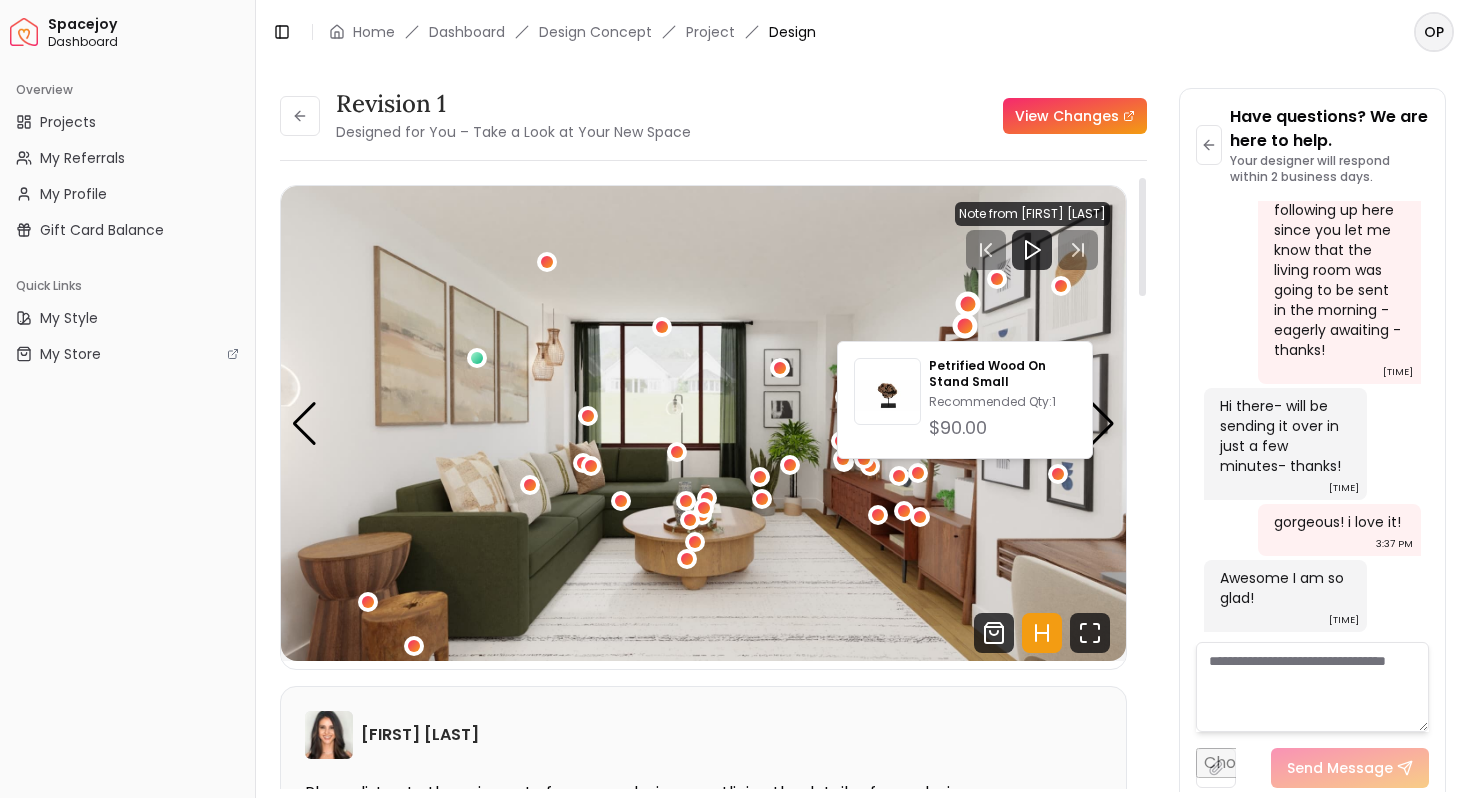 click at bounding box center (967, 304) 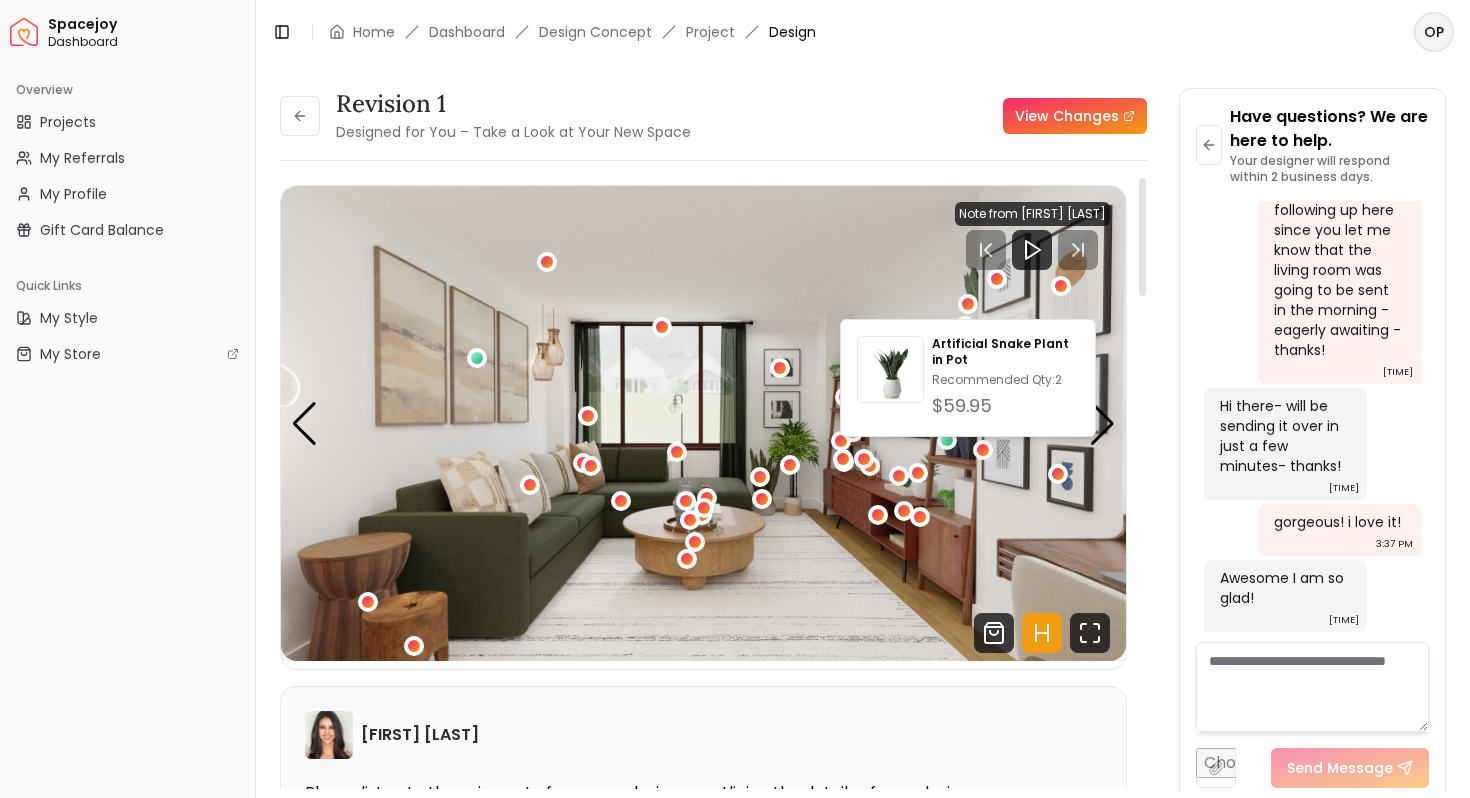 click on "Revision 1 Designed for You – Take a Look at Your New Space View Changes" at bounding box center (713, 116) 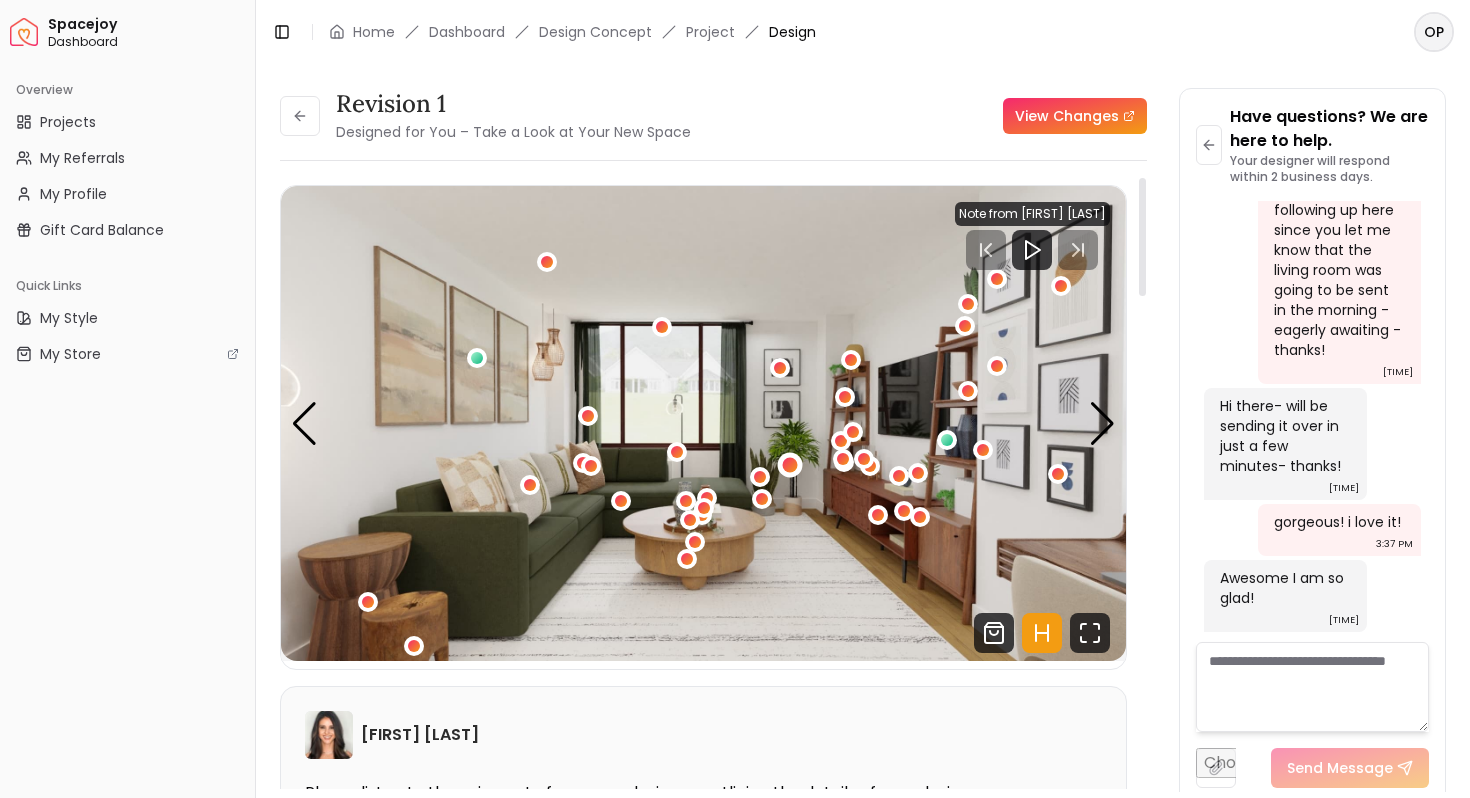 click at bounding box center [789, 465] 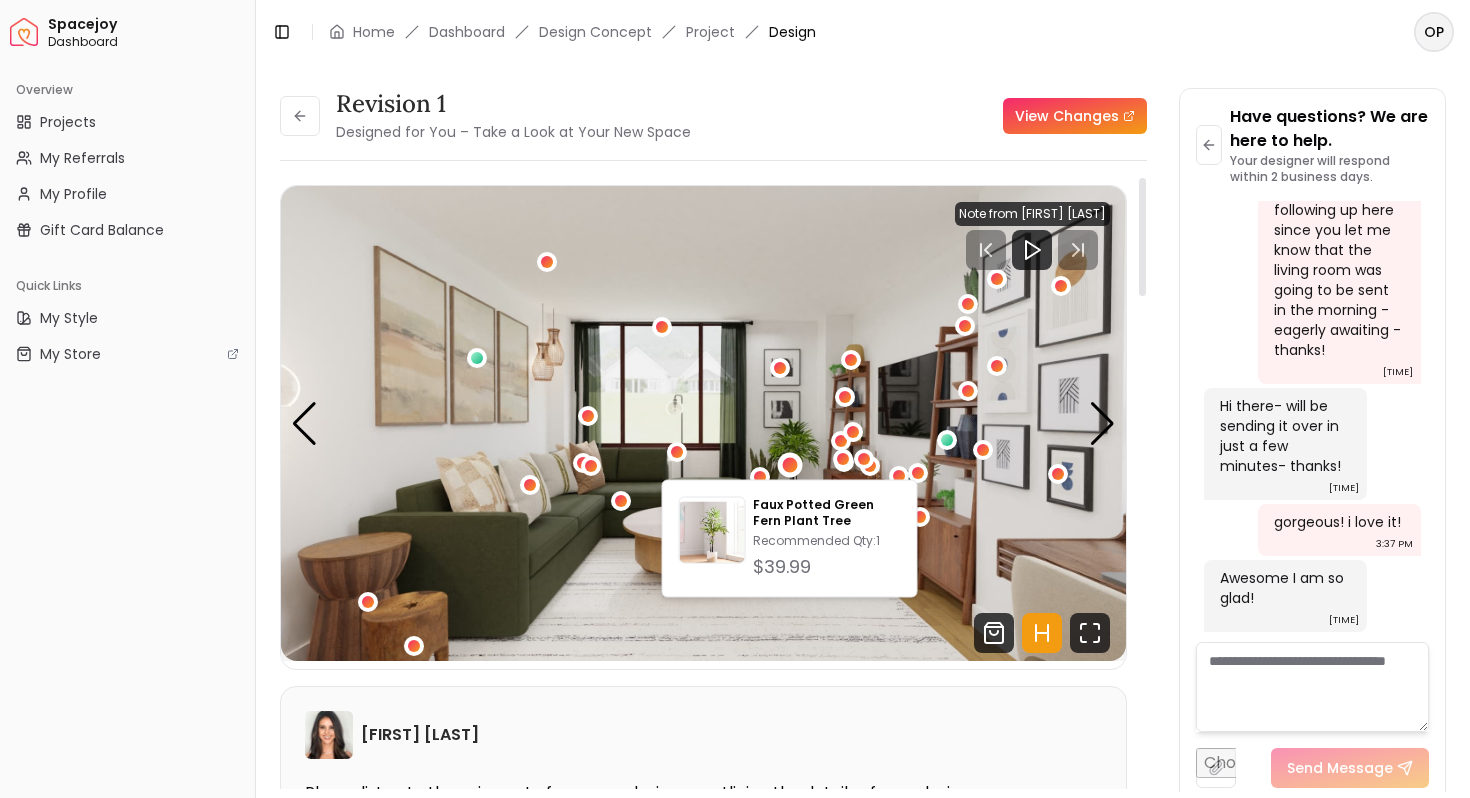 click at bounding box center [703, 423] 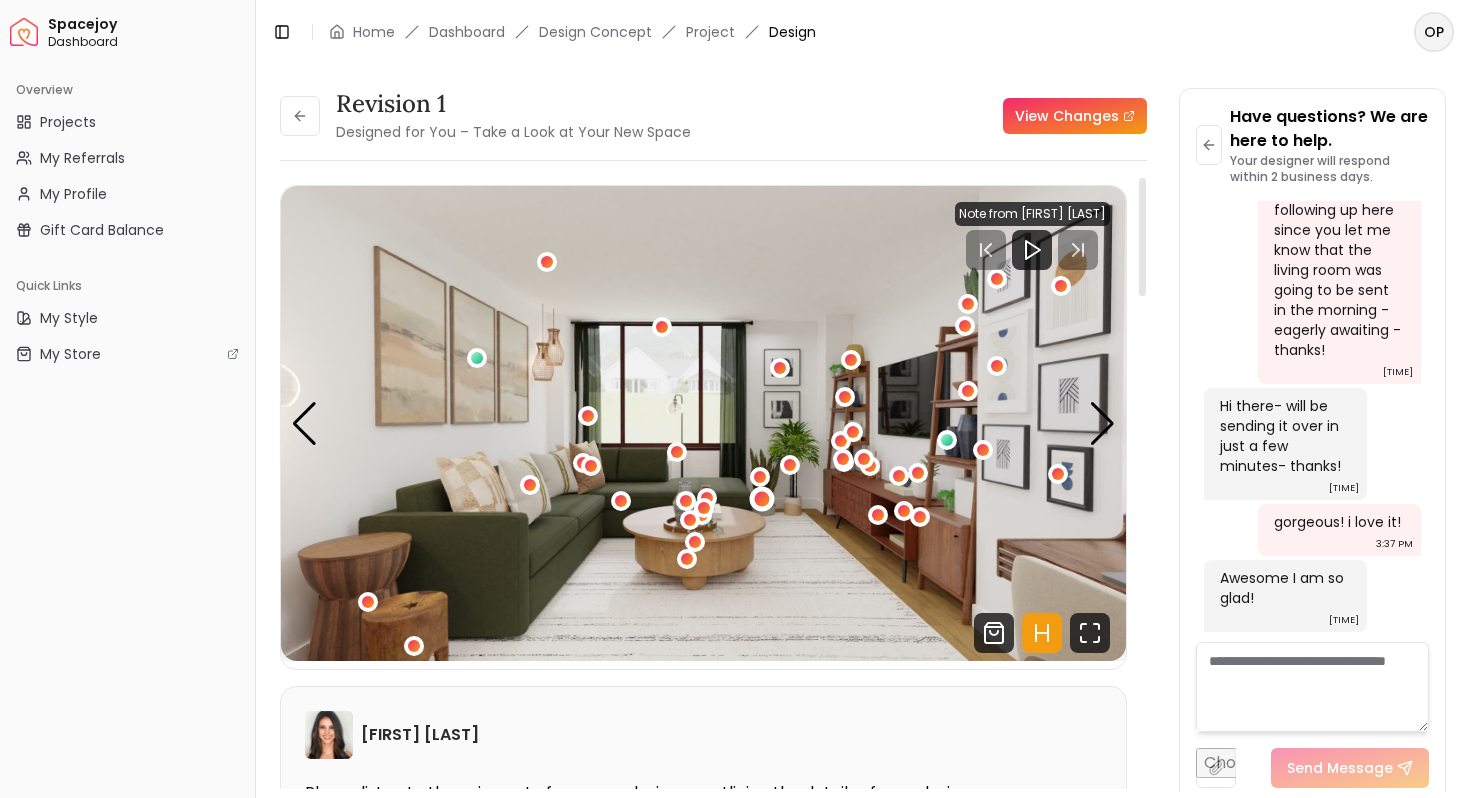 click at bounding box center [761, 499] 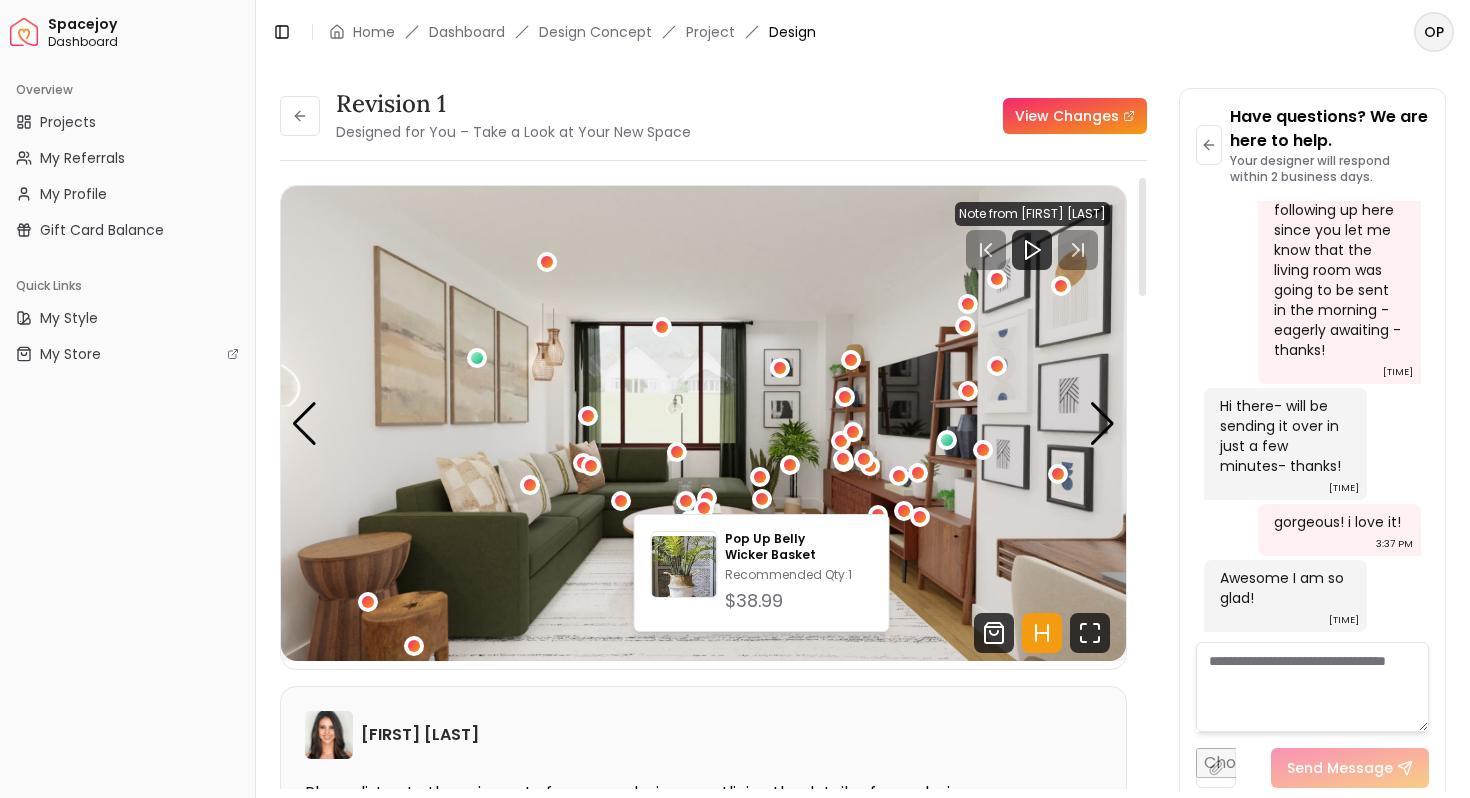 click on "Revision 1 Designed for You – Take a Look at Your New Space View Changes Revision 1 Designed for You – Take a Look at Your New Space View Changes Hotspots On Density Show All 02:00 02:00 Note from Angela Amore Angela Amore Please listen to the voice note from your designer, outlining the details of your design. Audio Note: Audio Note  1 0:00  /  2:00 Transcript:  For your latest revision design on your living room you're gonna see a var... Read more Wall Paints Featured in Your Design - Why Shop with Spacejoy? Shopping through Spacejoy isn’t just convenient - it’s smarter. Here’s why: One Cart, All Brands Our concierge places your orders across all retailers - no juggling multiple accounts. Track Everything, In One Place Monitor all your orders from different brands in your Spacejoy dashboard. Returns? Refunds? Relax. We manage returns and refunds with retailers so you don’t have to. Price Match Guarantee We match the best prices and notify you of drops before placing orders. Deals Done Right ( 59" at bounding box center (863, 428) 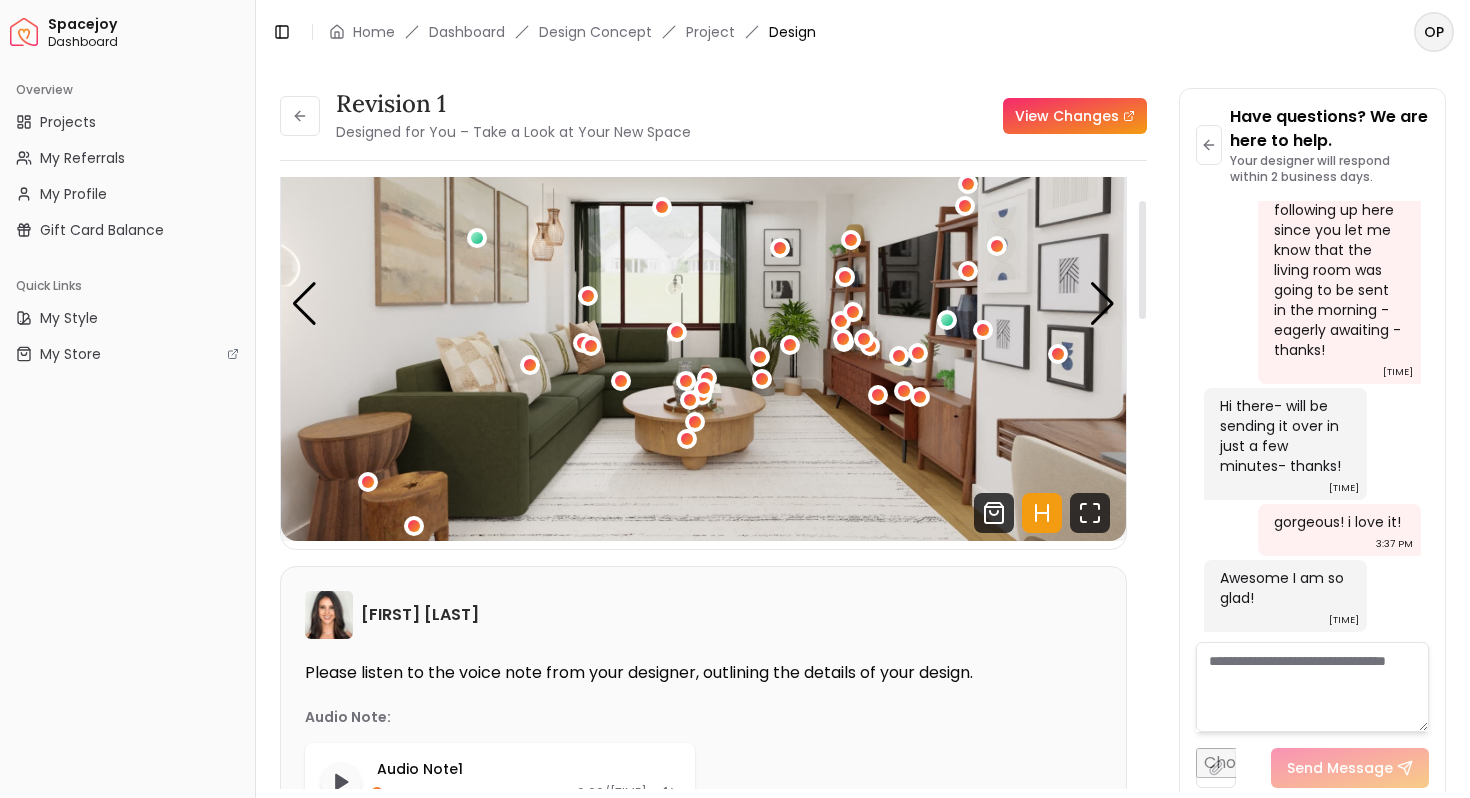 scroll, scrollTop: 119, scrollLeft: 0, axis: vertical 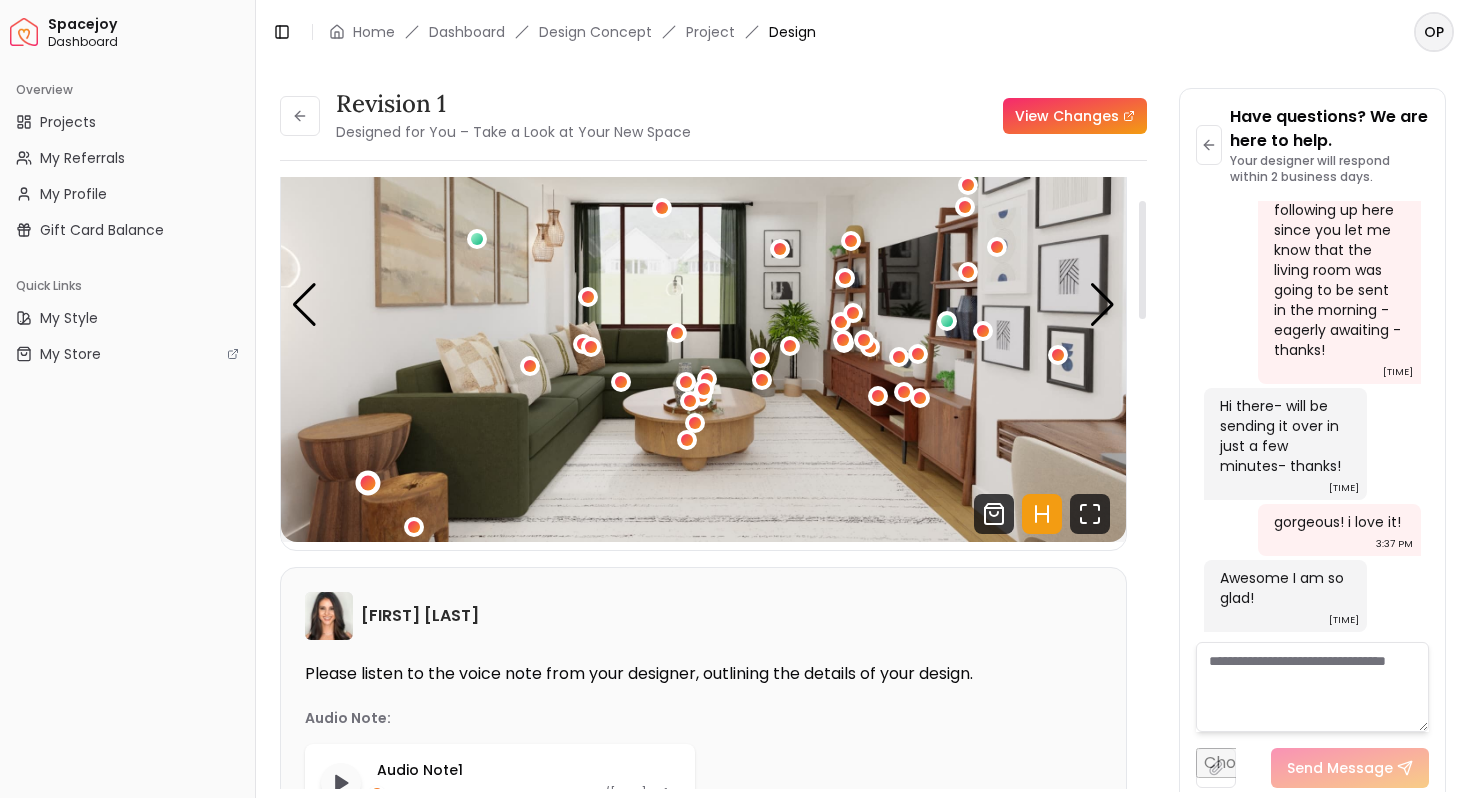 click at bounding box center [367, 483] 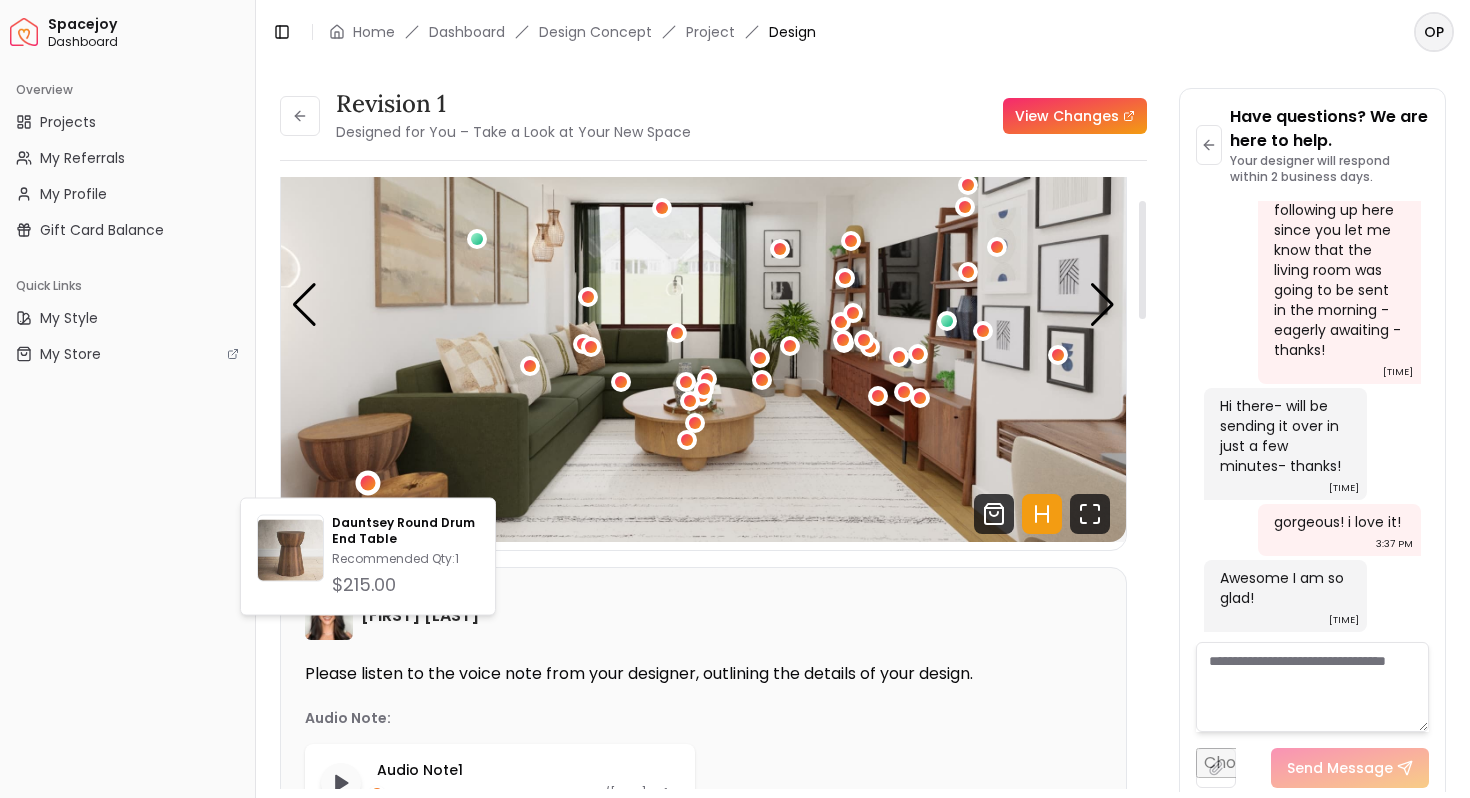 click at bounding box center (703, 304) 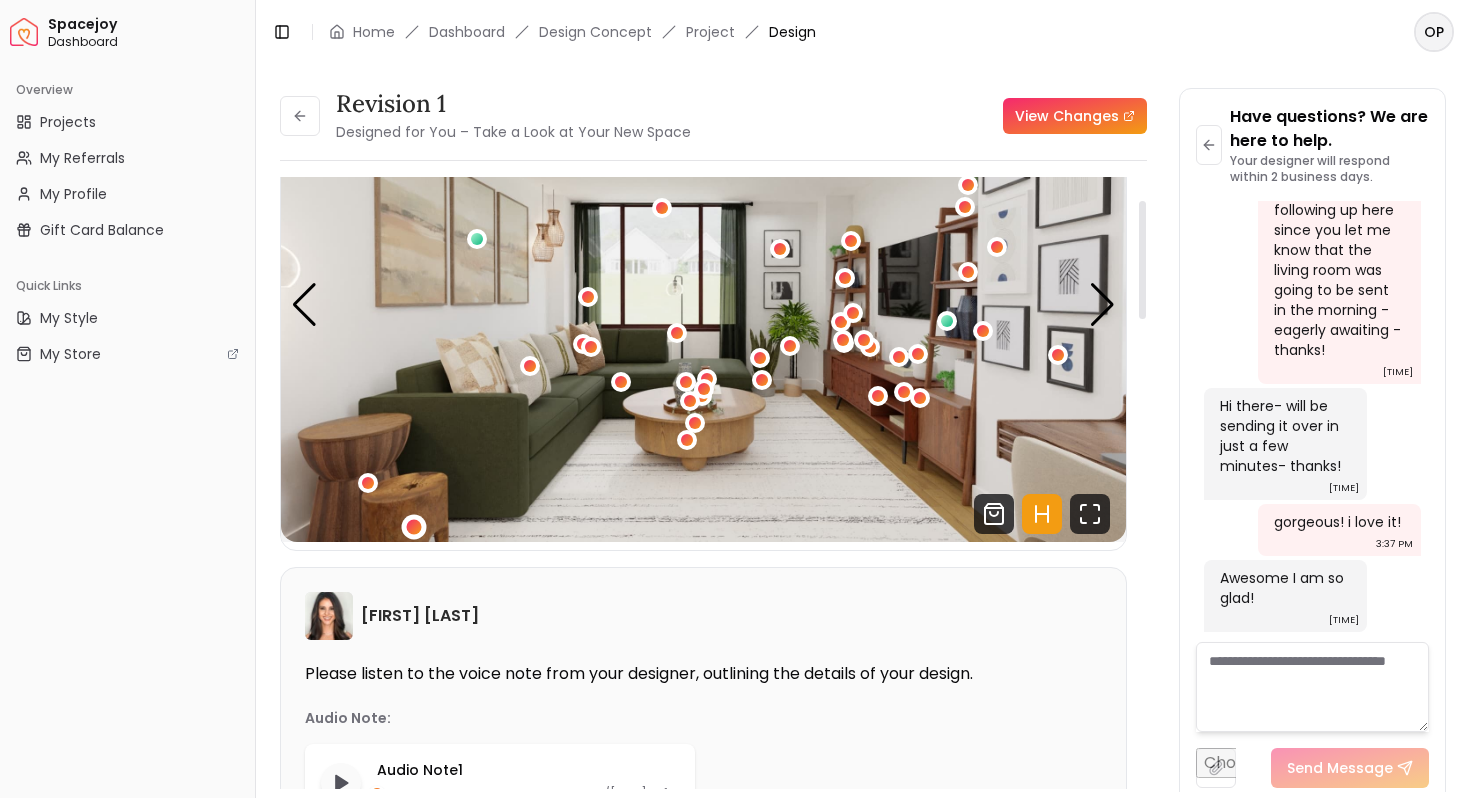 click at bounding box center [413, 526] 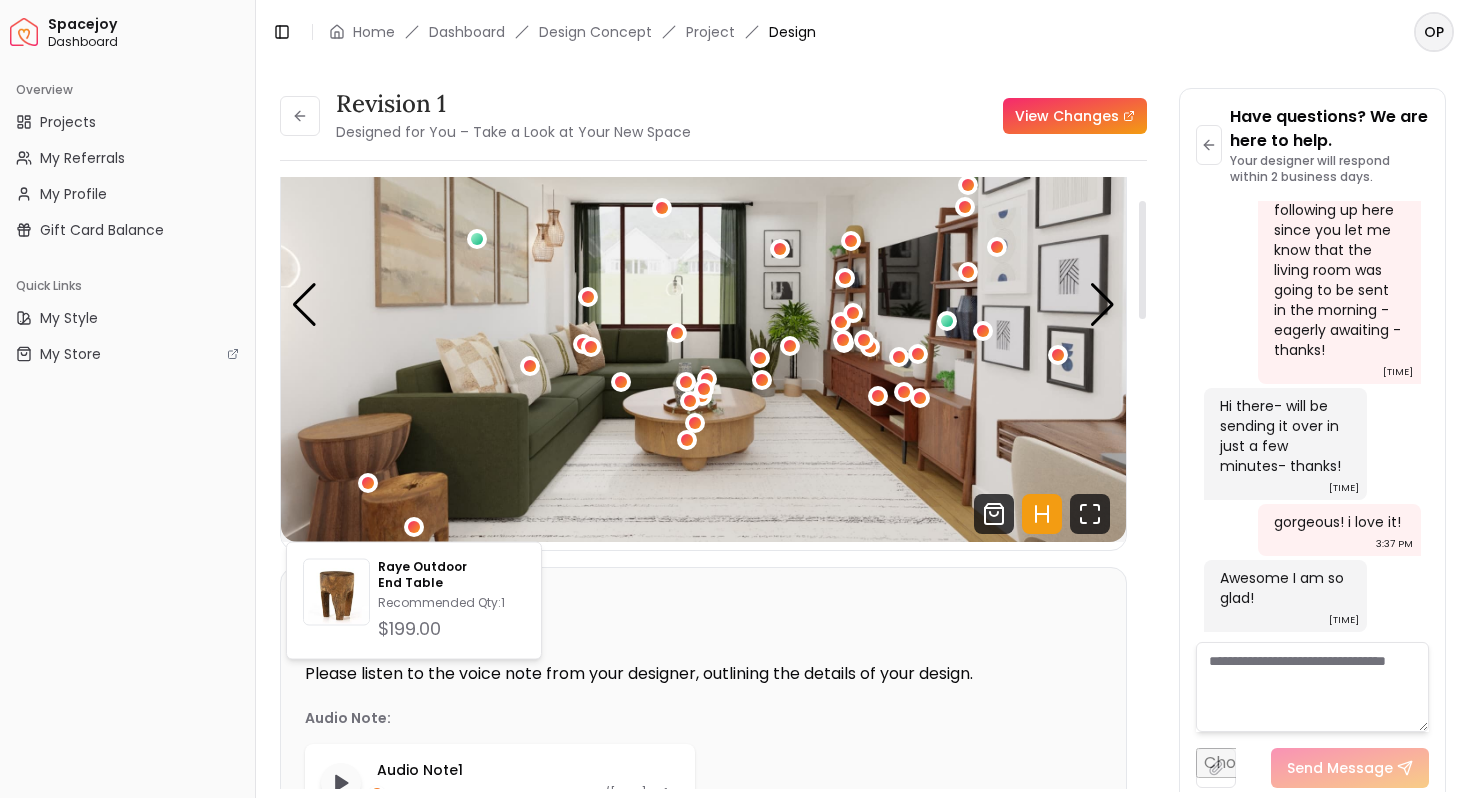 click on "Please listen to the voice note from your designer, outlining the details of your design." at bounding box center (703, 674) 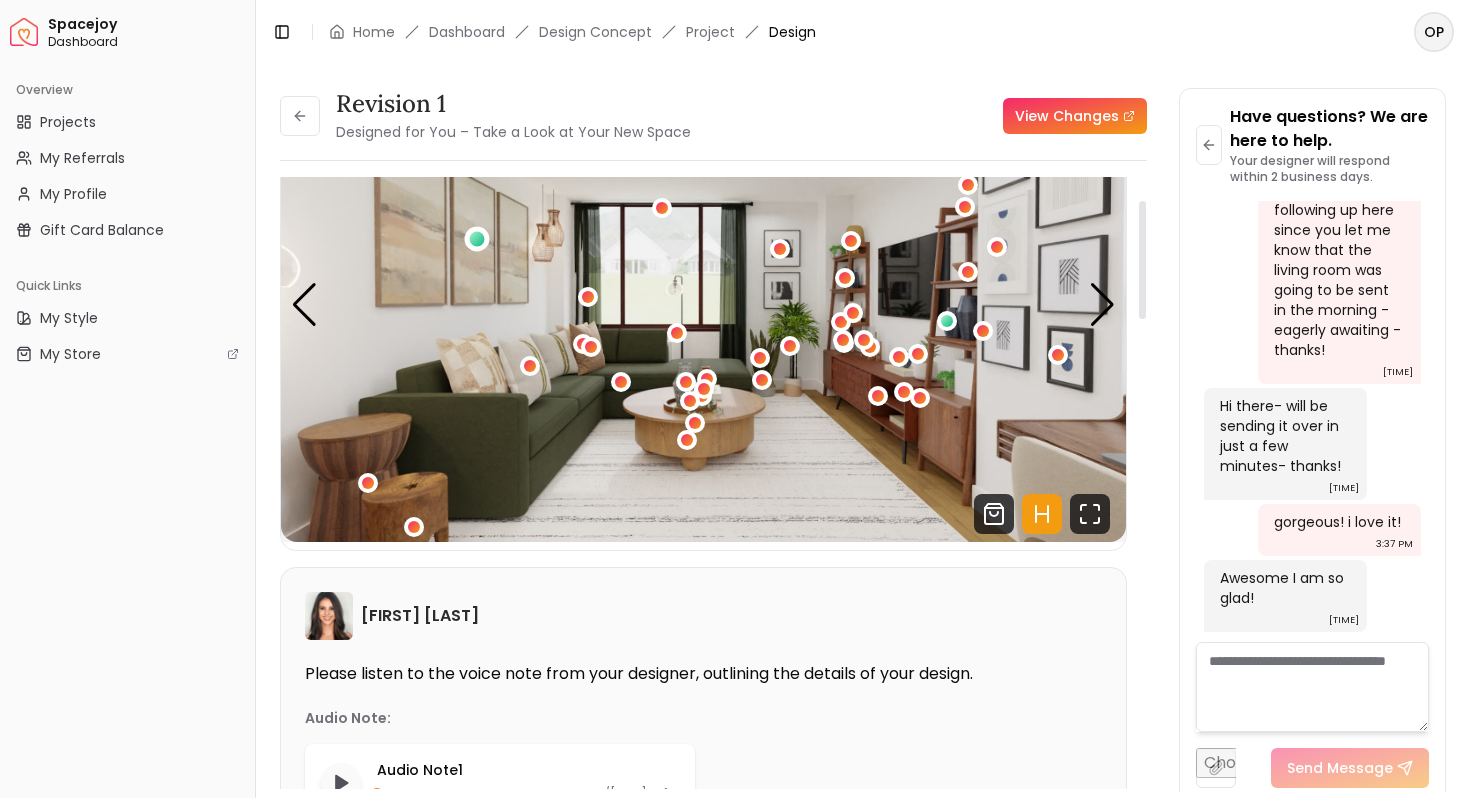 click at bounding box center [477, 238] 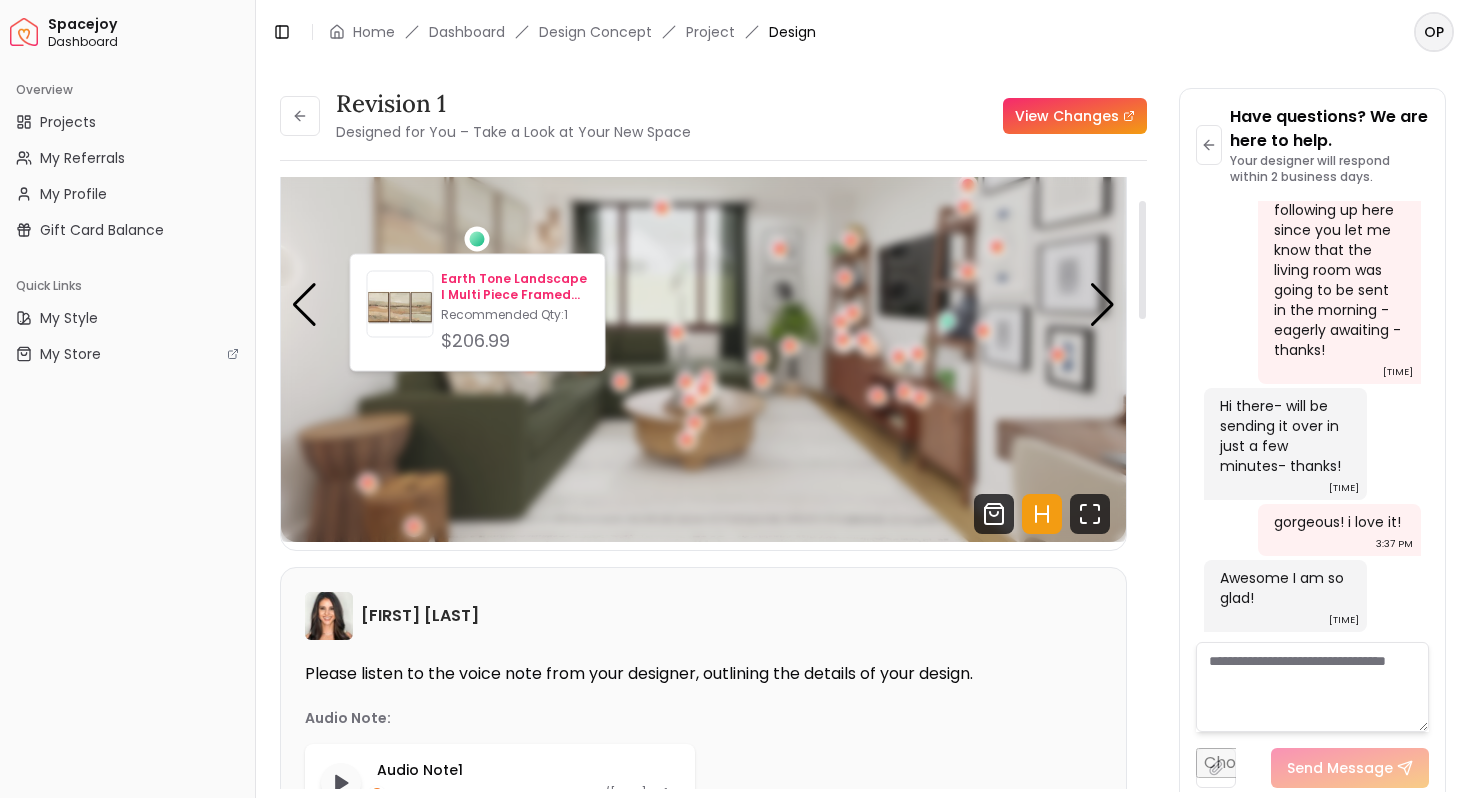 click on "Recommended Qty:  1" at bounding box center (514, 315) 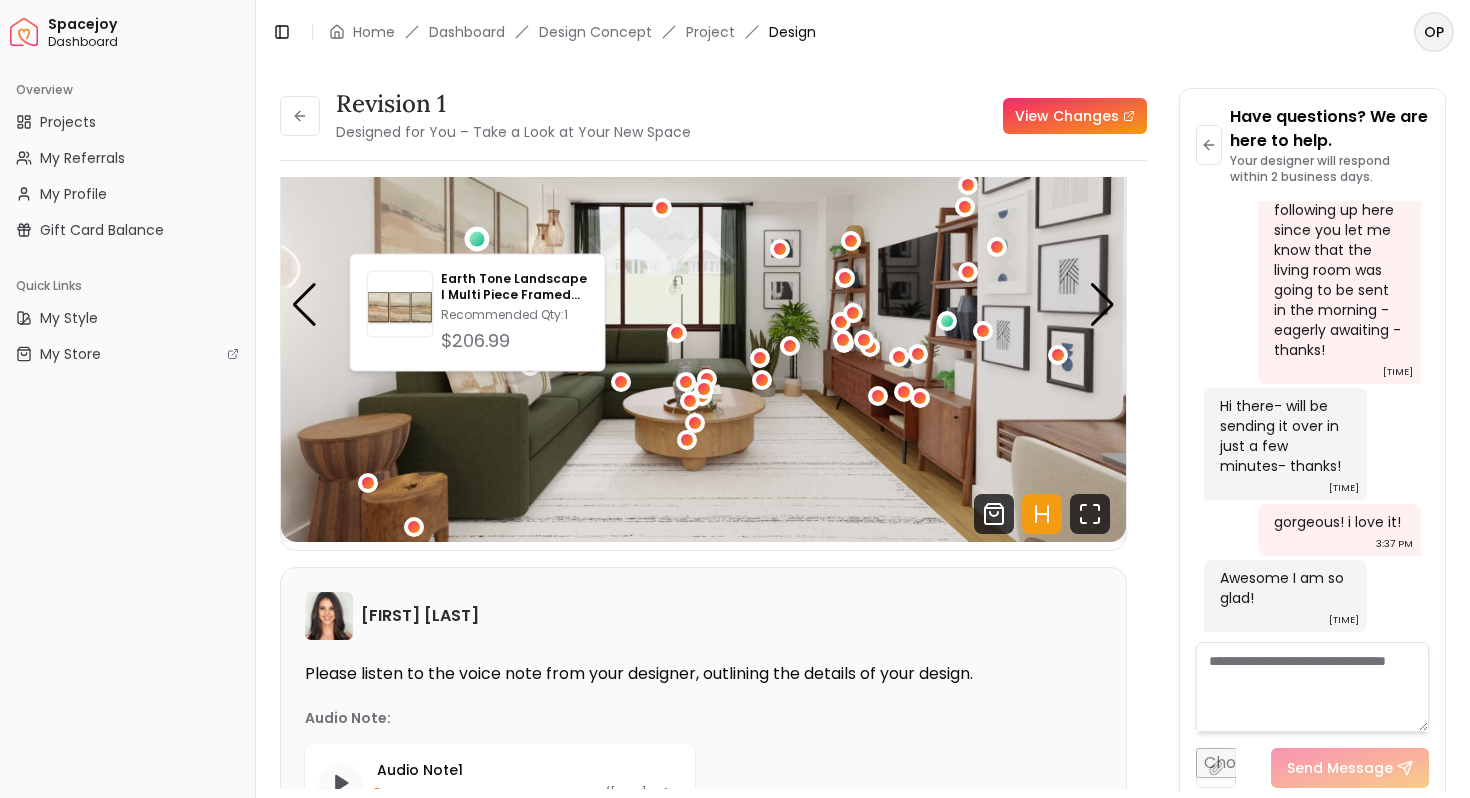 click at bounding box center (703, 304) 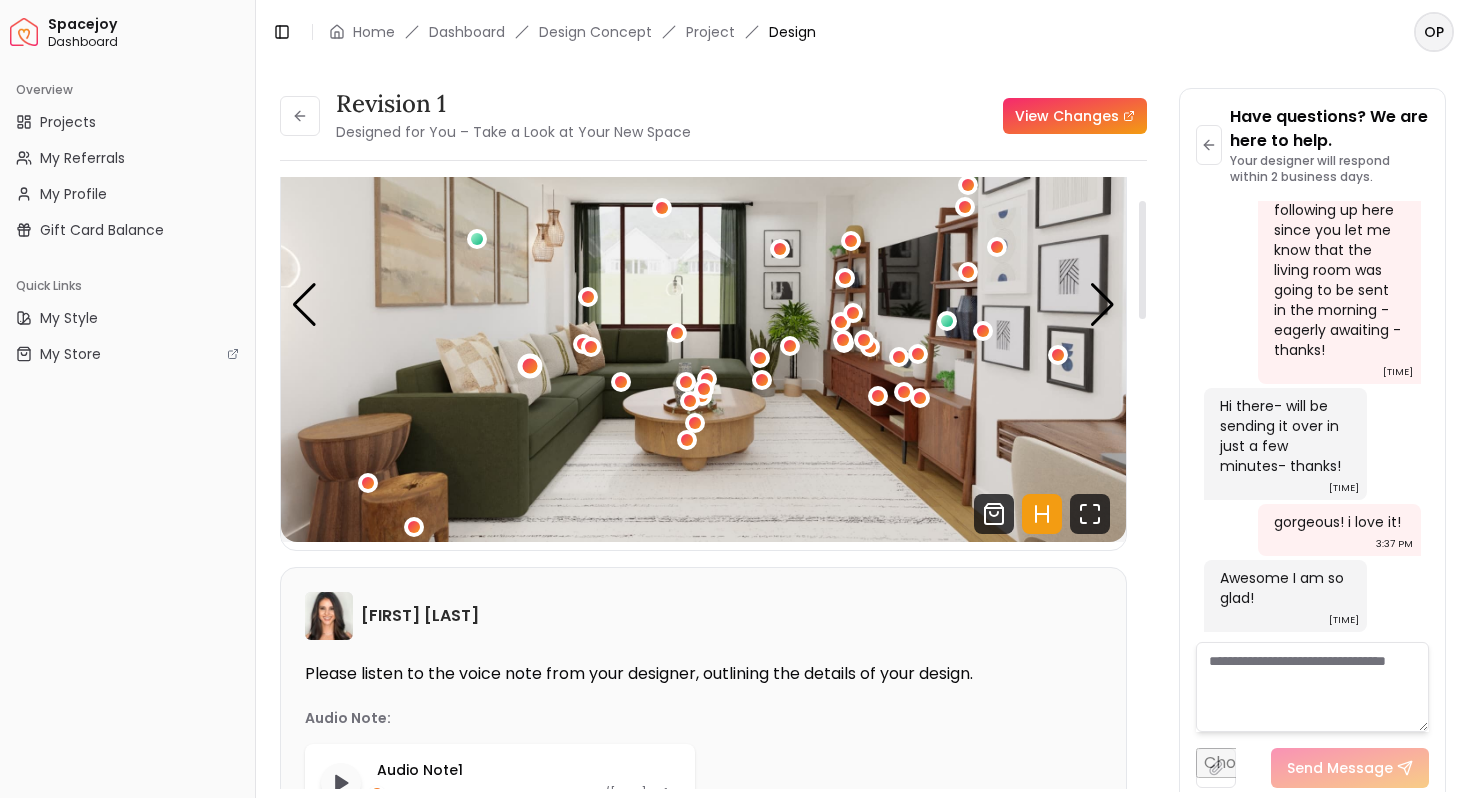 click at bounding box center [530, 365] 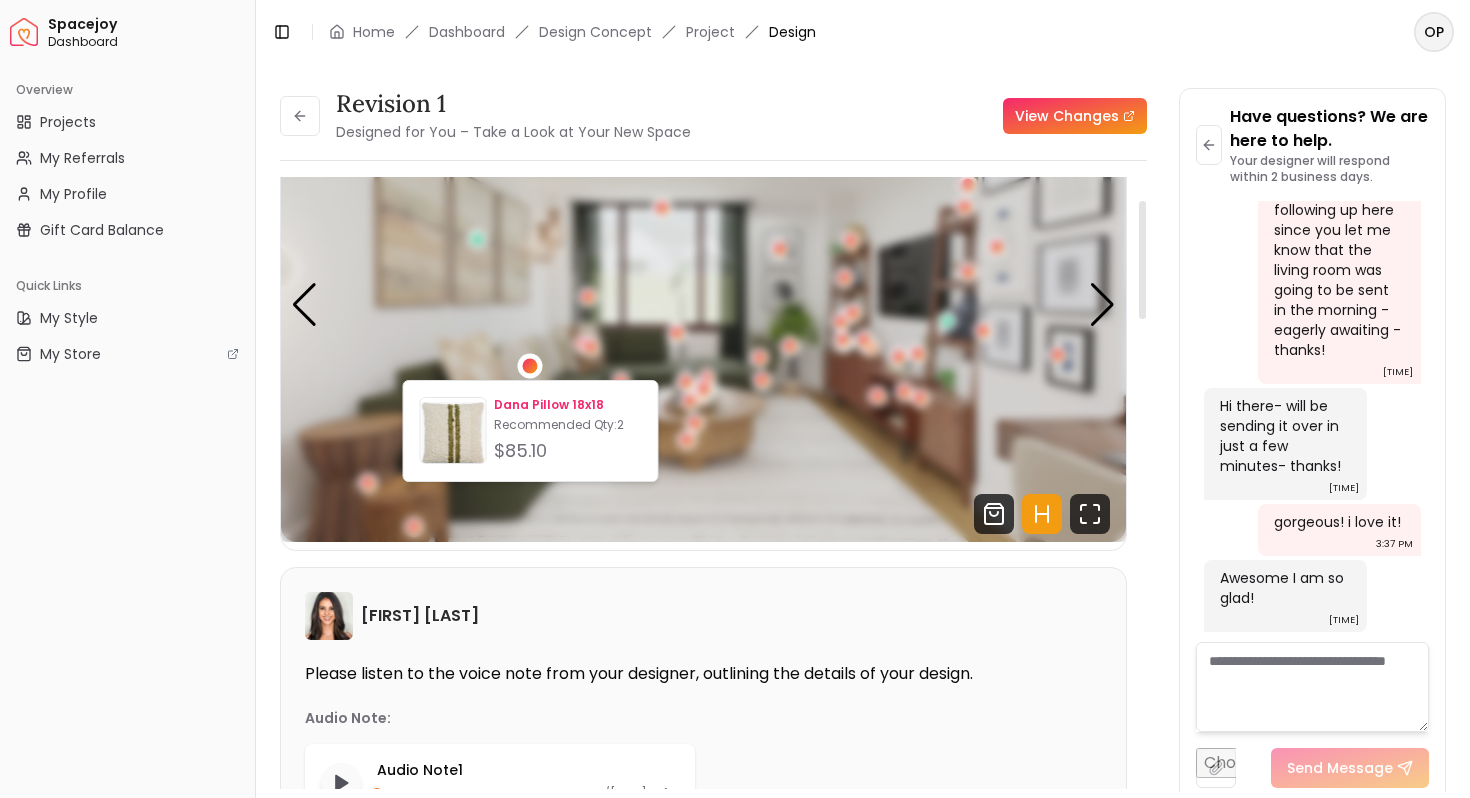 click on "Dana Pillow 18x18" at bounding box center [567, 405] 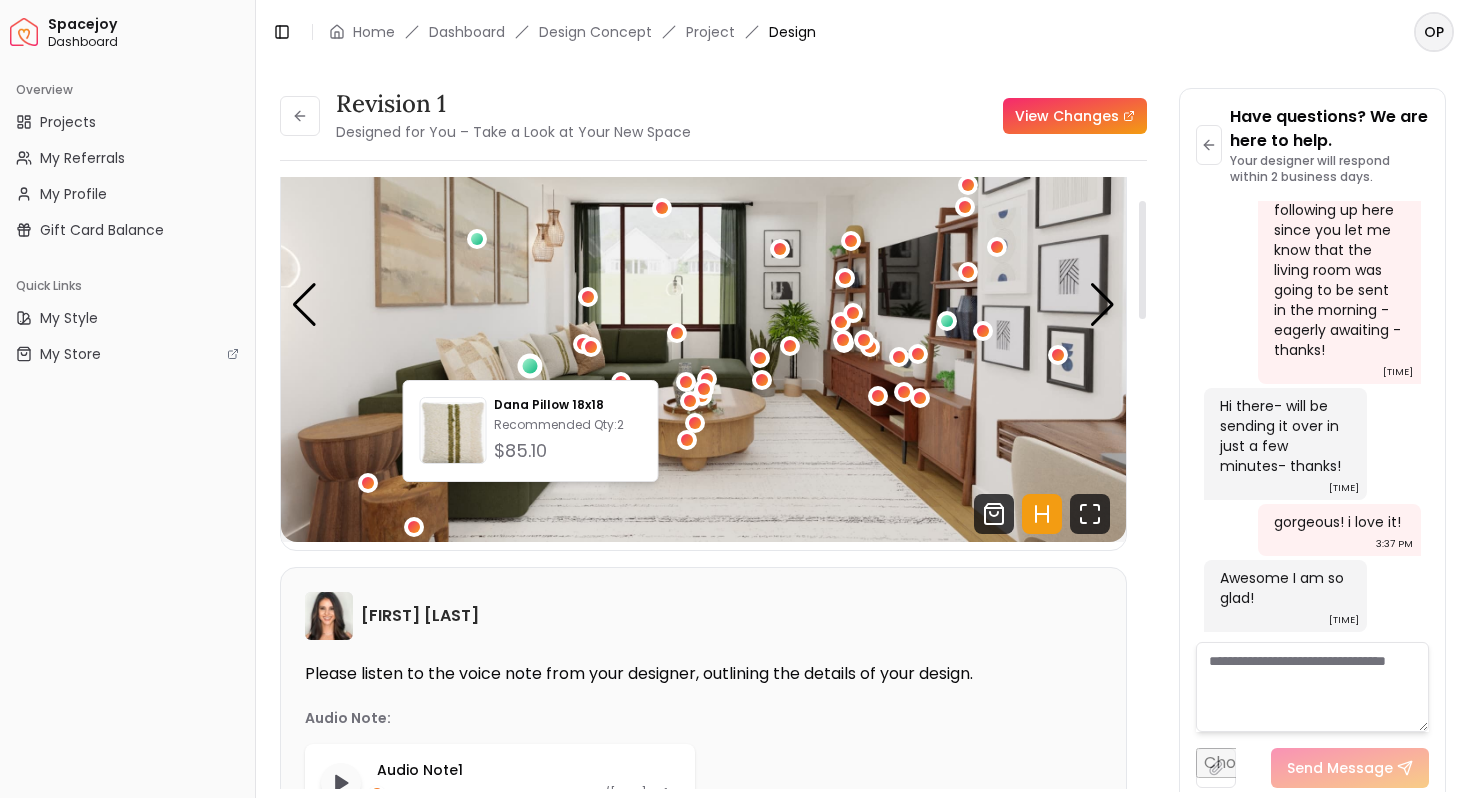 click at bounding box center (703, 304) 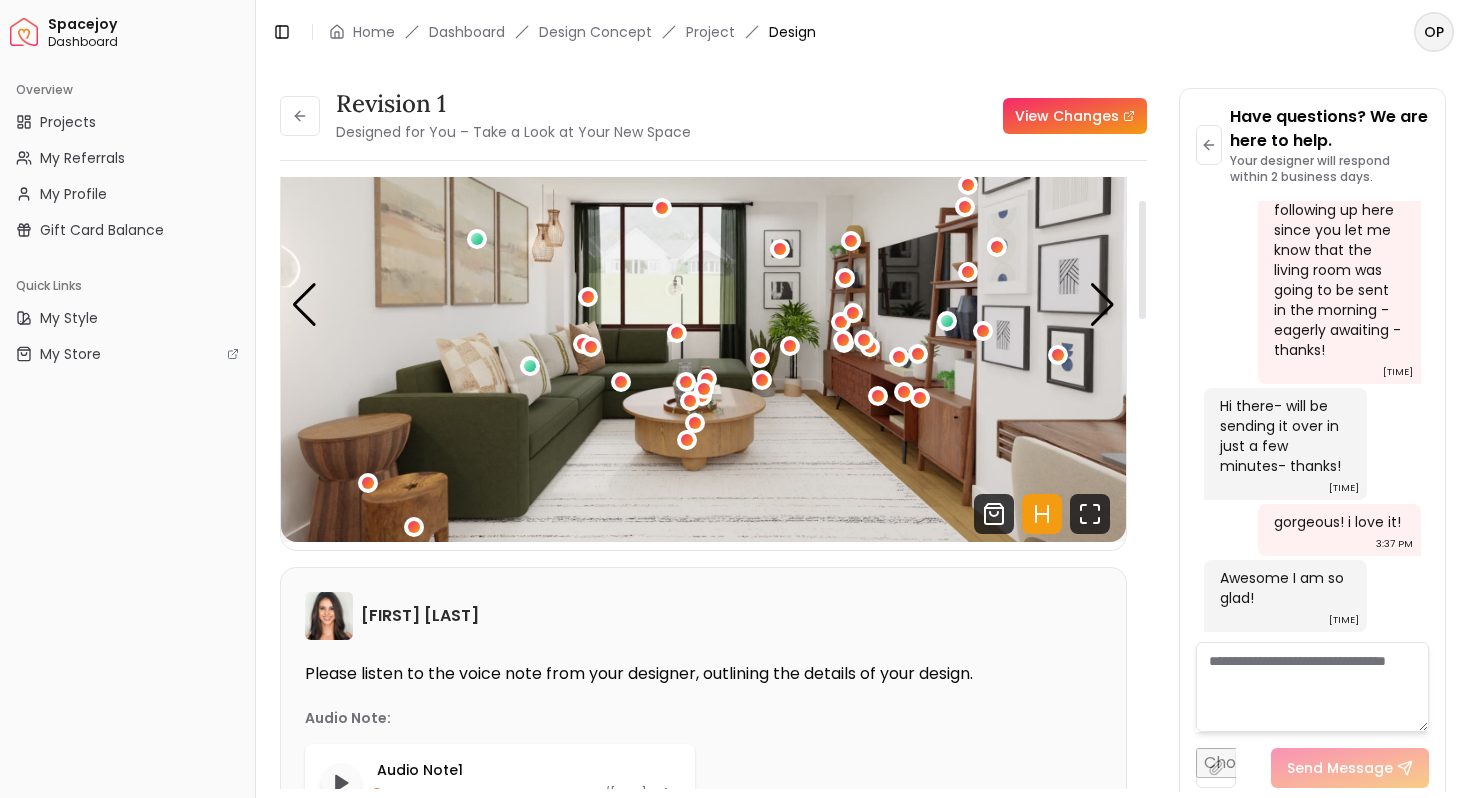 click at bounding box center [703, 304] 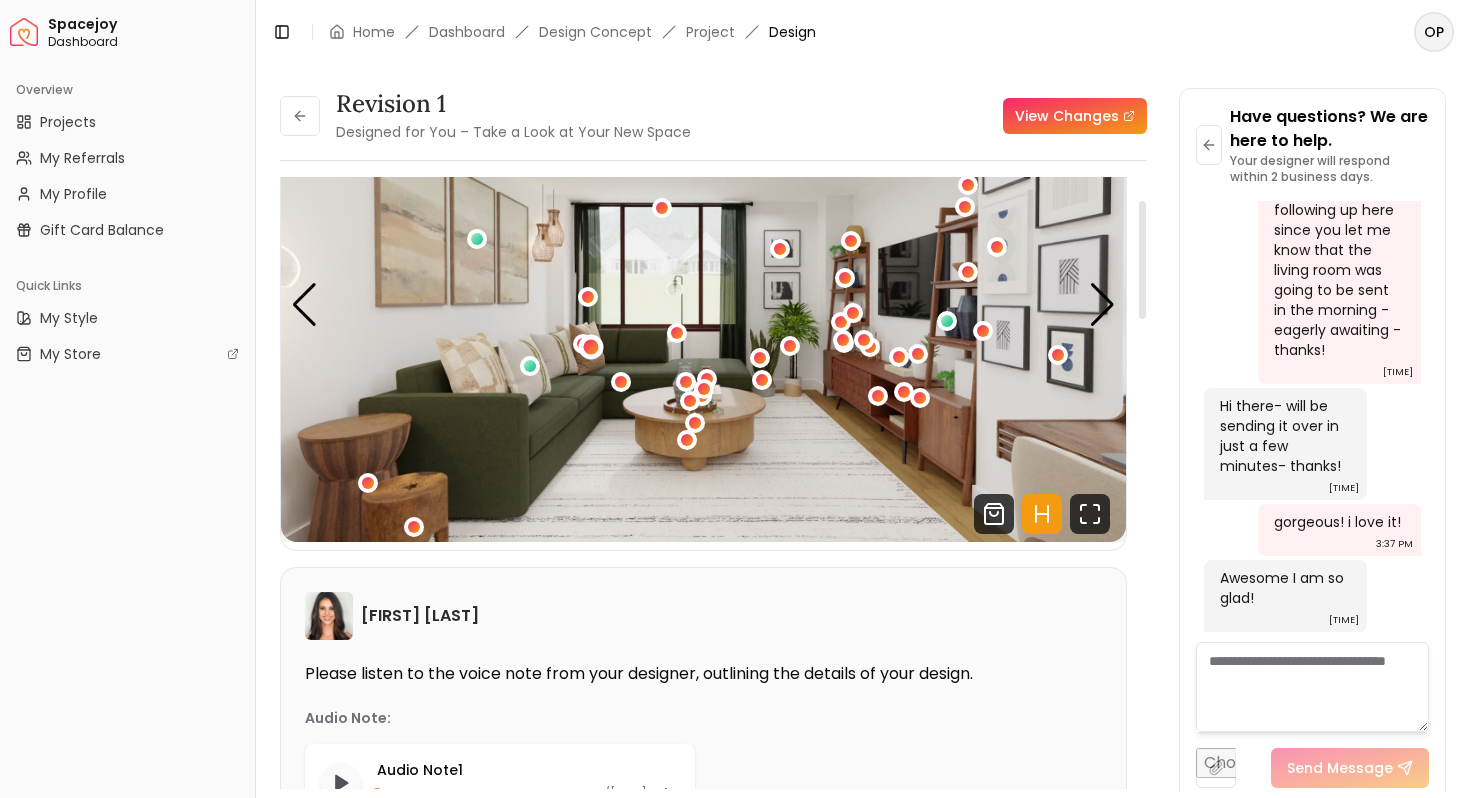 click at bounding box center (590, 346) 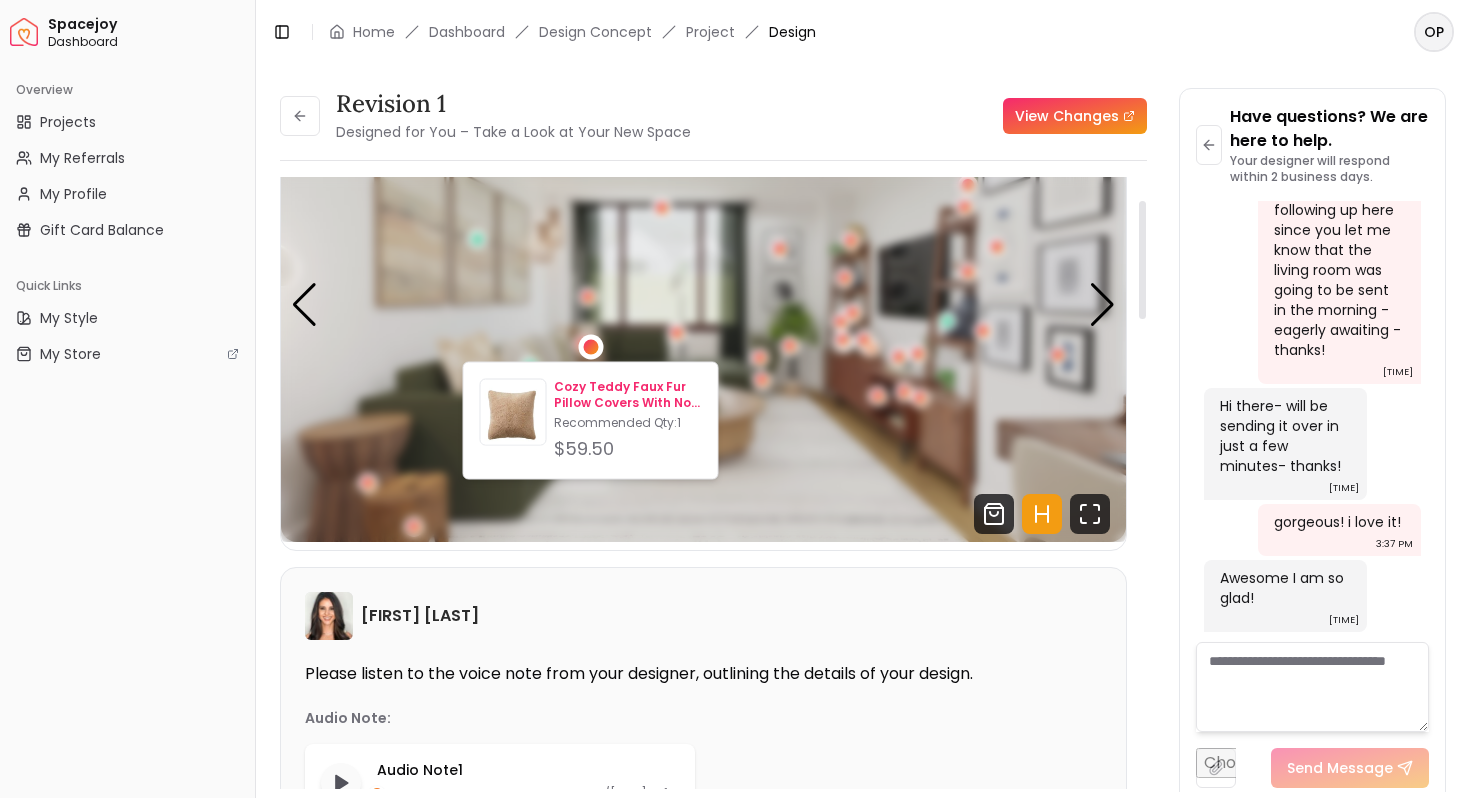 click on "Cozy Teddy Faux Fur Pillow Covers With No Insert-20"x20"" at bounding box center (627, 395) 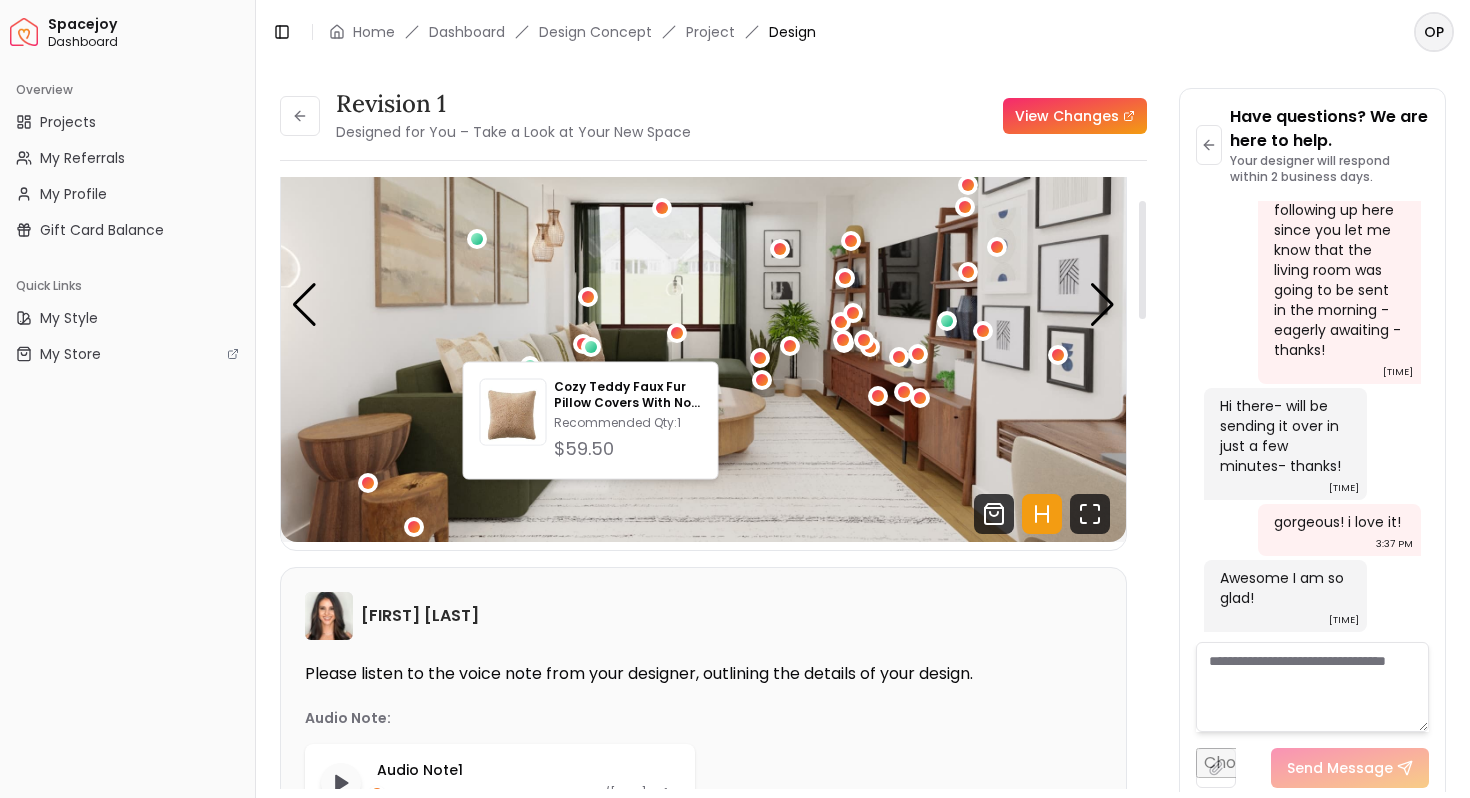 click at bounding box center [703, 304] 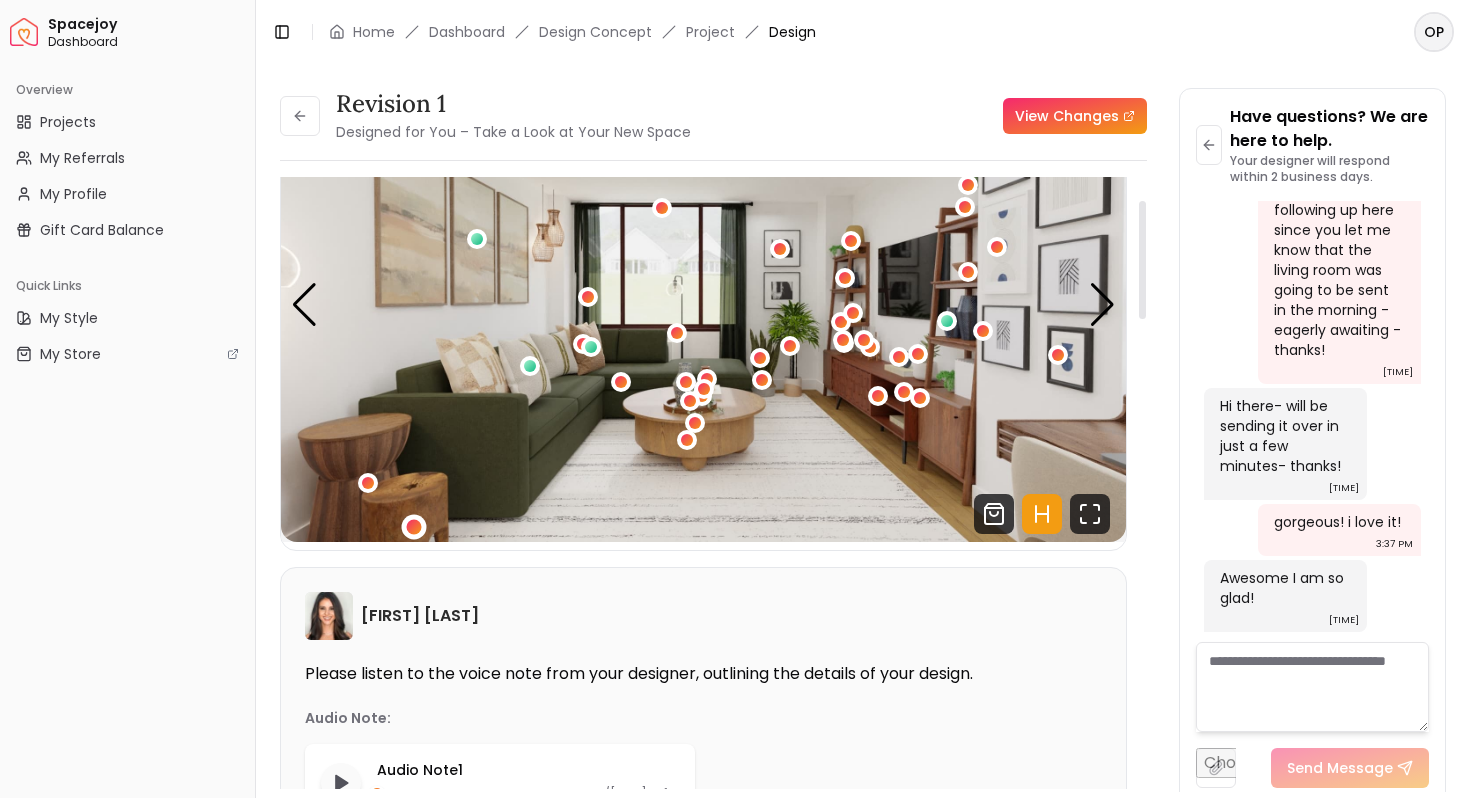 click at bounding box center (413, 526) 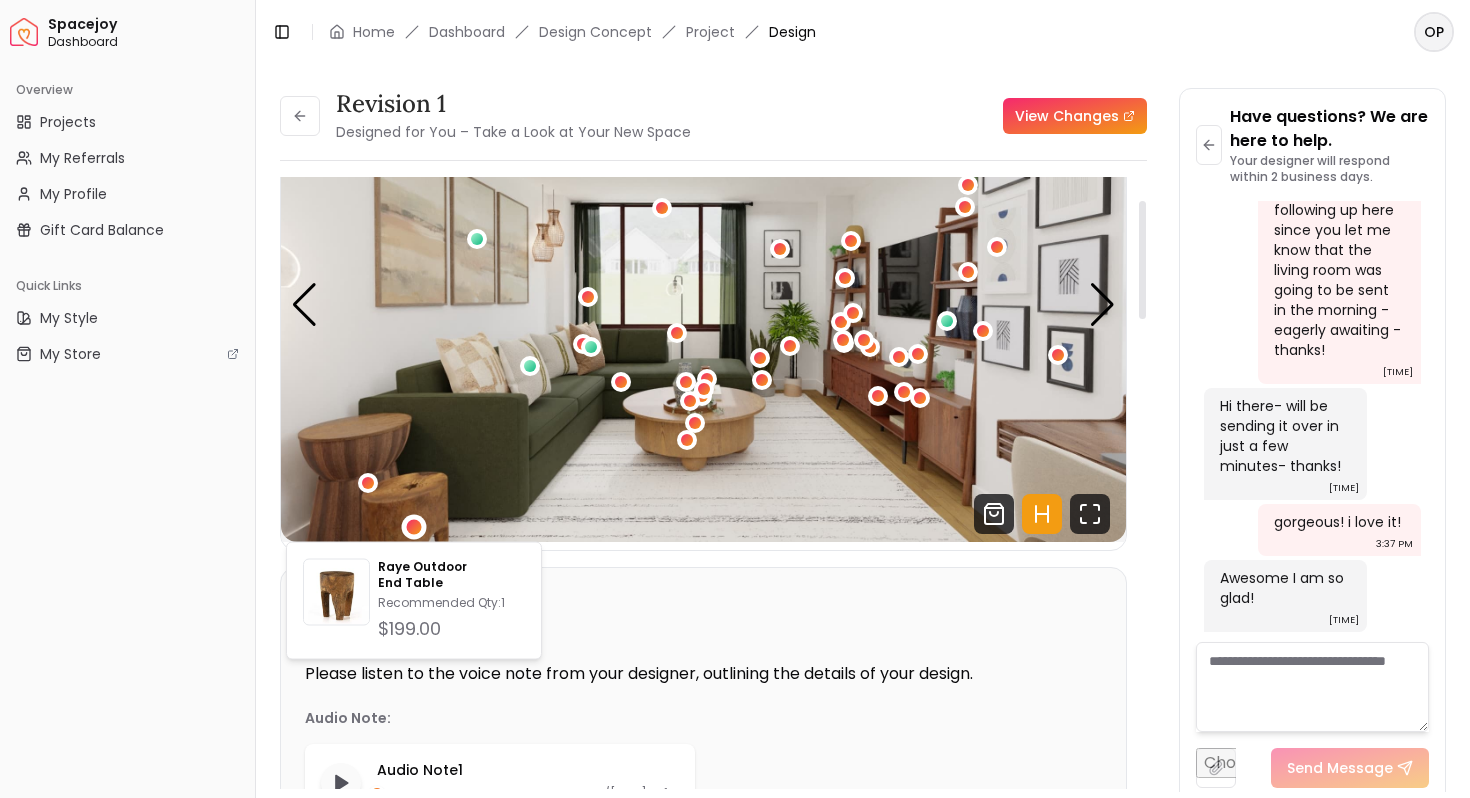 click at bounding box center [703, 304] 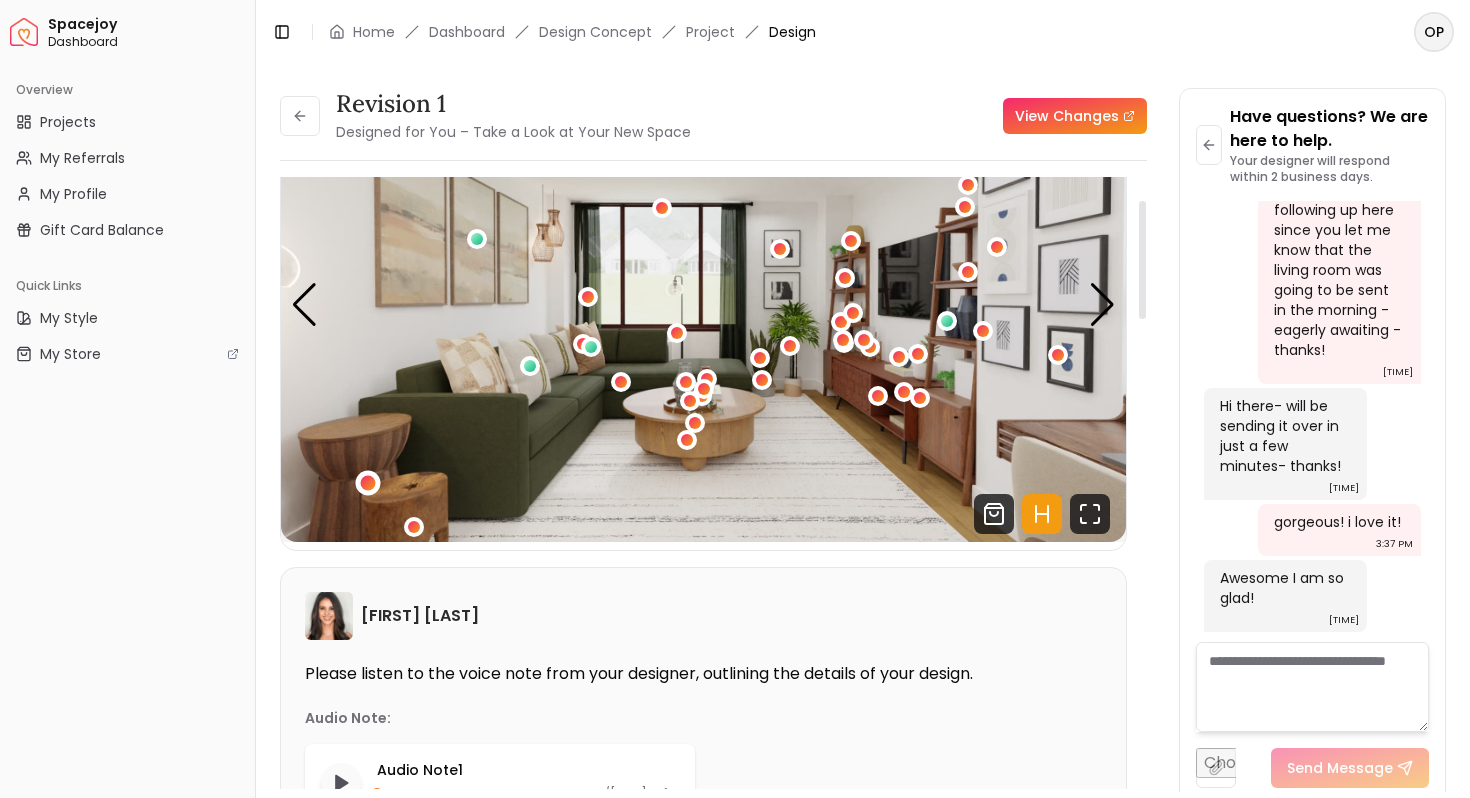 click at bounding box center (367, 483) 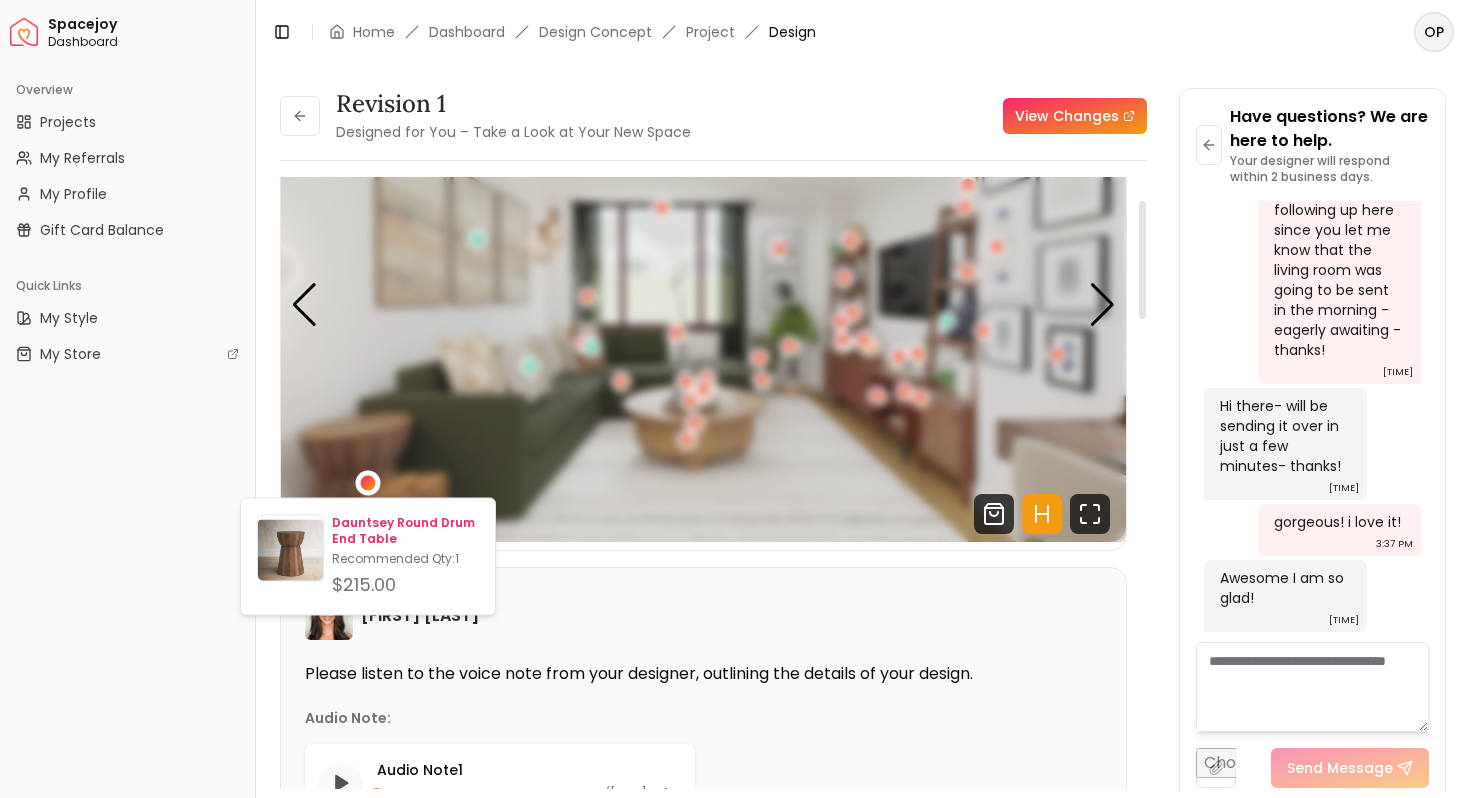click on "Dauntsey Round Drum End Table" at bounding box center (405, 531) 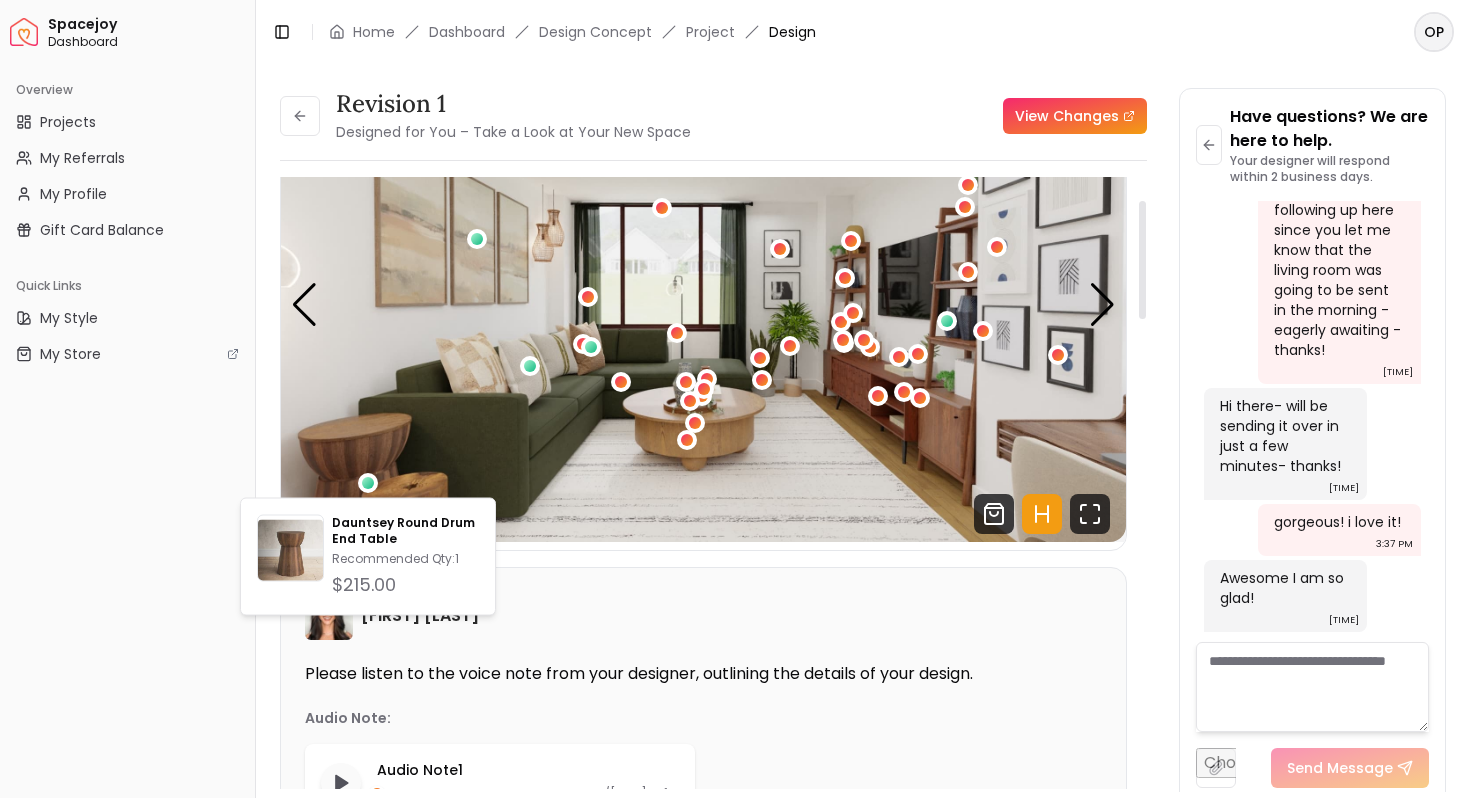 click at bounding box center [703, 304] 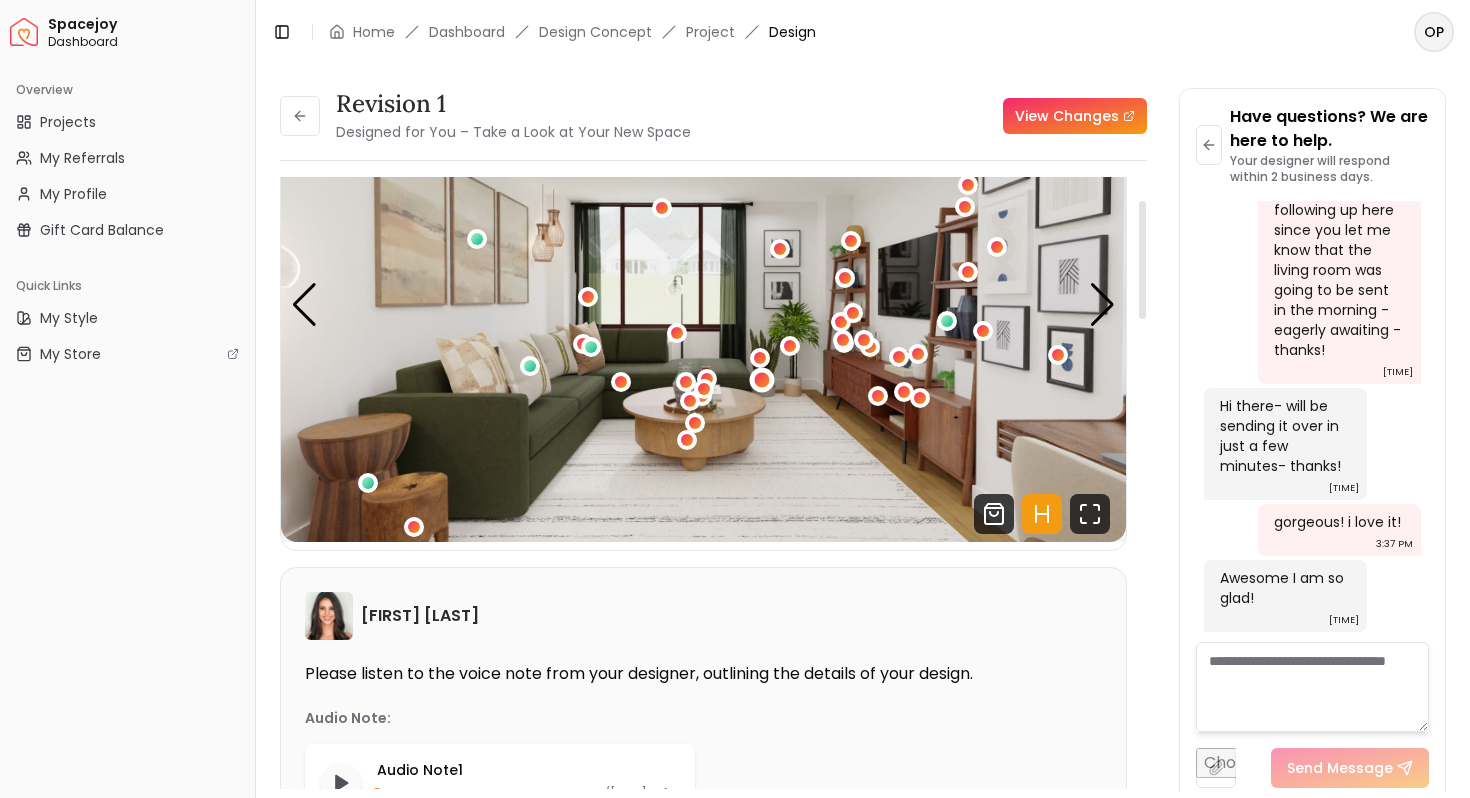 click at bounding box center [761, 380] 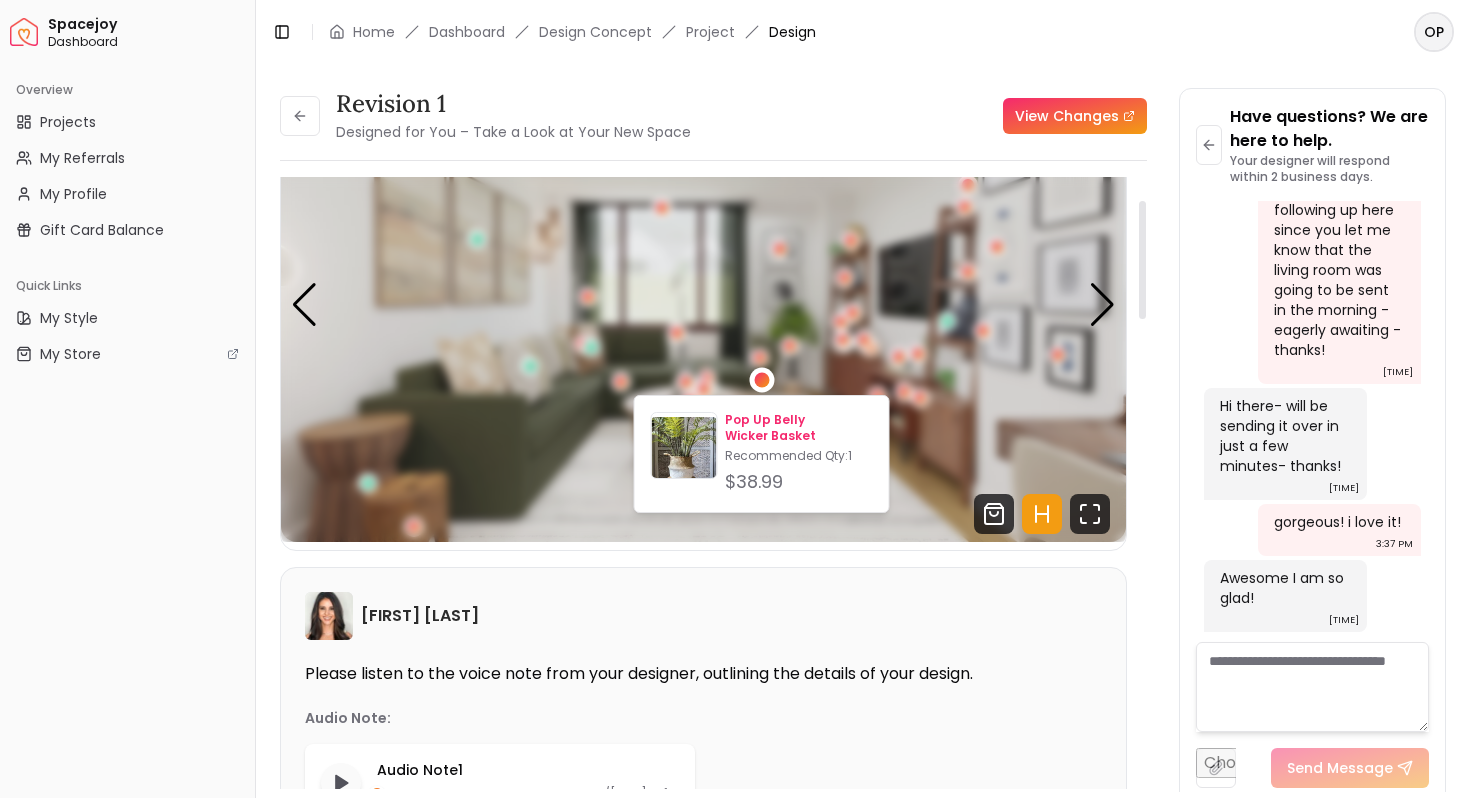 click on "Pop Up Belly Wicker Basket" at bounding box center [798, 428] 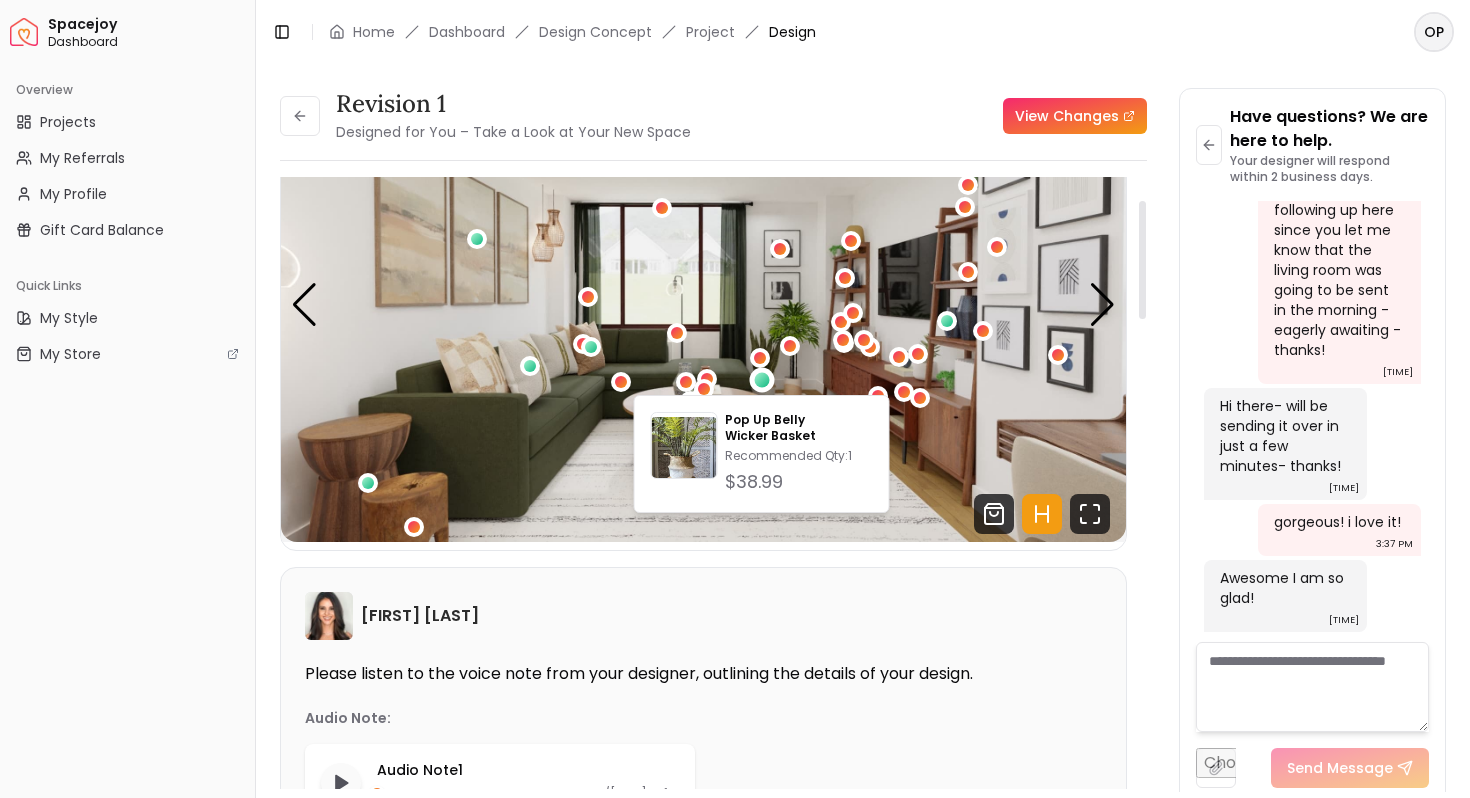 click on "Revision 1 Designed for You – Take a Look at Your New Space View Changes Revision 1 Designed for You – Take a Look at Your New Space View Changes Hotspots On Density Show All 02:00 02:00 Note from Angela Amore Angela Amore Please listen to the voice note from your designer, outlining the details of your design. Audio Note: Audio Note  1 0:00  /  2:00 Transcript:  For your latest revision design on your living room you're gonna see a var... Read more Wall Paints Featured in Your Design - Why Shop with Spacejoy? Shopping through Spacejoy isn’t just convenient - it’s smarter. Here’s why: One Cart, All Brands Our concierge places your orders across all retailers - no juggling multiple accounts. Track Everything, In One Place Monitor all your orders from different brands in your Spacejoy dashboard. Returns? Refunds? Relax. We manage returns and refunds with retailers so you don’t have to. Price Match Guarantee We match the best prices and notify you of drops before placing orders. Deals Done Right ( 59" at bounding box center [863, 428] 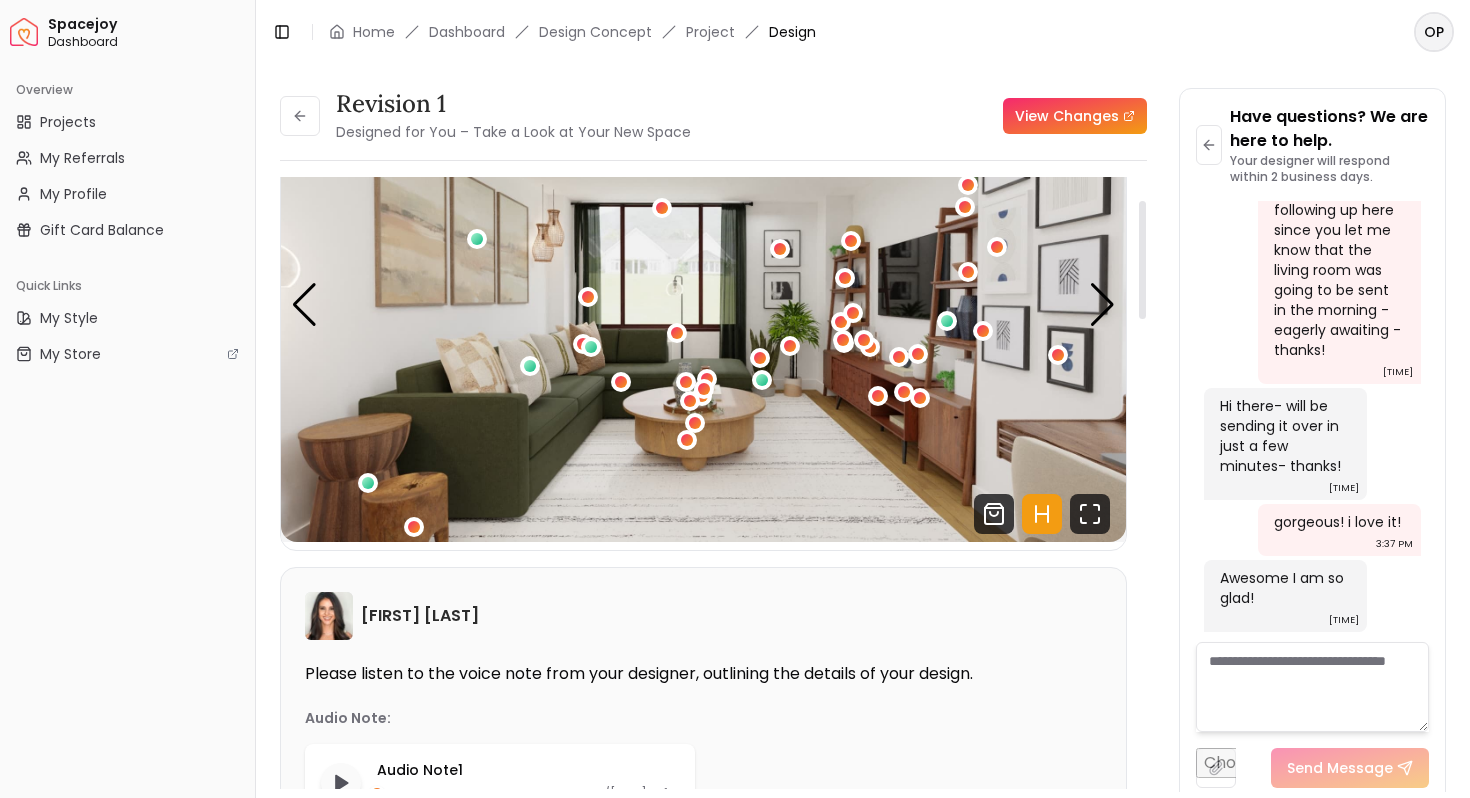 click on "Audio Note:" at bounding box center (703, 718) 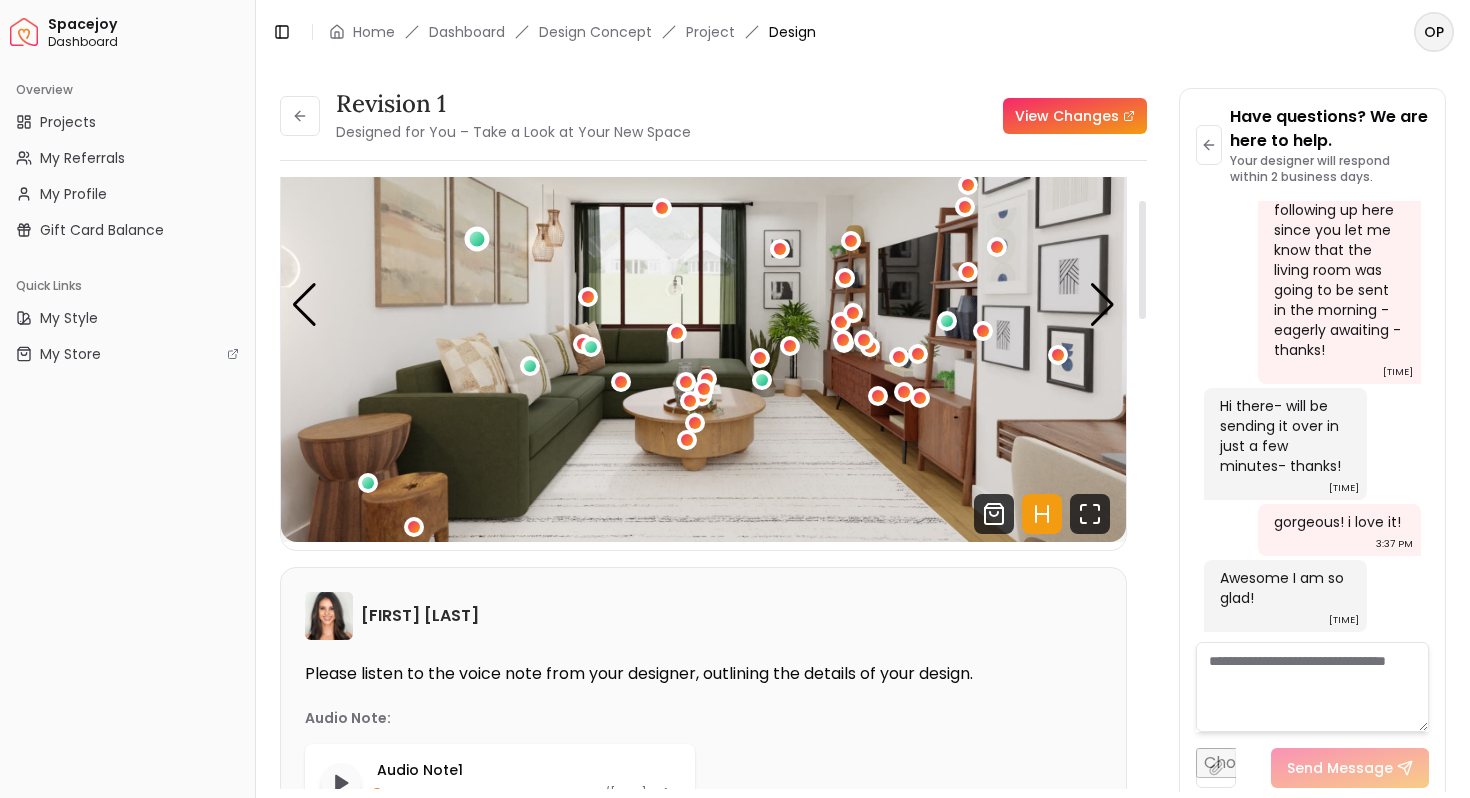 click at bounding box center [477, 238] 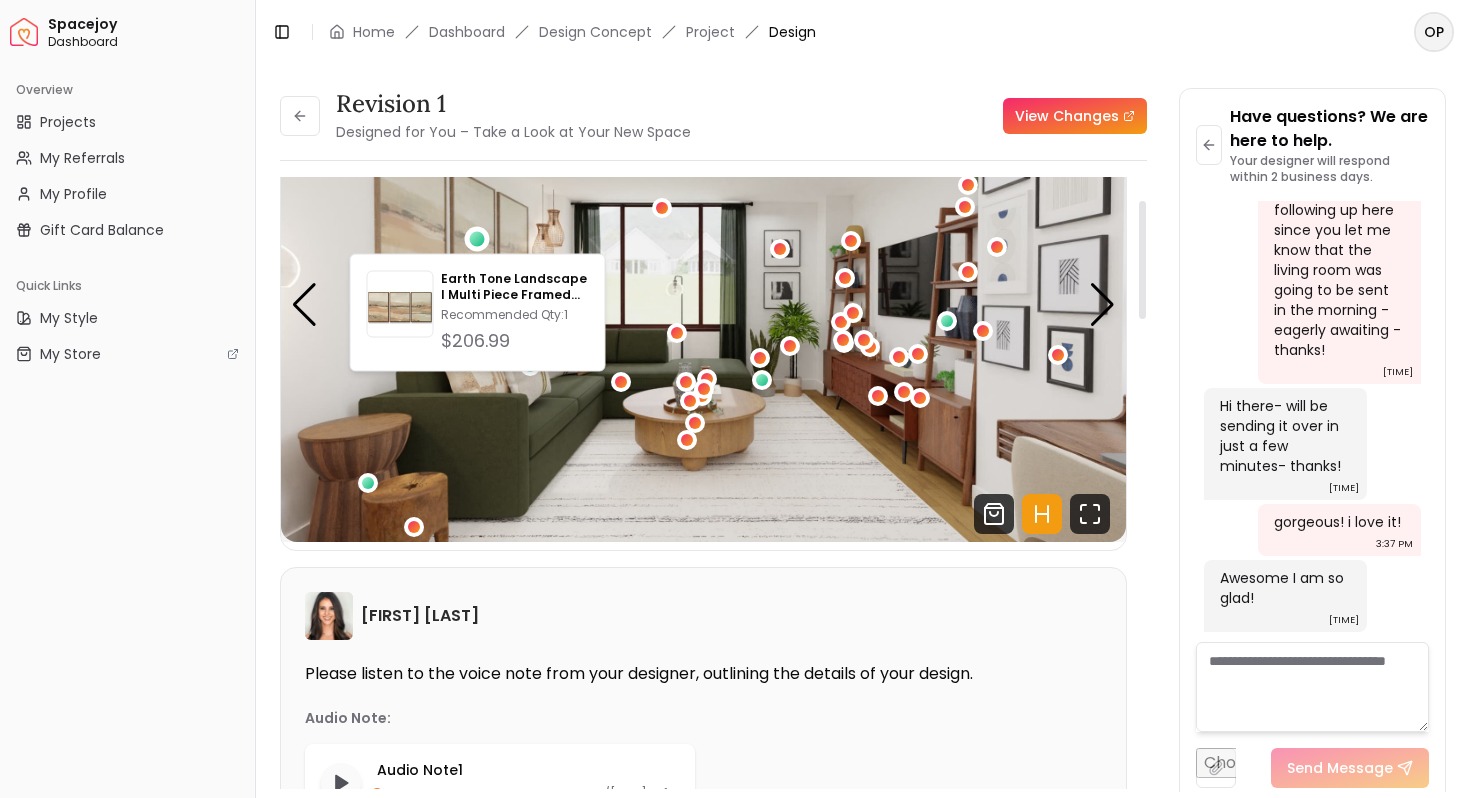 click on "Angela Amore Please listen to the voice note from your designer, outlining the details of your design. Audio Note: Audio Note  1 0:00  /  2:00 Transcript:  For your latest revision design on your living room you're gonna see a var... Read more" at bounding box center (703, 745) 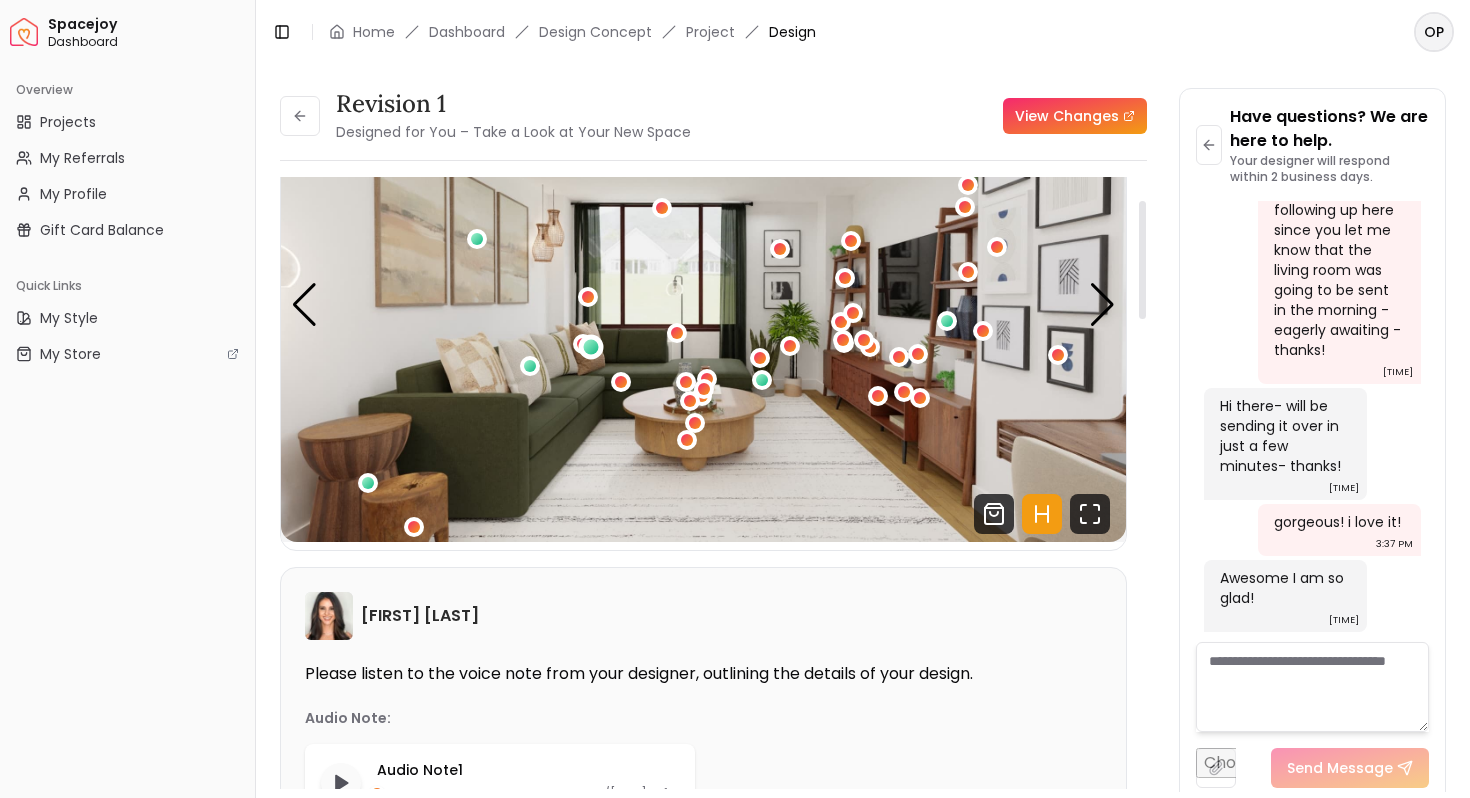 click at bounding box center [590, 346] 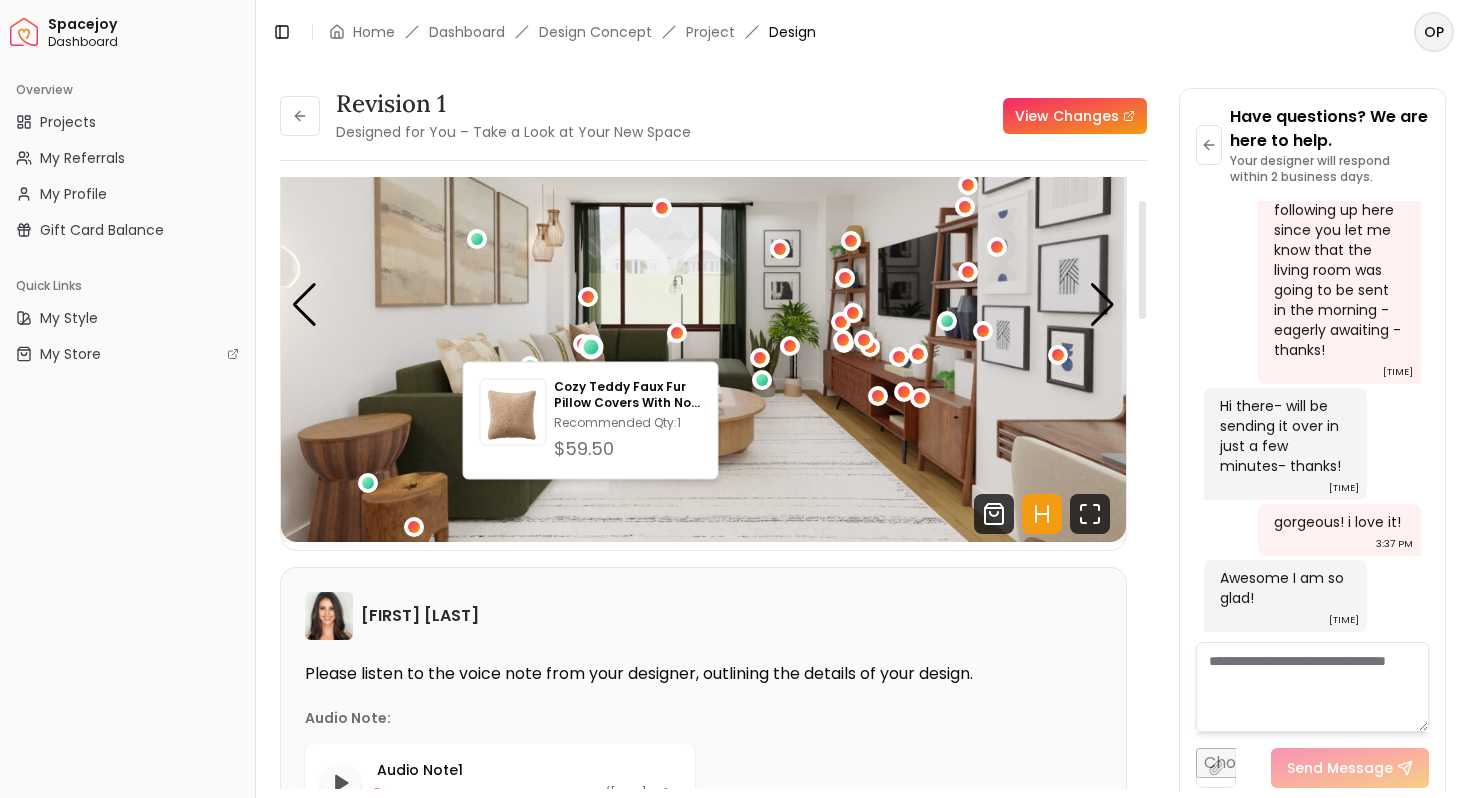 click at bounding box center [703, 304] 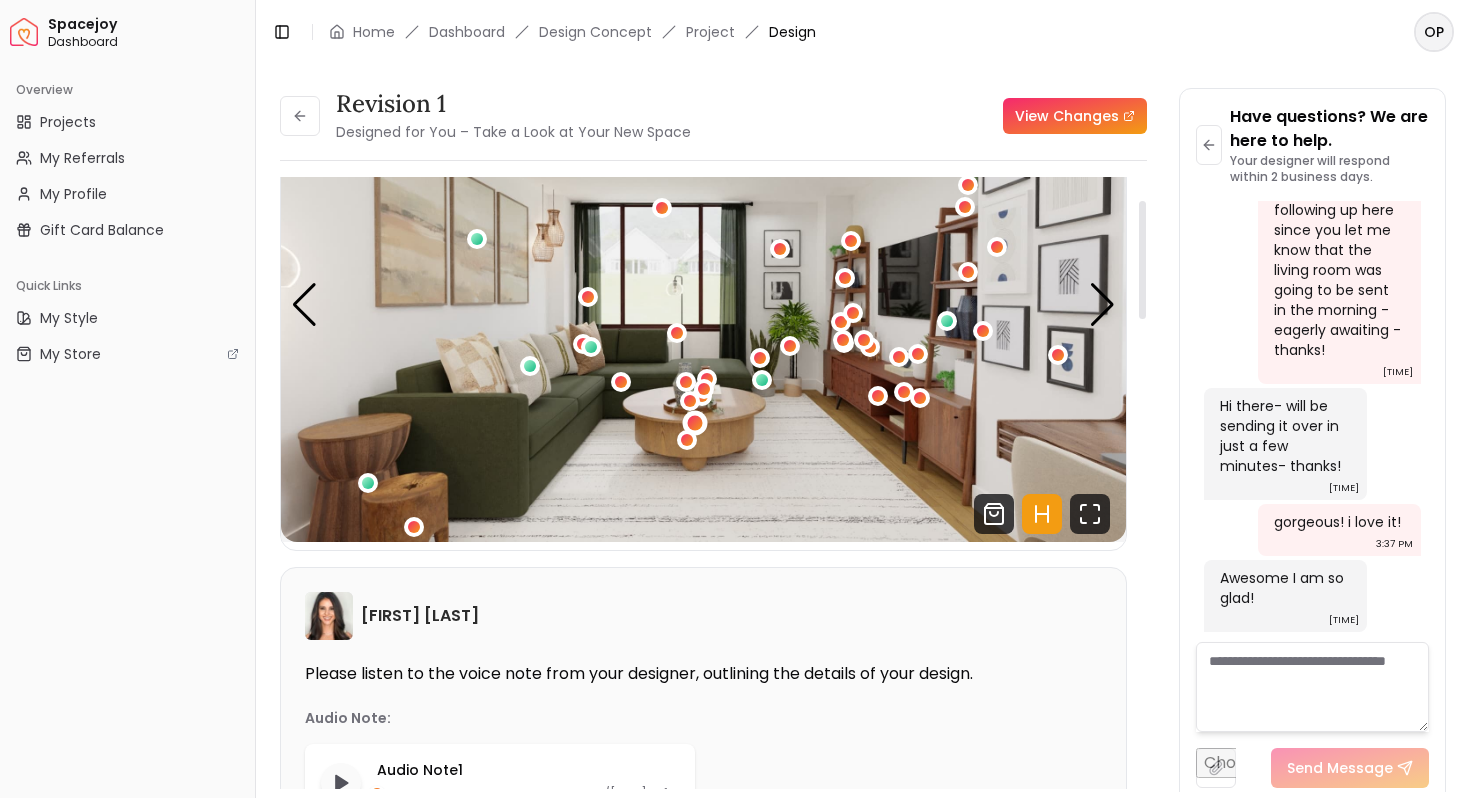 click at bounding box center (694, 422) 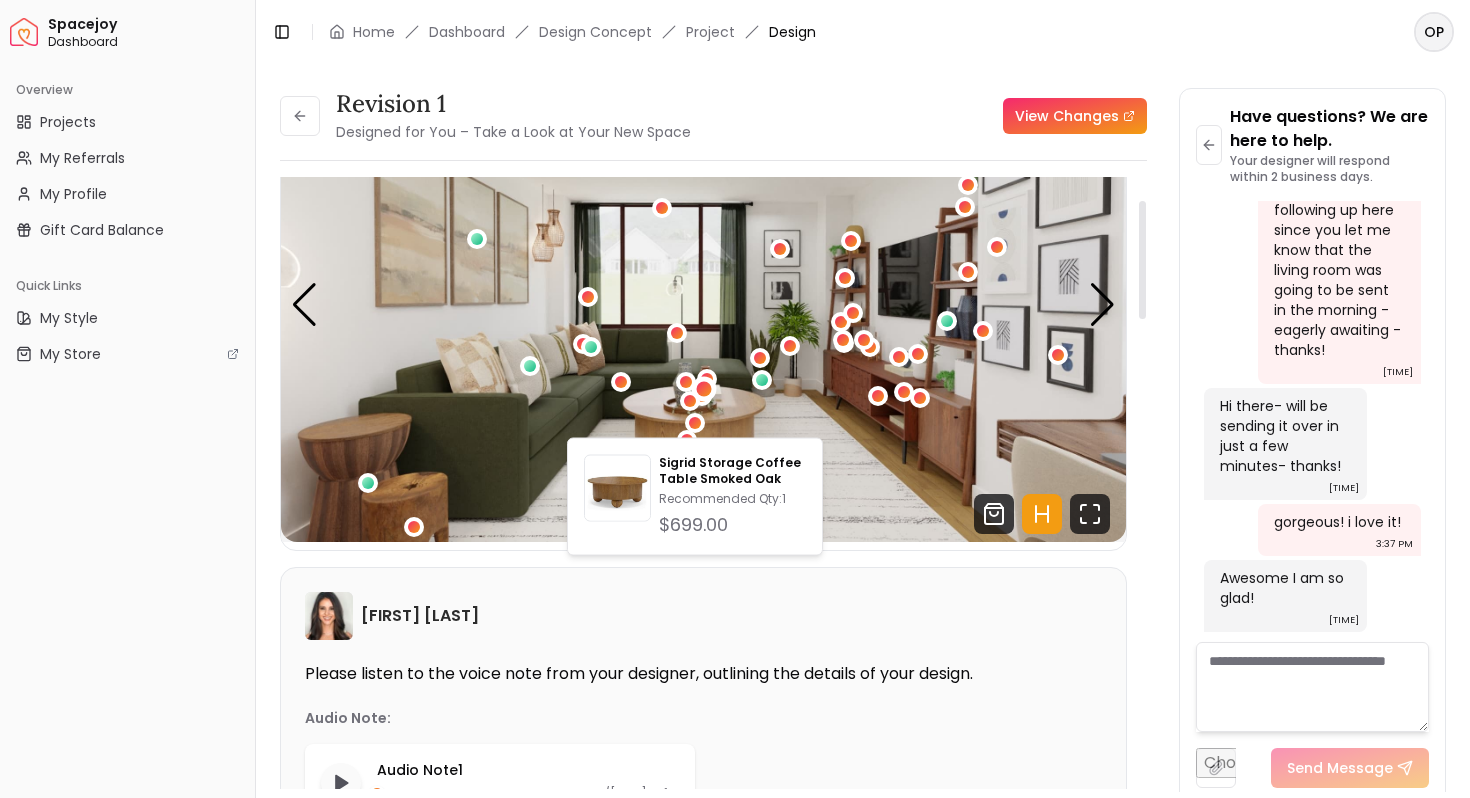 click at bounding box center [703, 388] 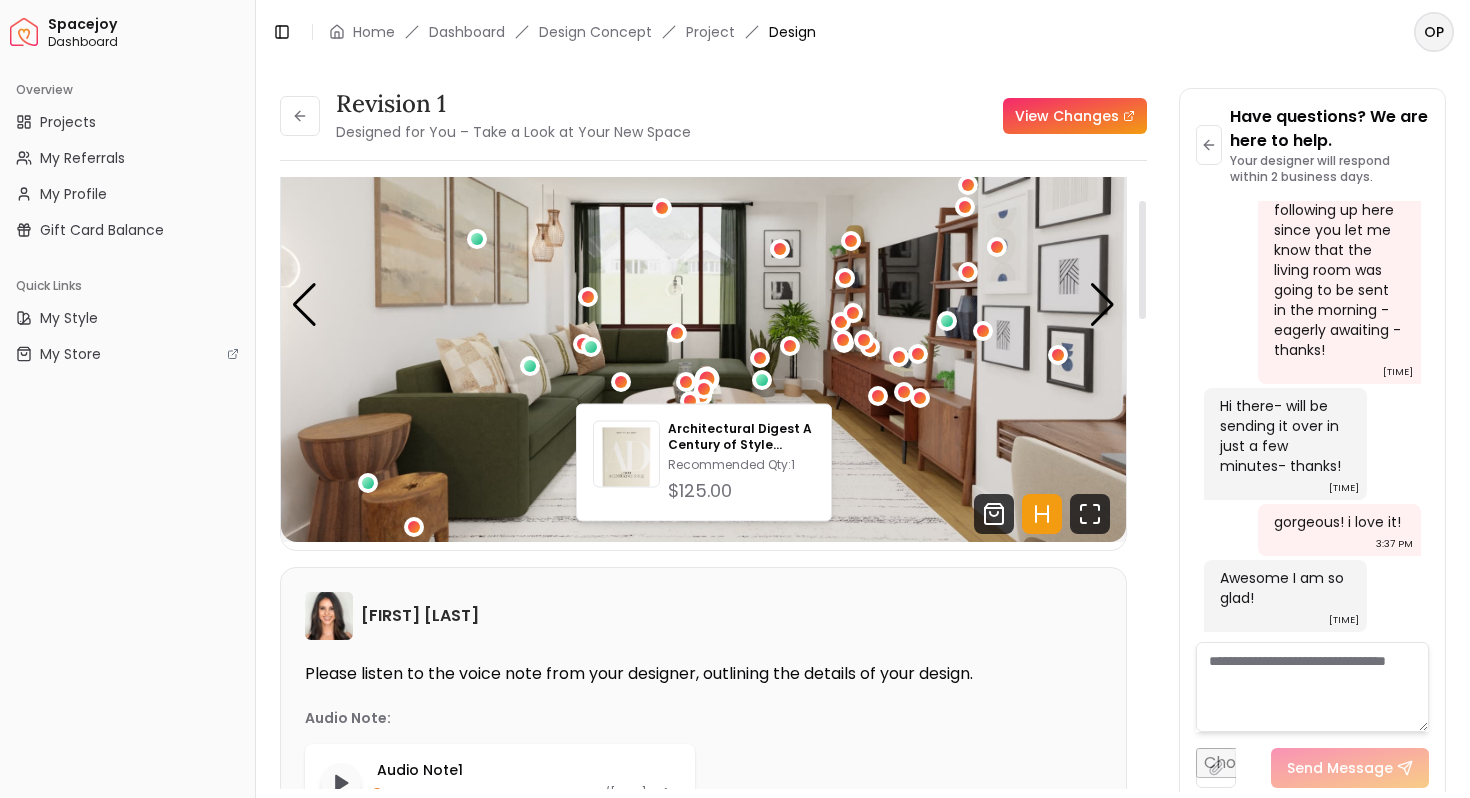 click at bounding box center (707, 379) 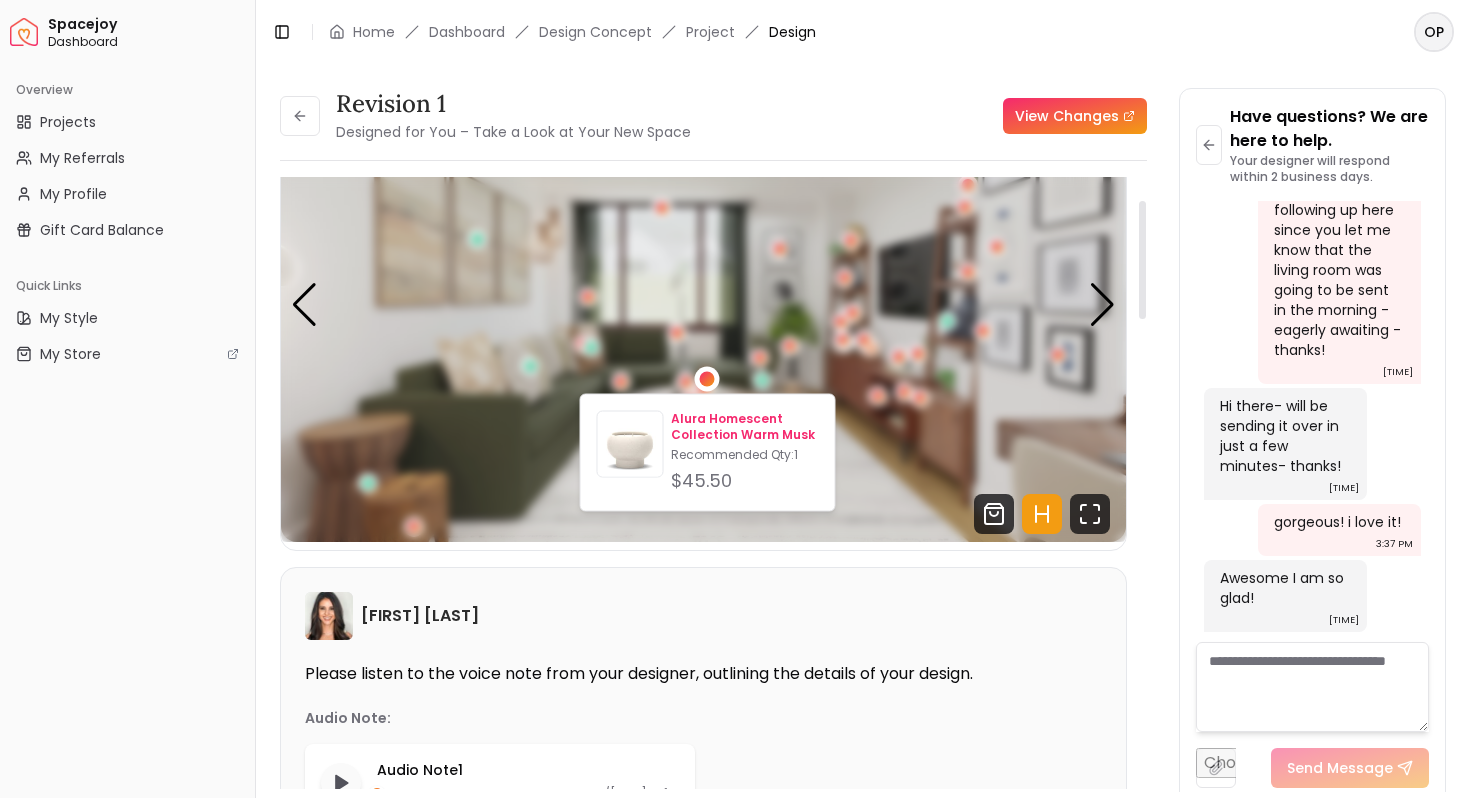 click on "Recommended Qty:  1" at bounding box center (744, 455) 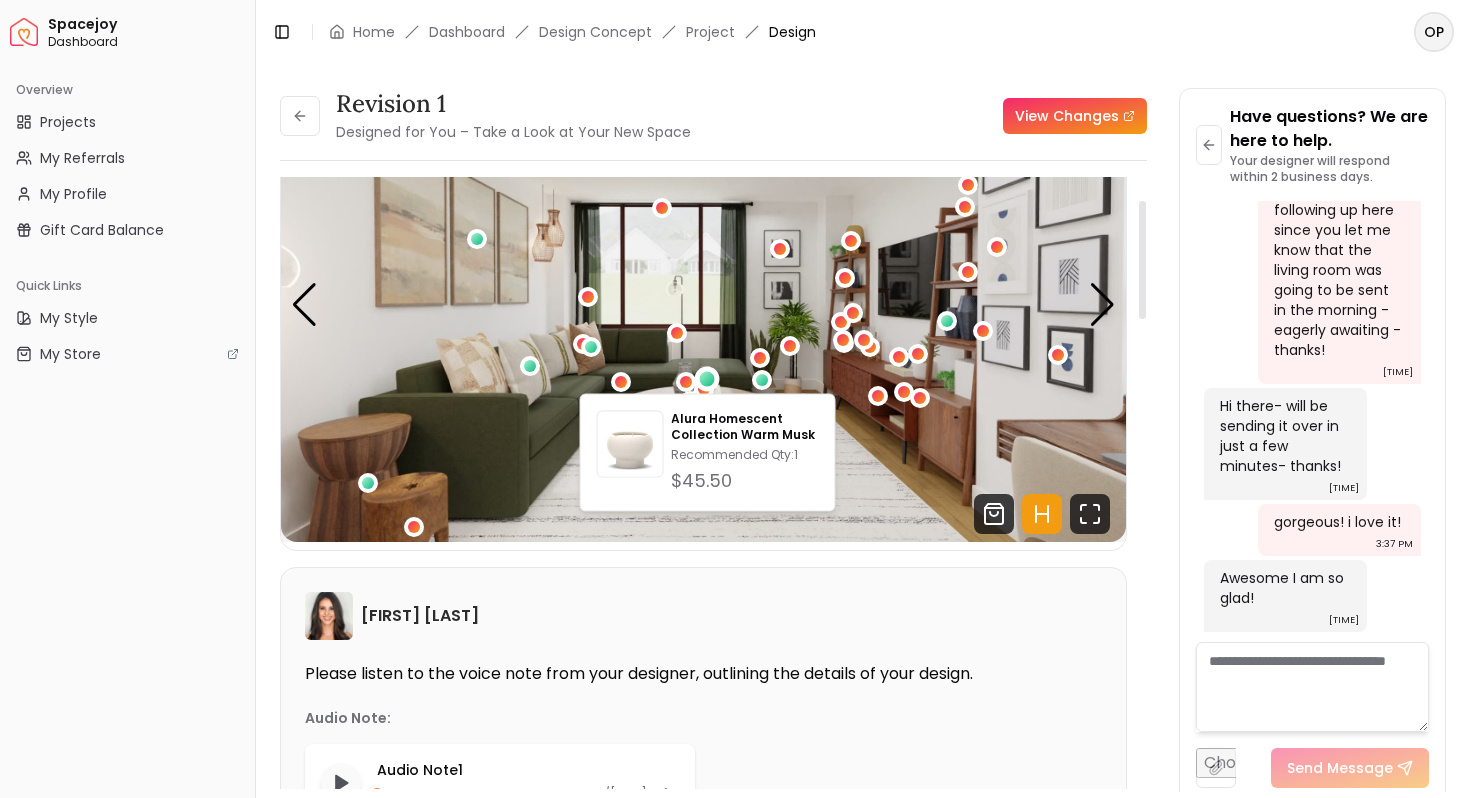 click at bounding box center (703, 304) 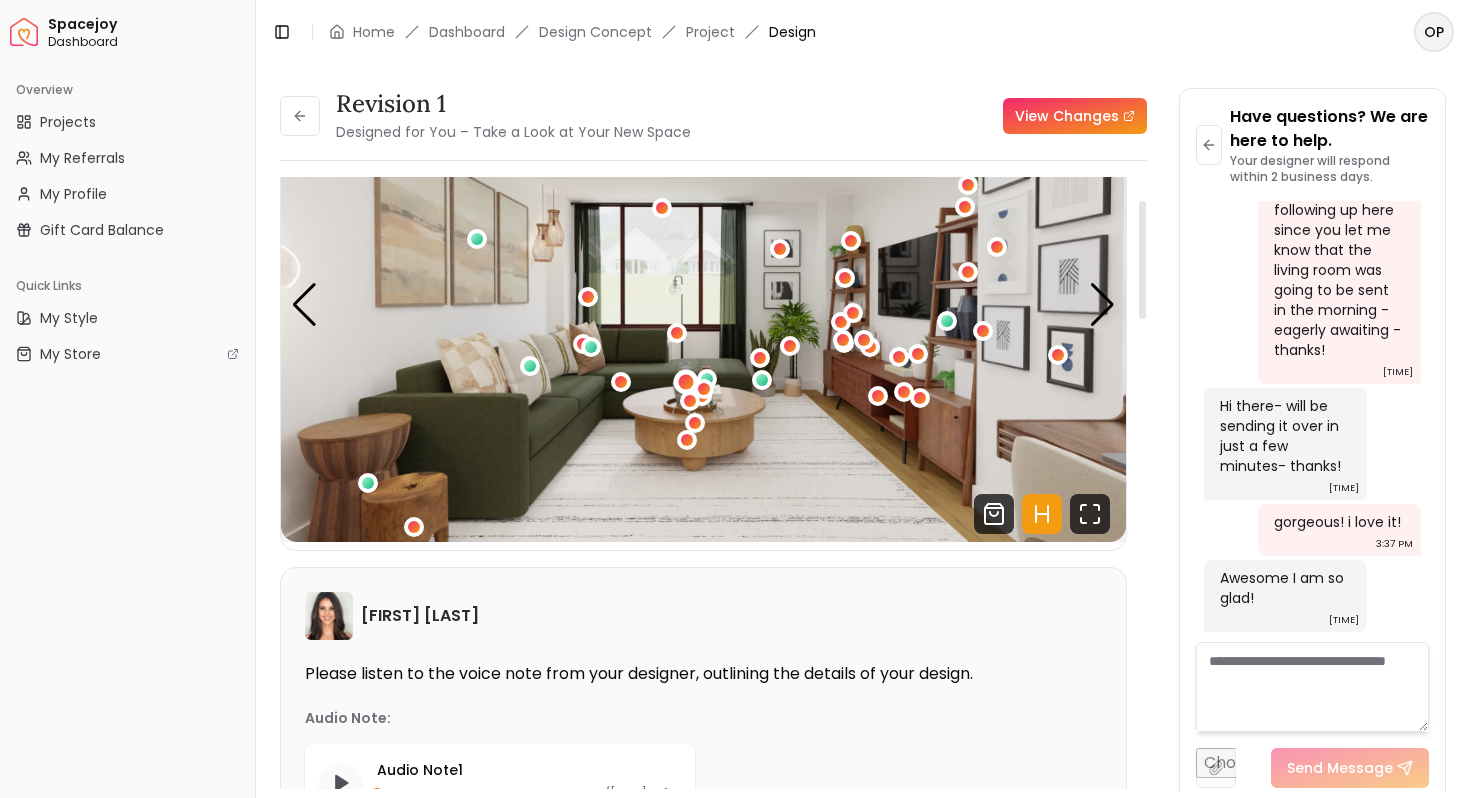 click at bounding box center [685, 381] 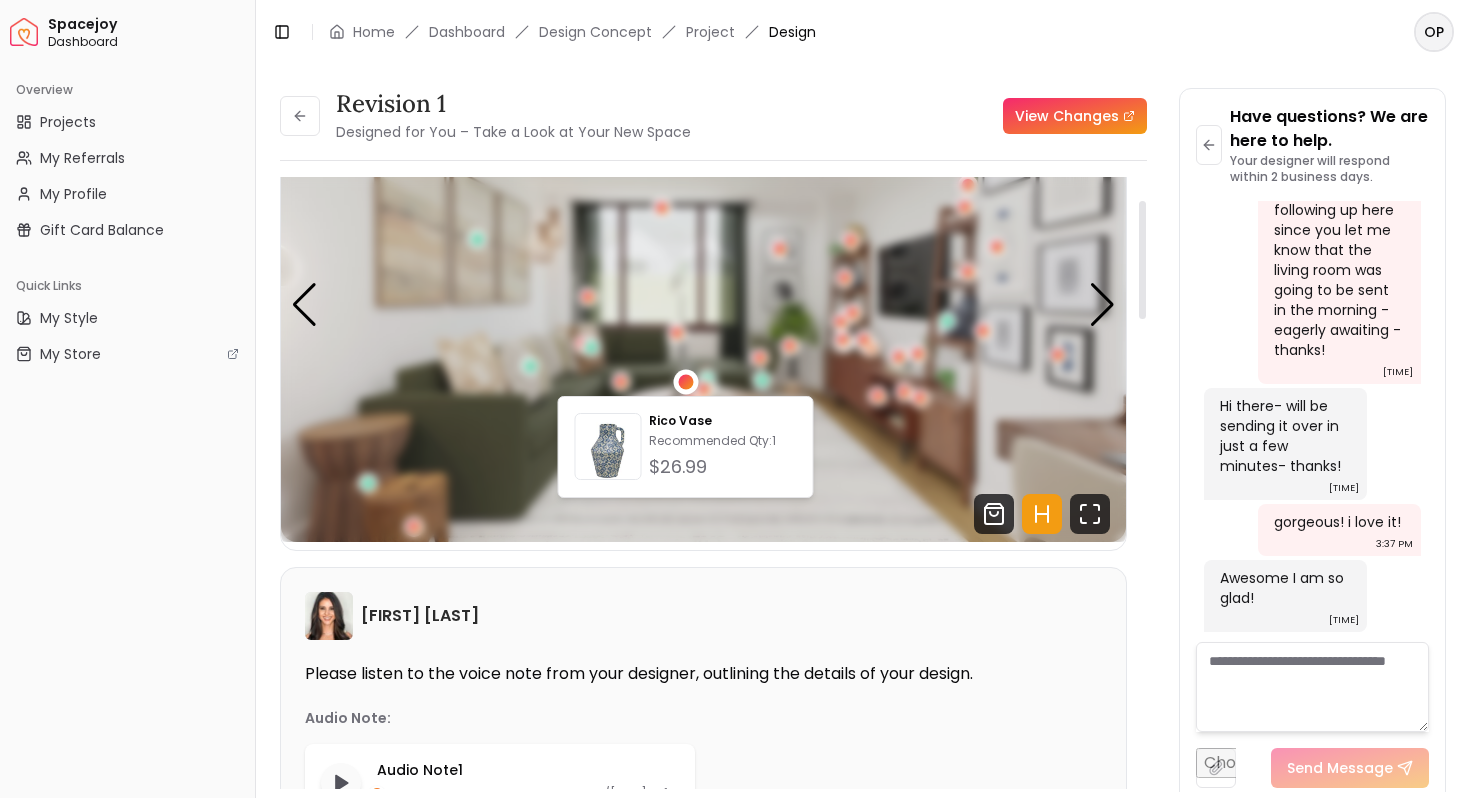 click at bounding box center (685, 381) 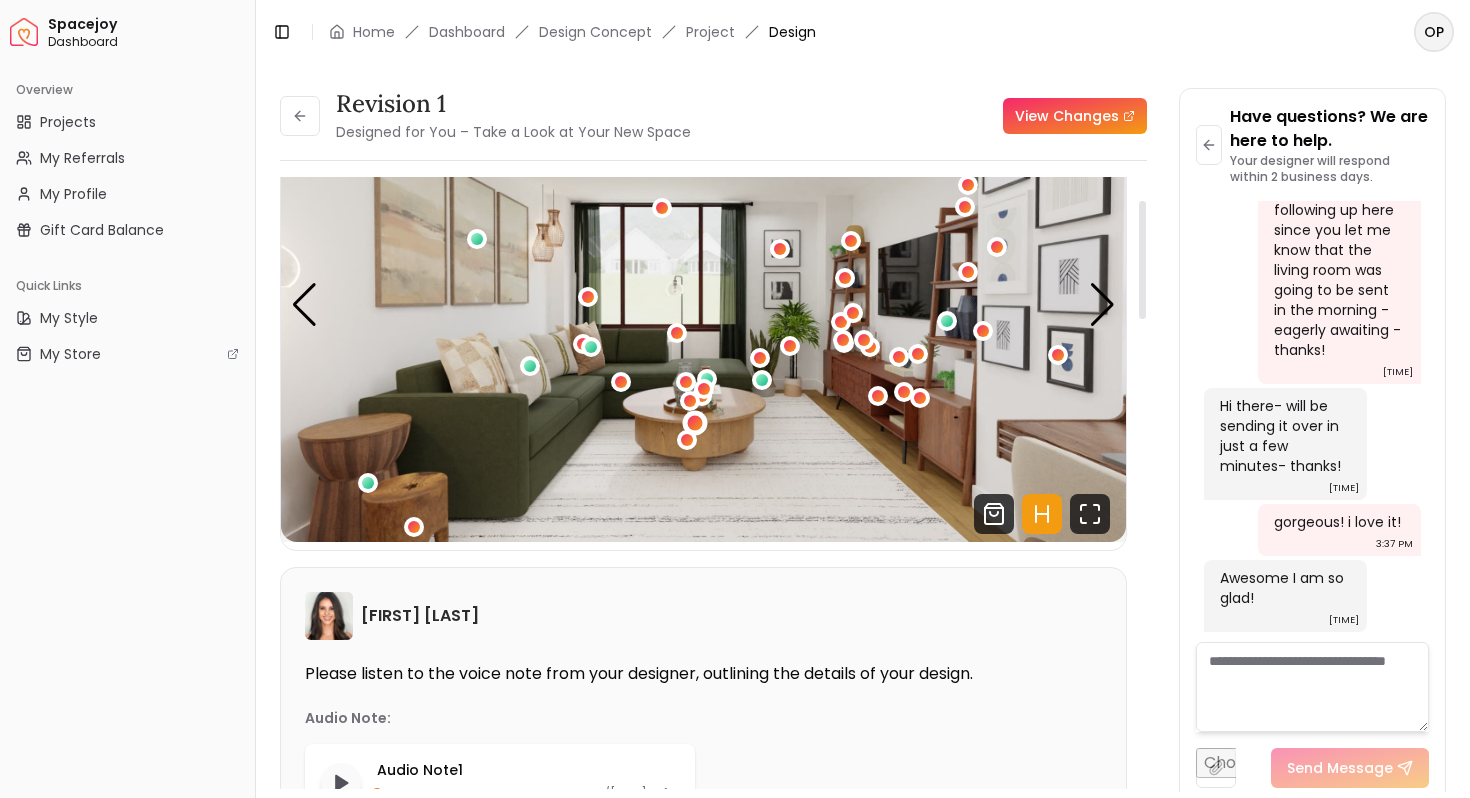 click at bounding box center [694, 422] 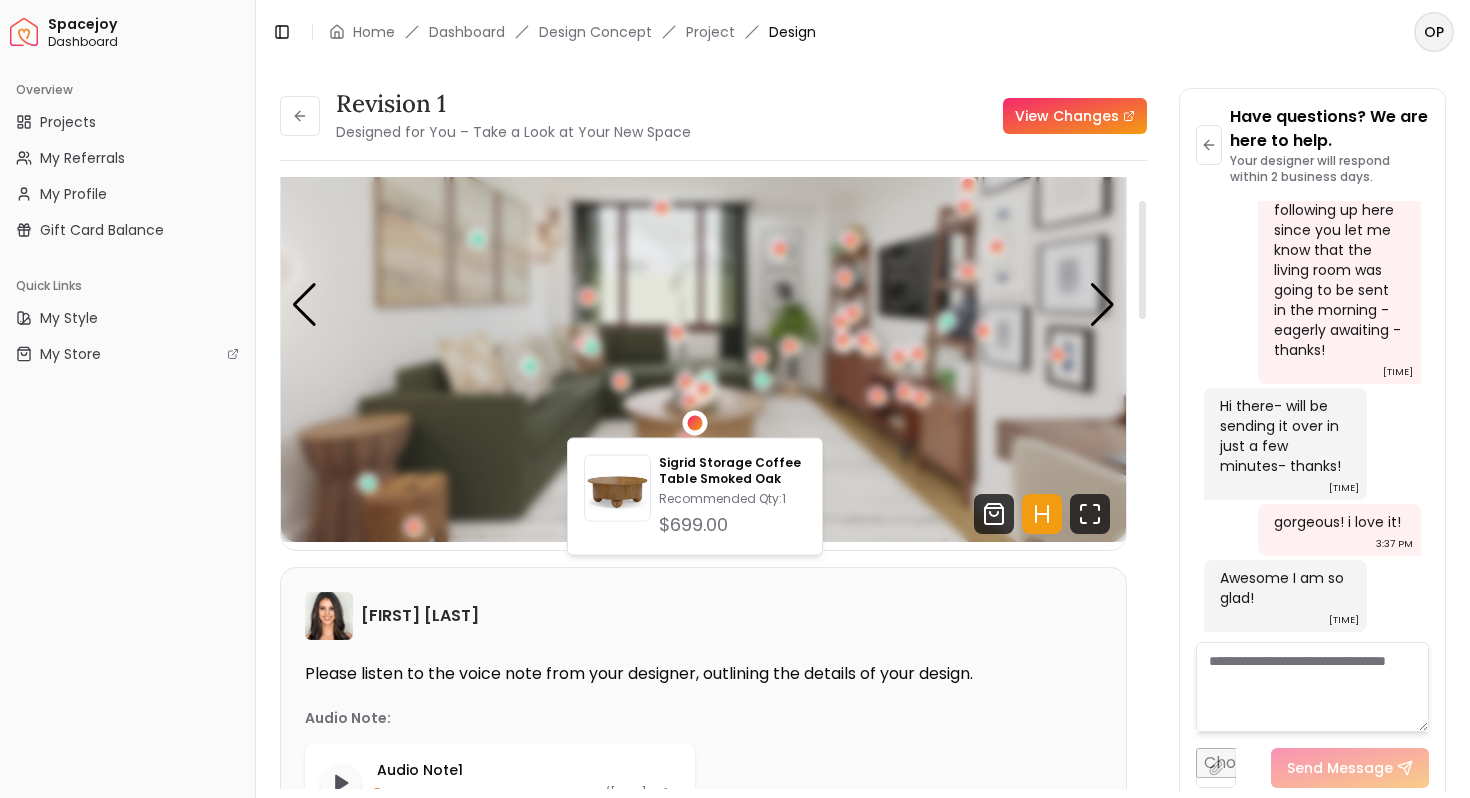 click at bounding box center [694, 422] 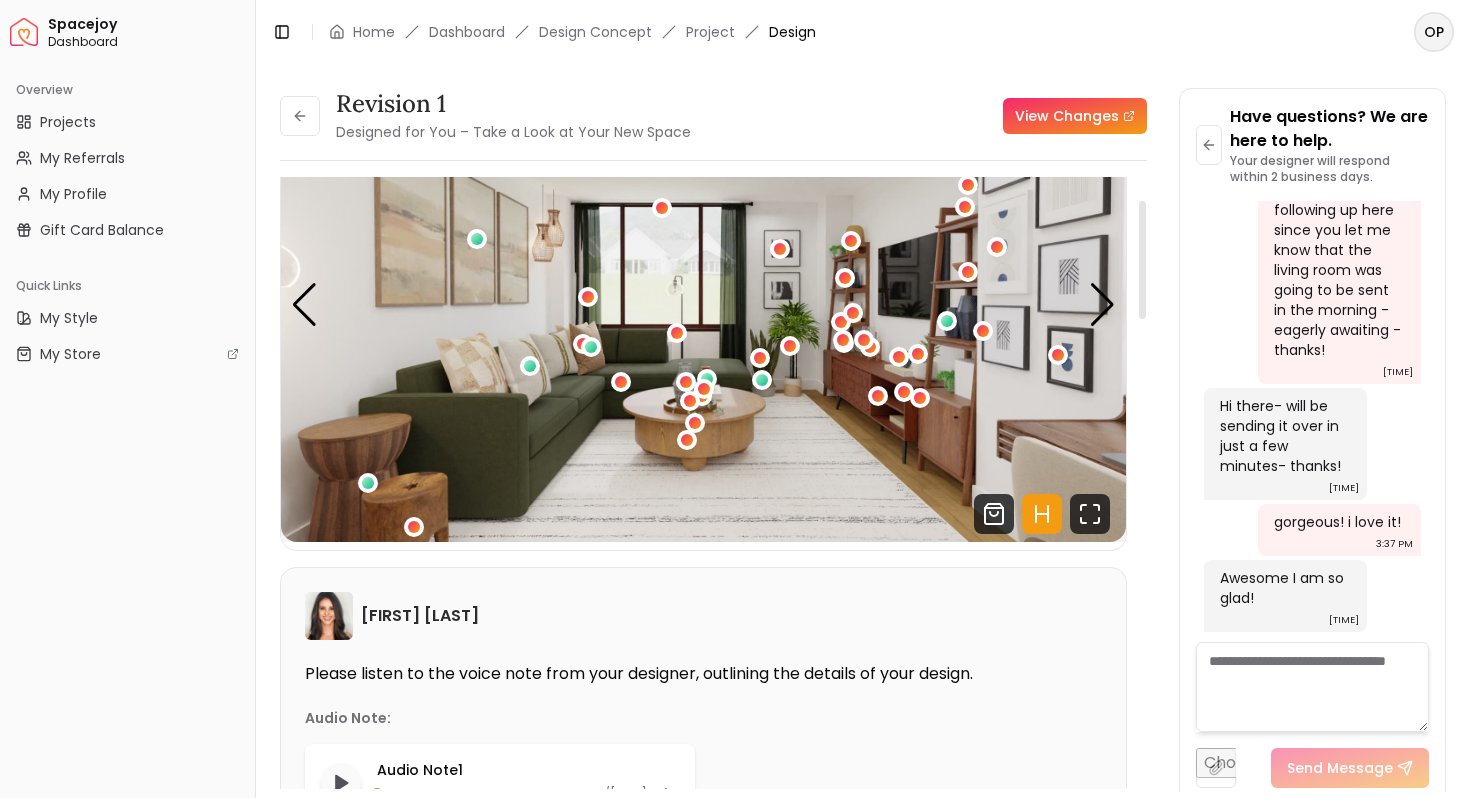 click at bounding box center [703, 304] 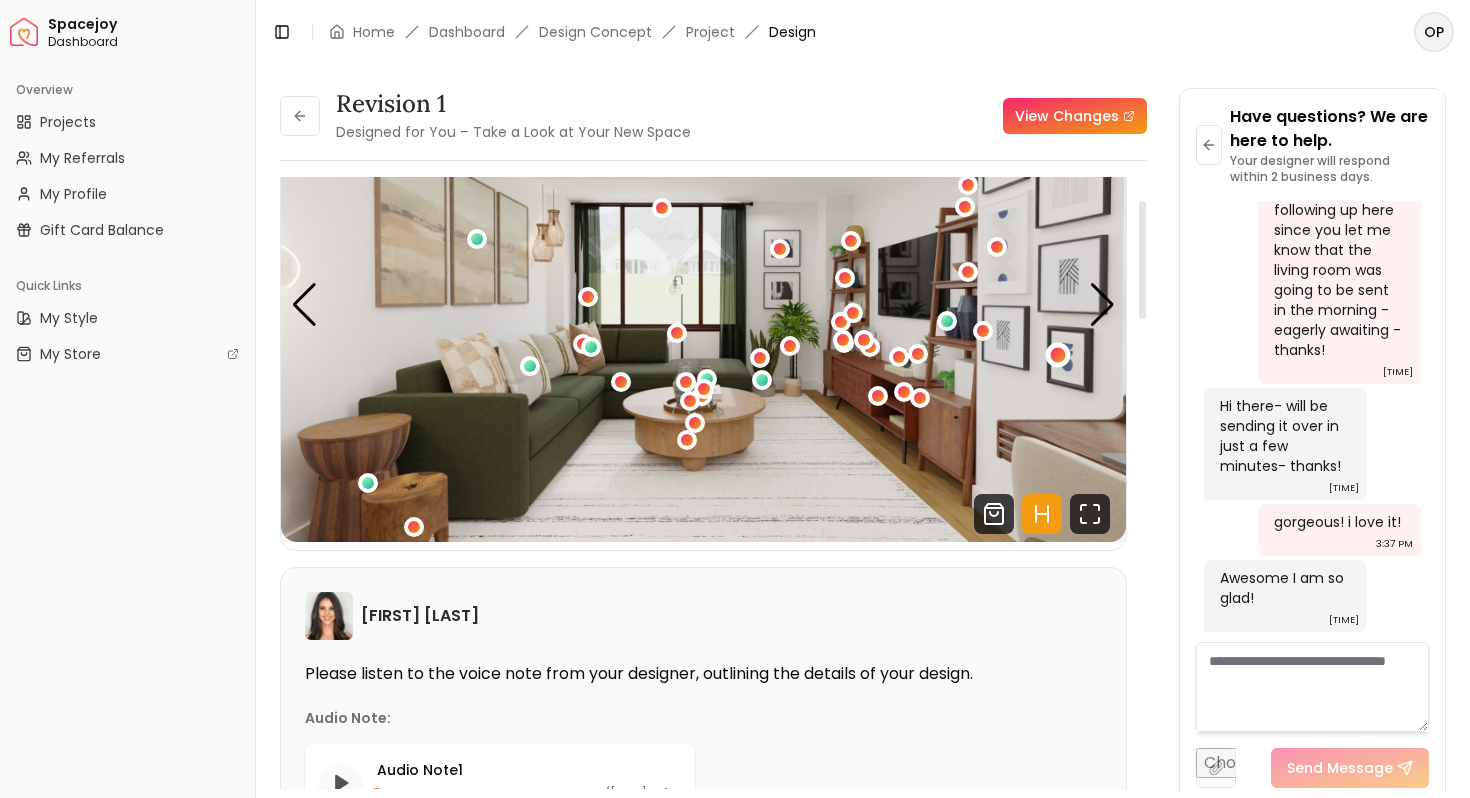 click at bounding box center (1057, 354) 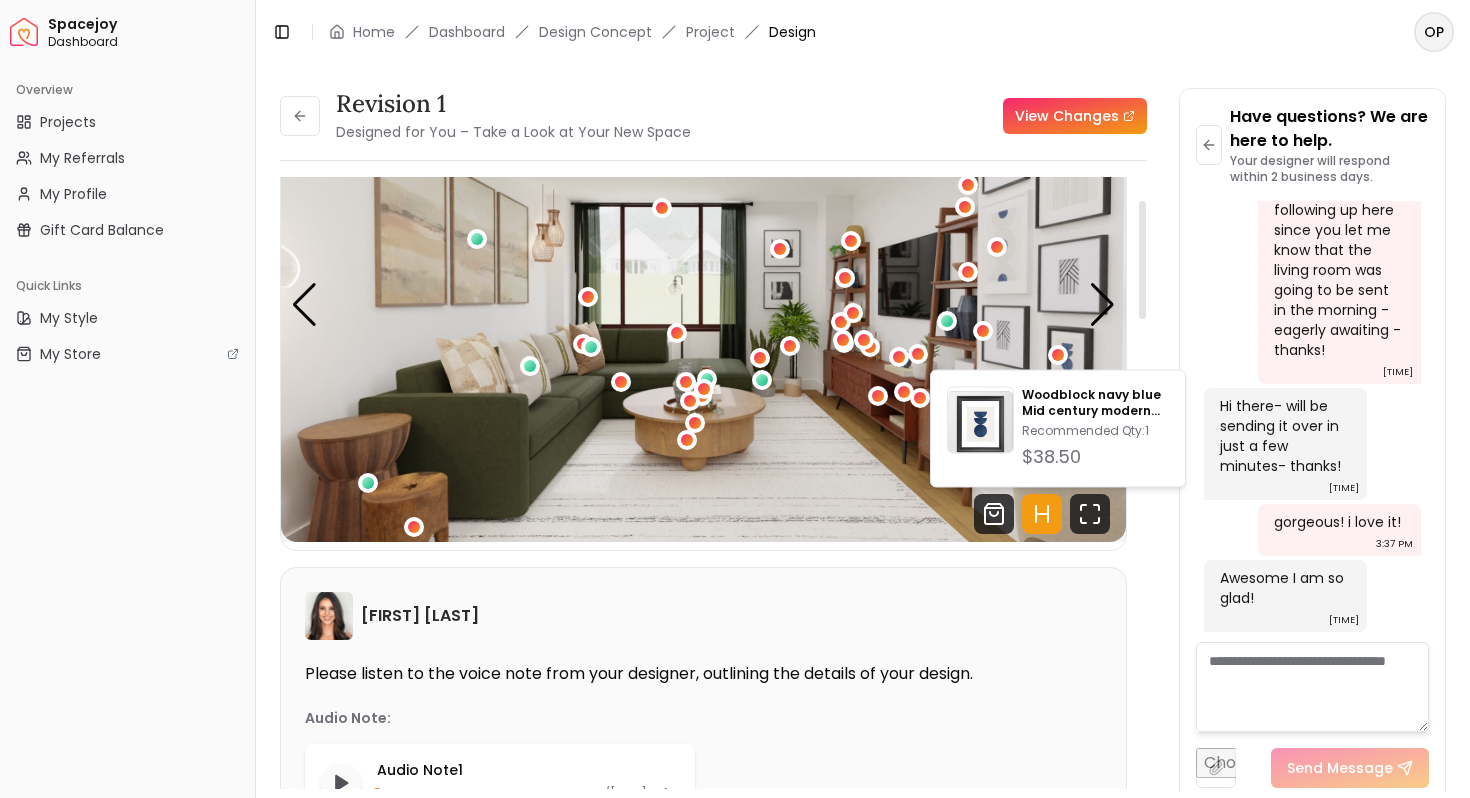 click at bounding box center [703, 304] 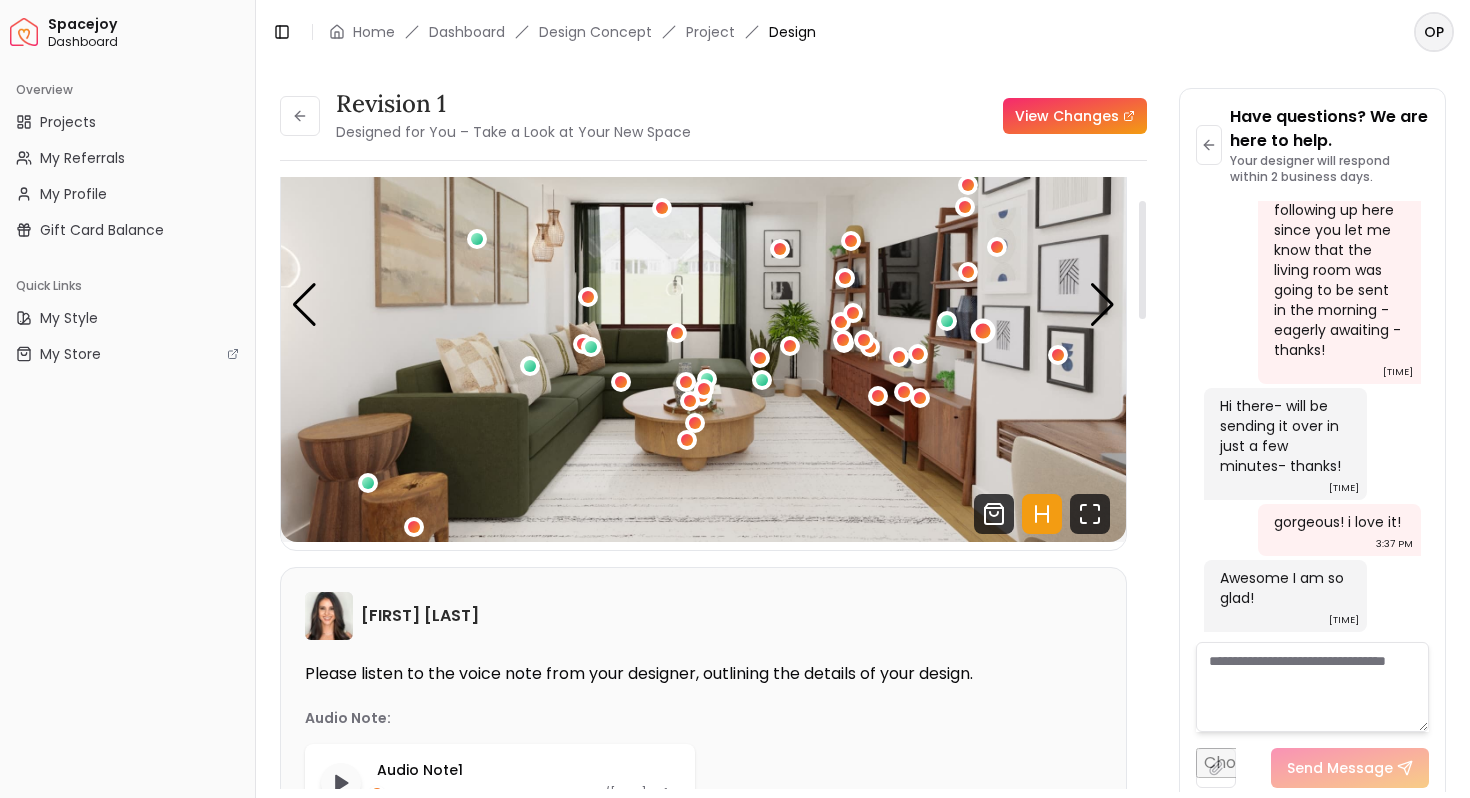 click at bounding box center (982, 330) 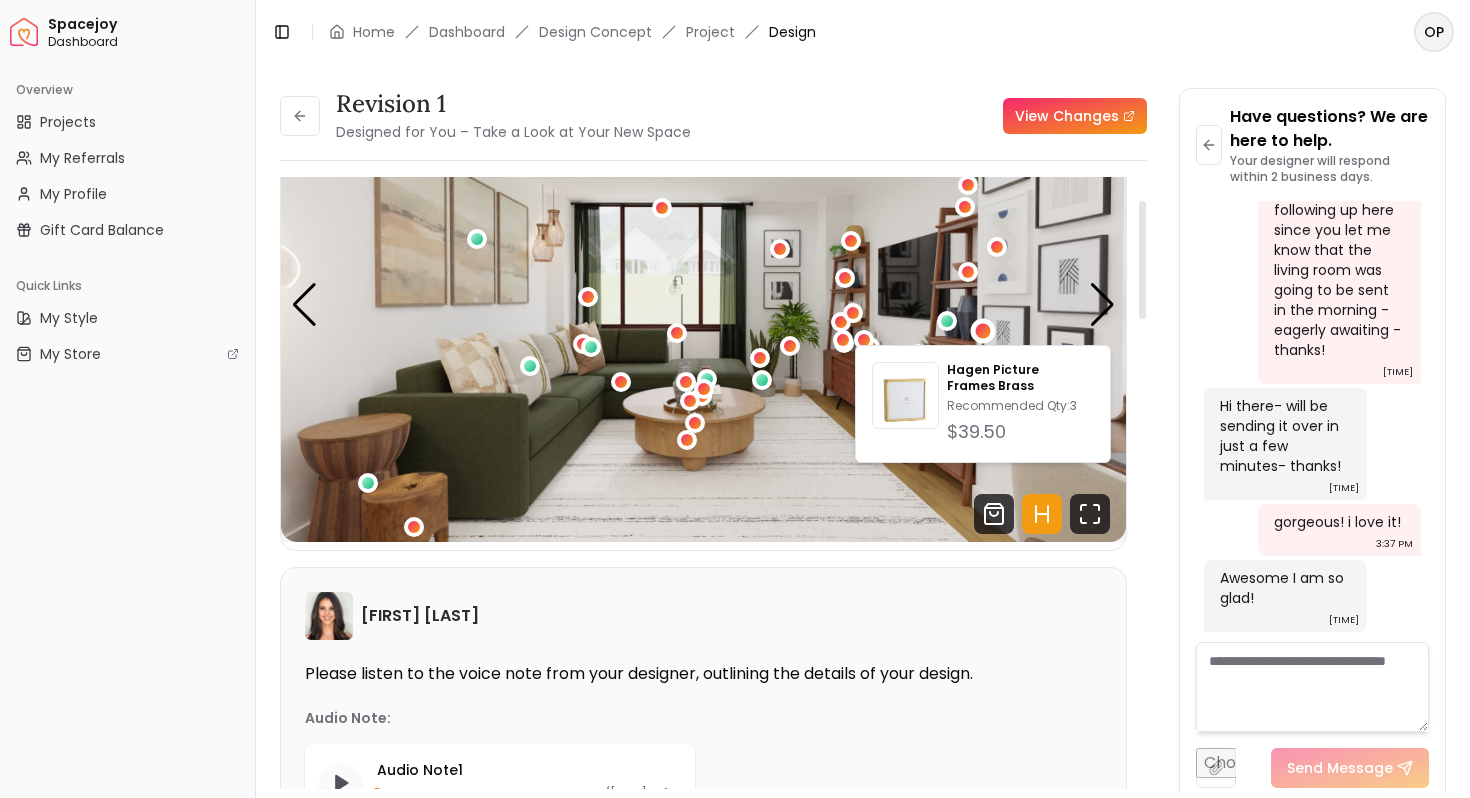 click at bounding box center [703, 304] 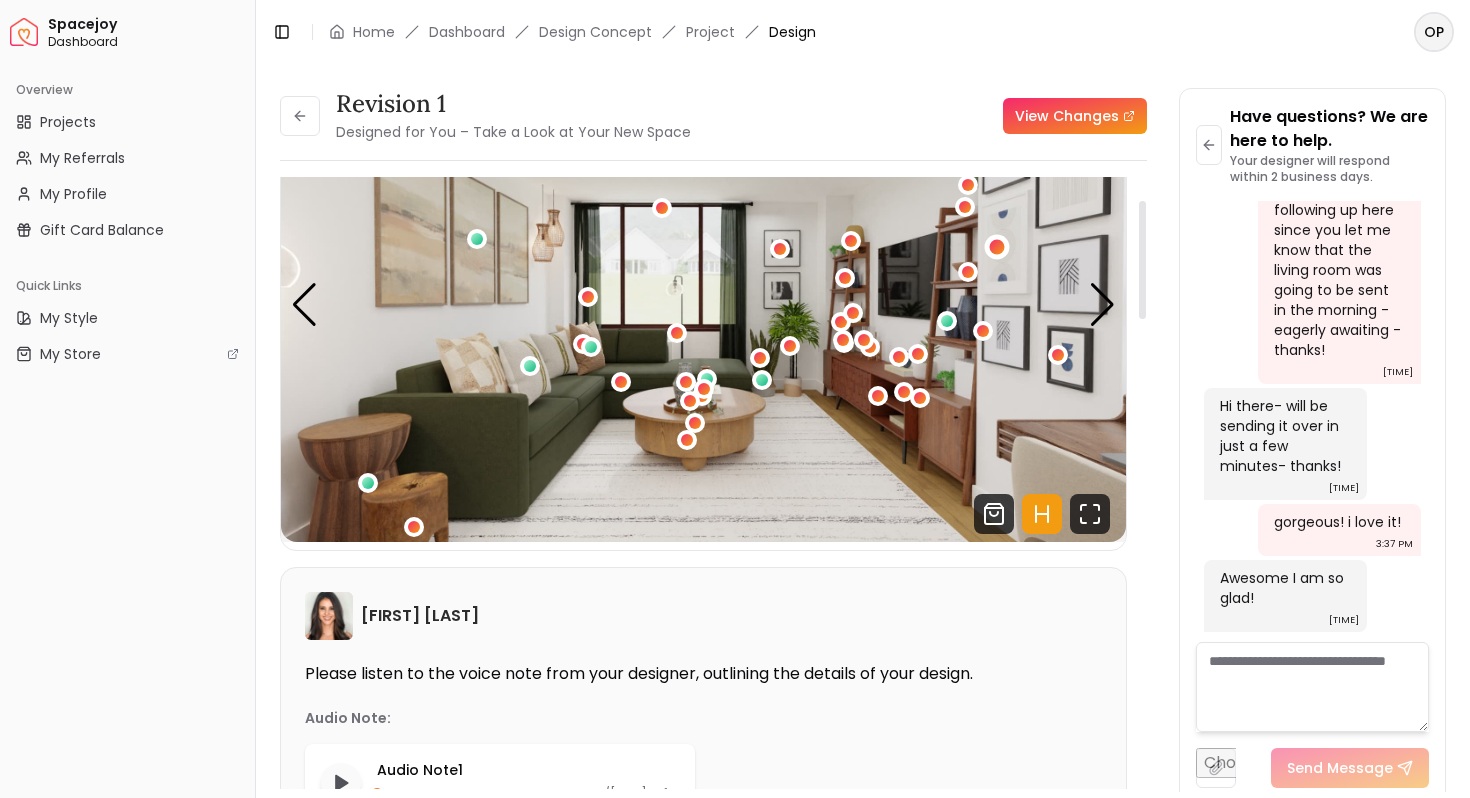 click at bounding box center [996, 246] 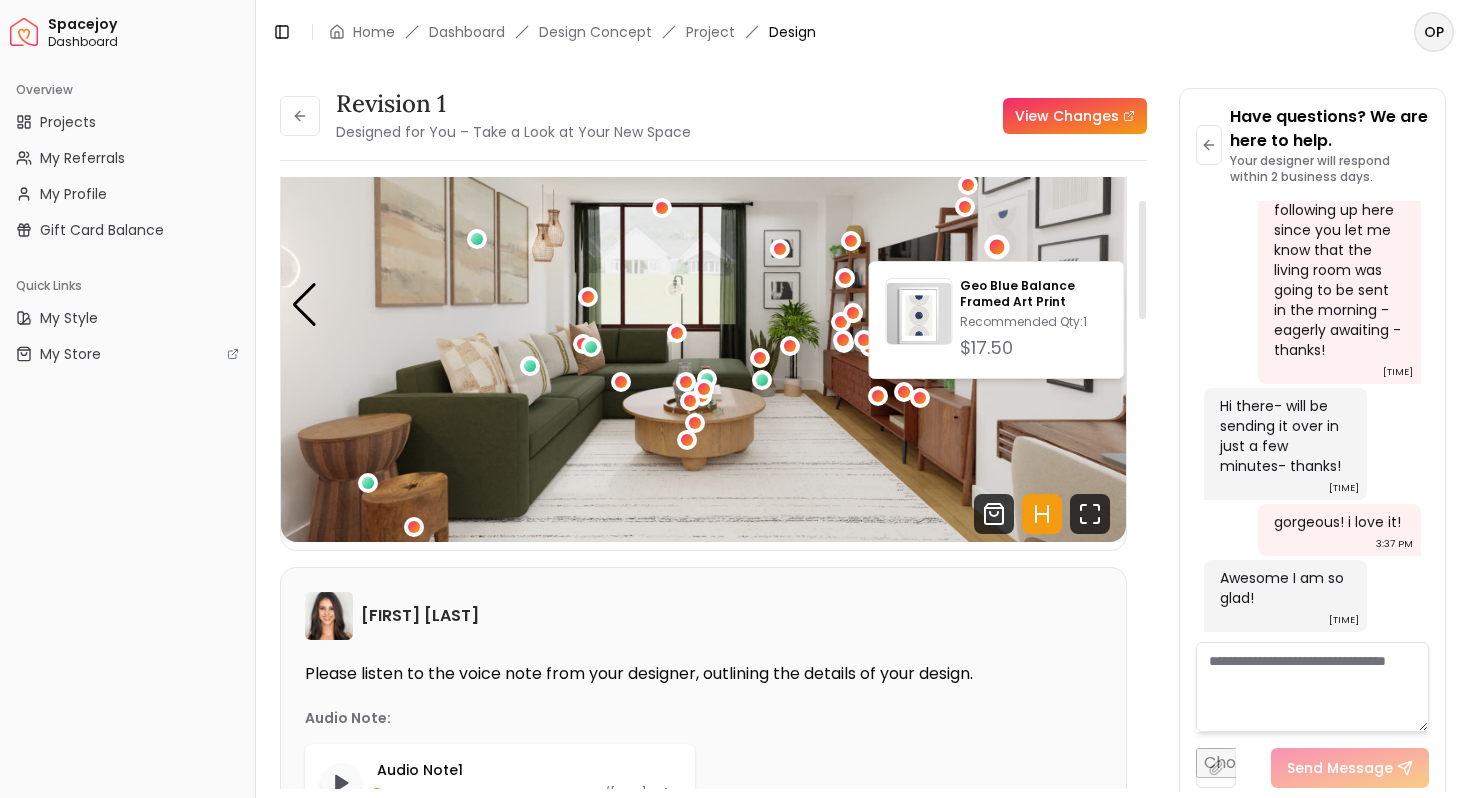 click at bounding box center (703, 304) 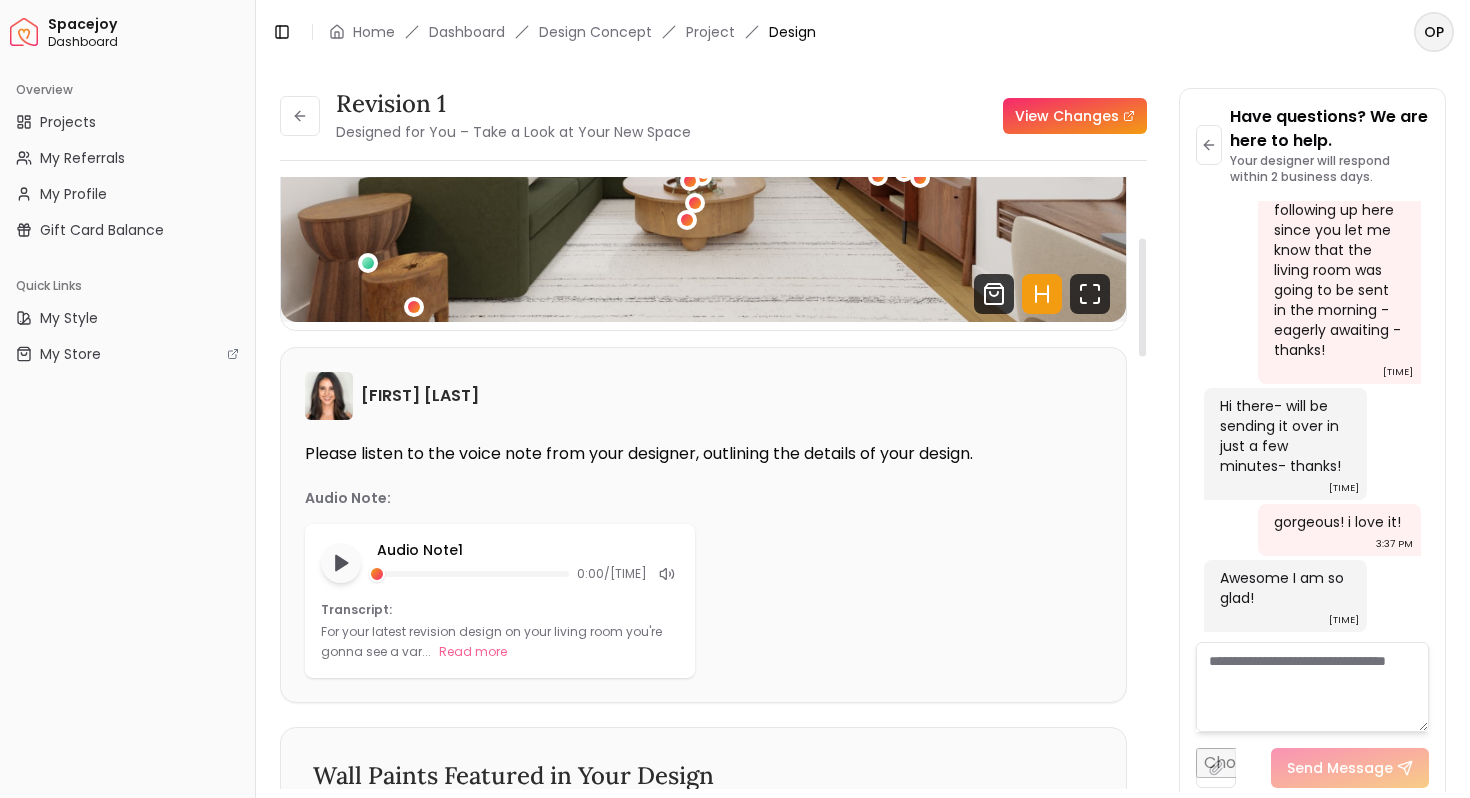 scroll, scrollTop: 0, scrollLeft: 0, axis: both 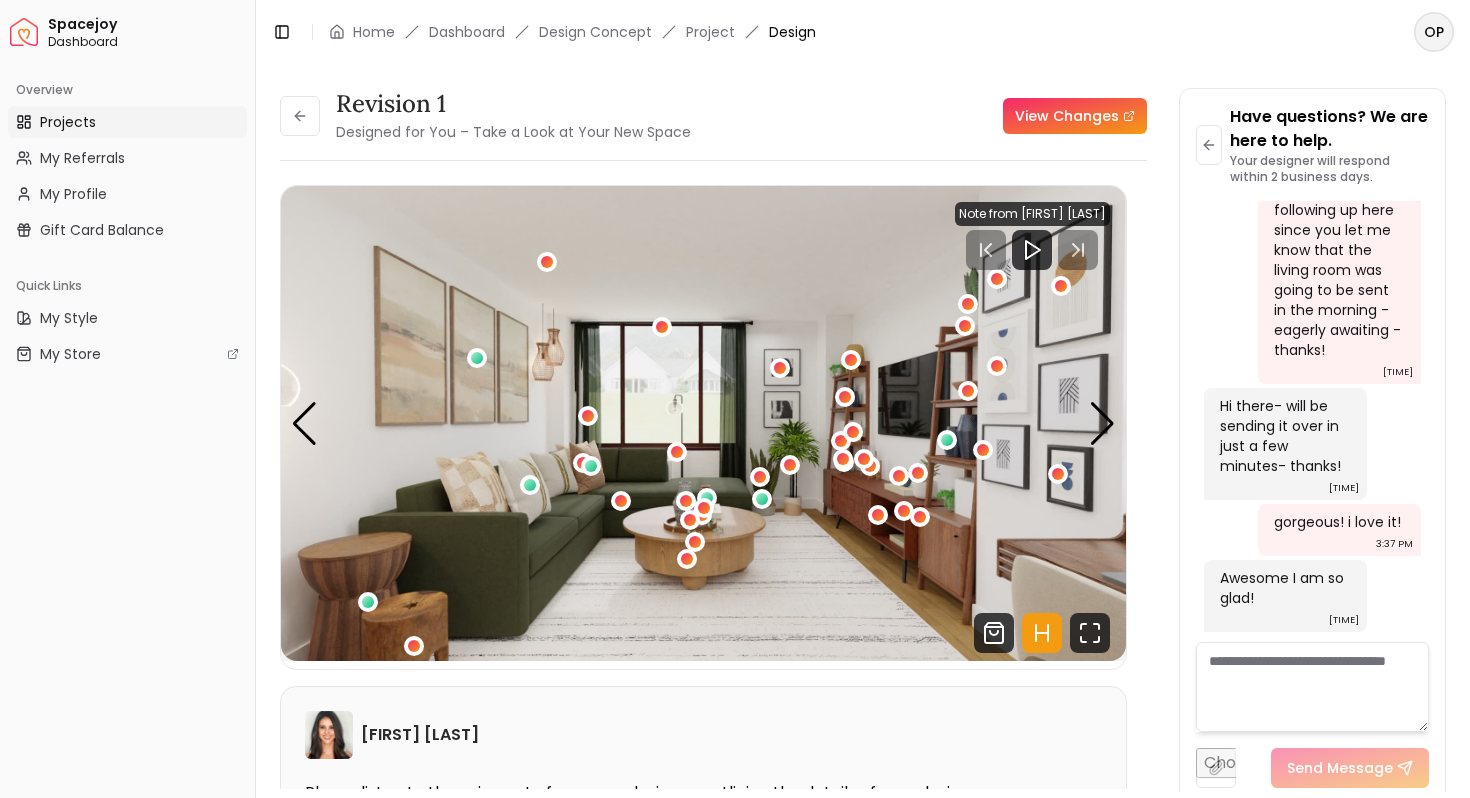click on "Projects" at bounding box center [68, 122] 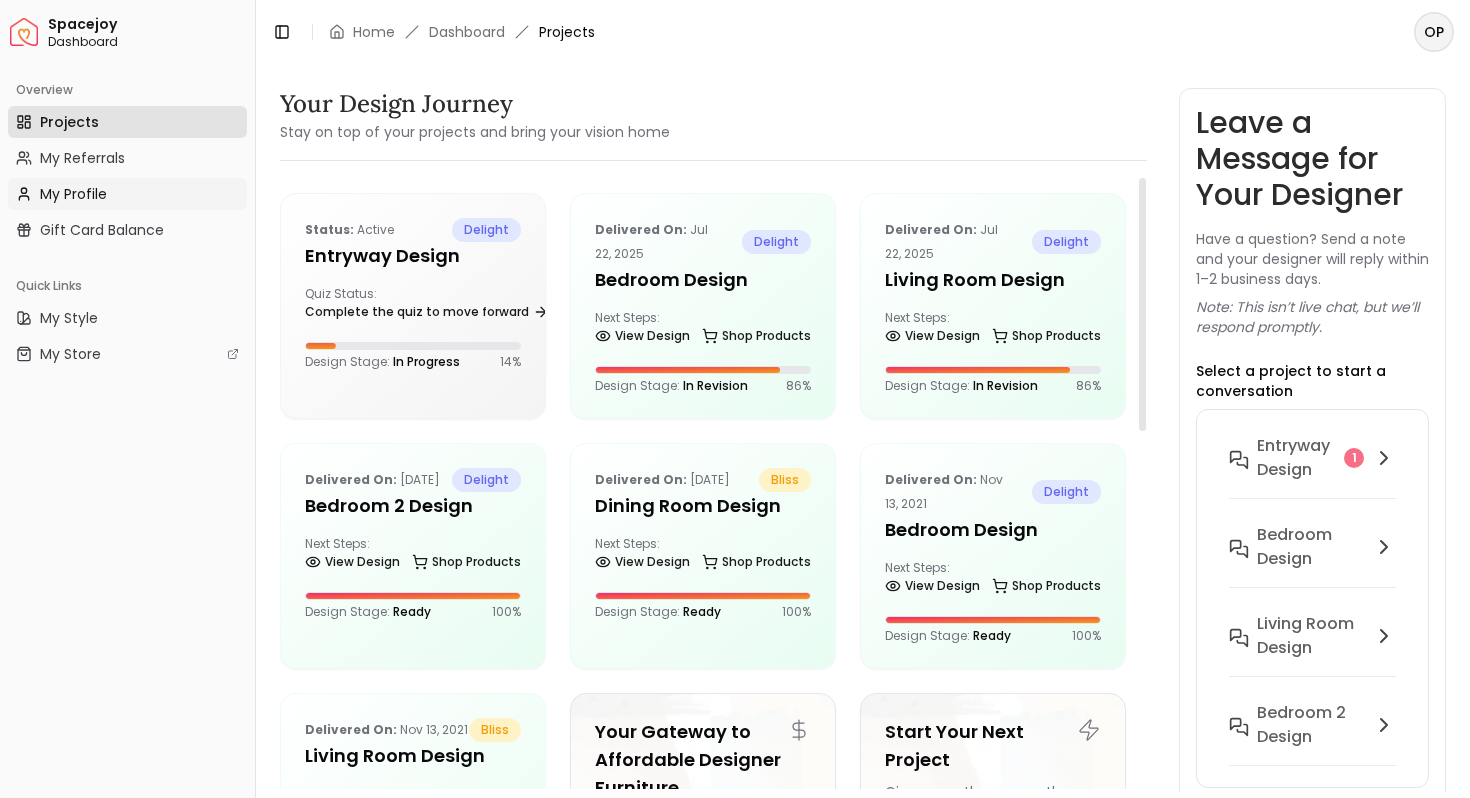 click on "My Profile" at bounding box center (127, 194) 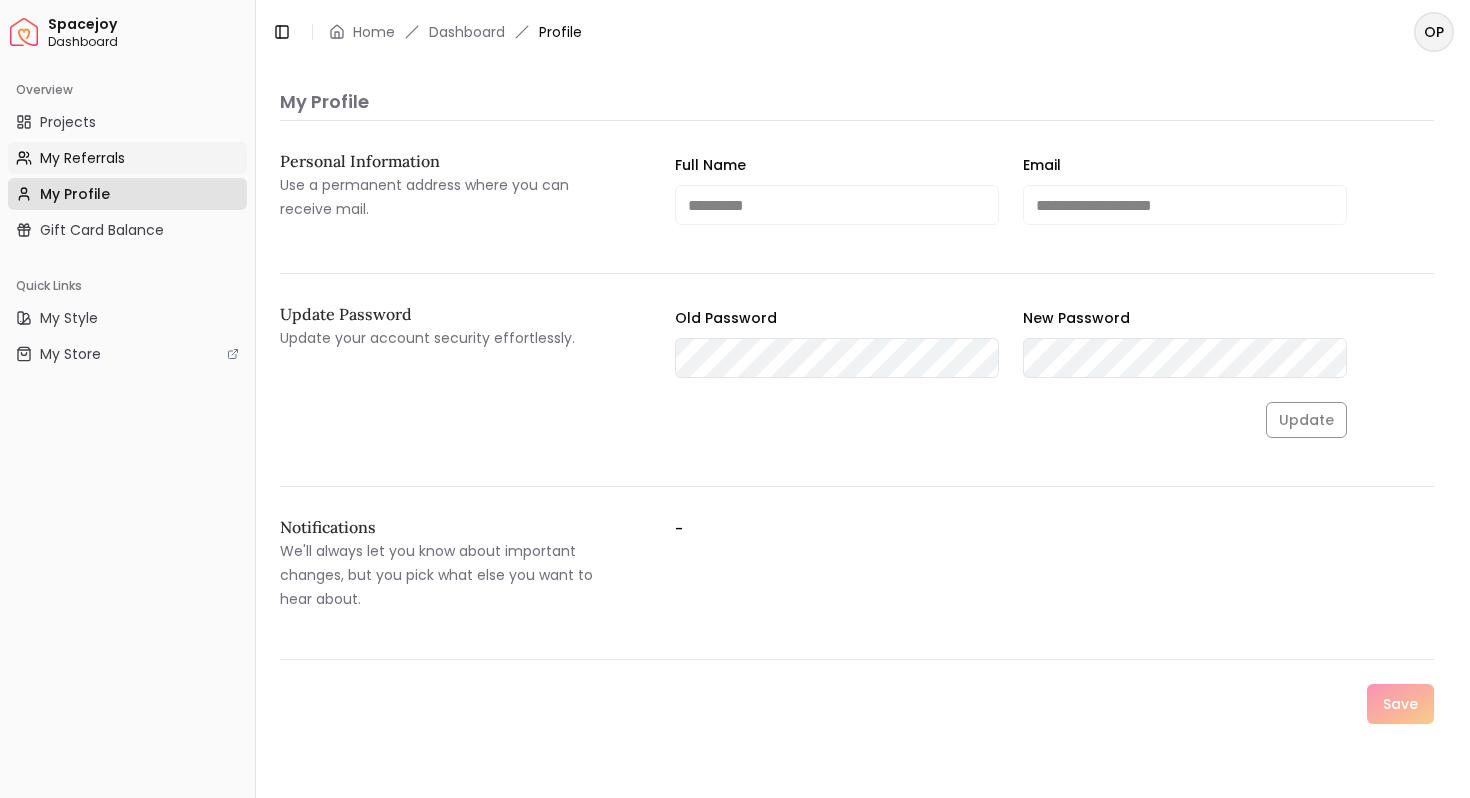 click on "My Referrals" at bounding box center (127, 158) 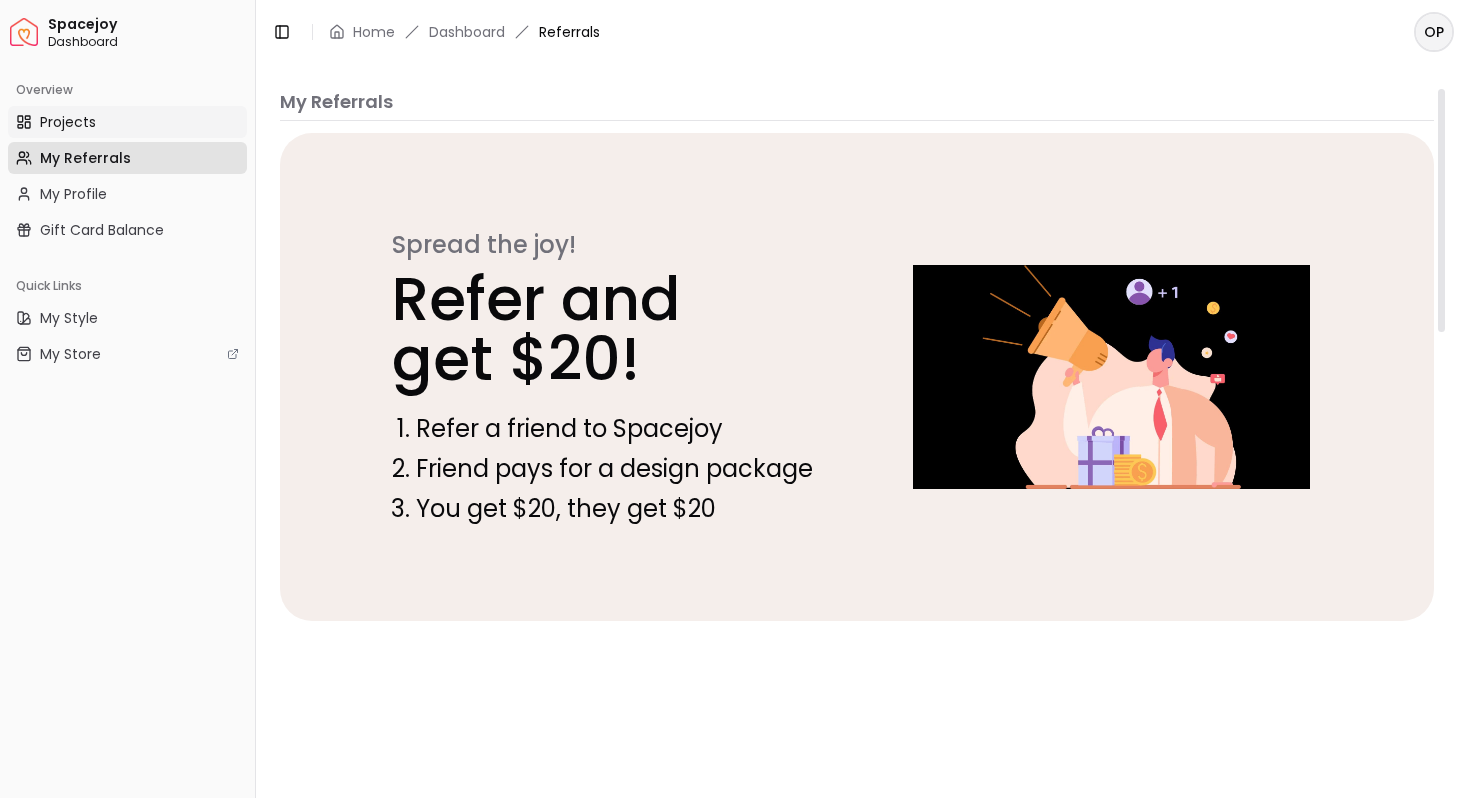 click on "Projects" at bounding box center [68, 122] 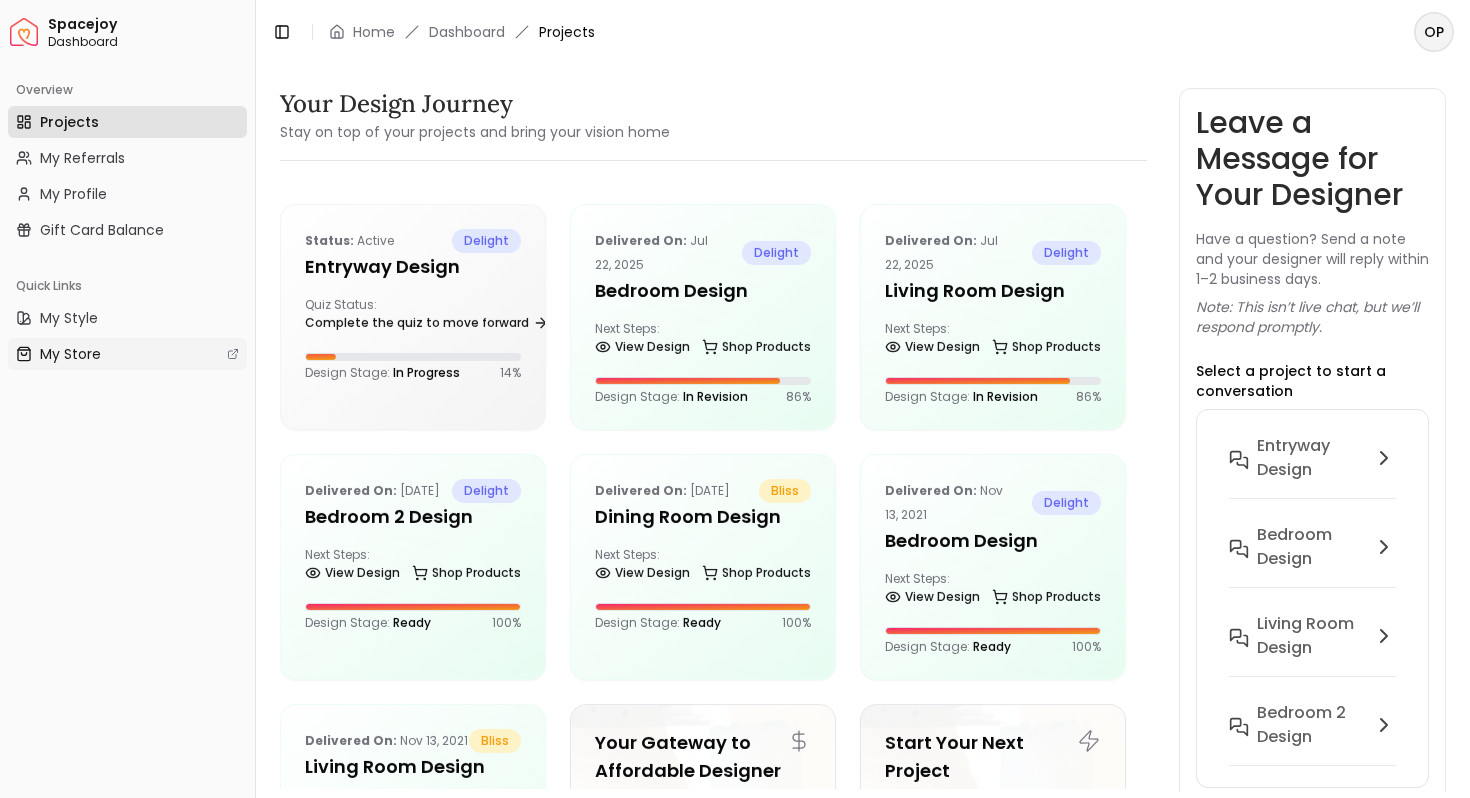 click on "My Store" at bounding box center (127, 354) 